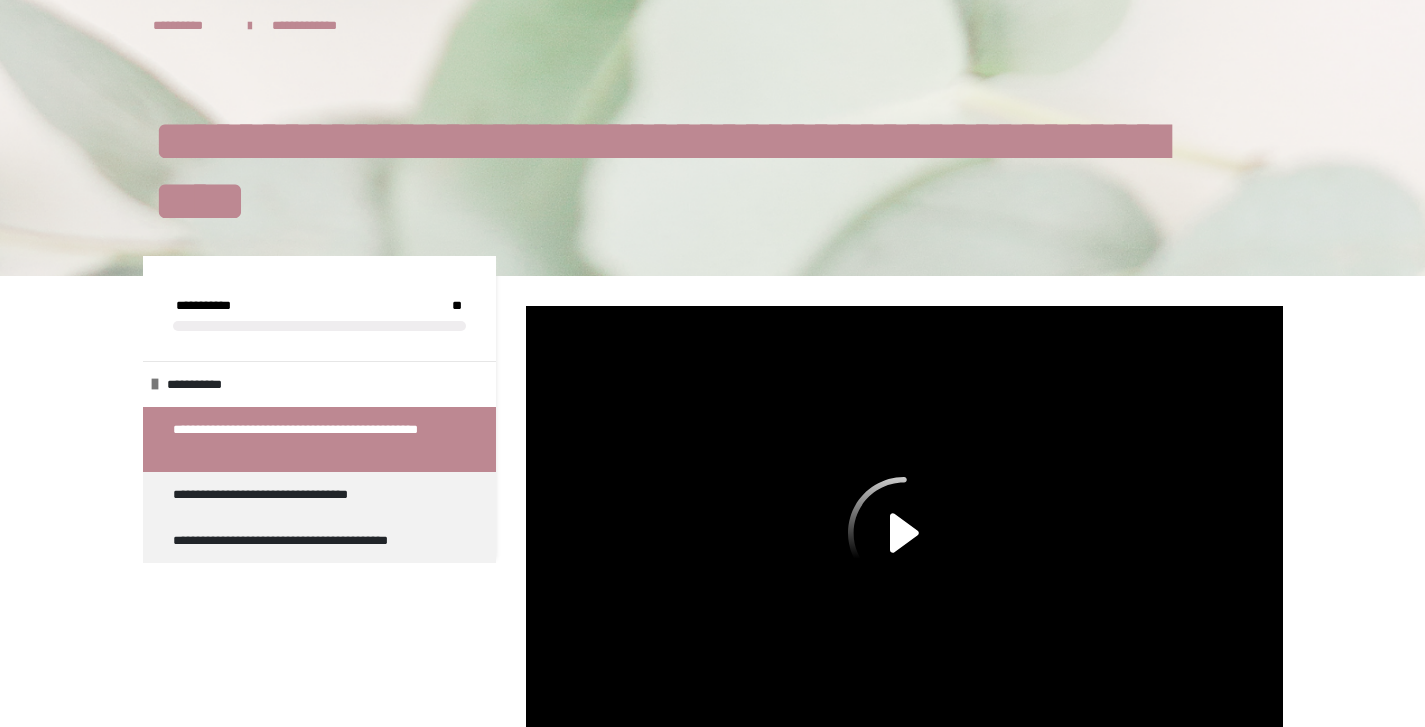 scroll, scrollTop: 0, scrollLeft: 0, axis: both 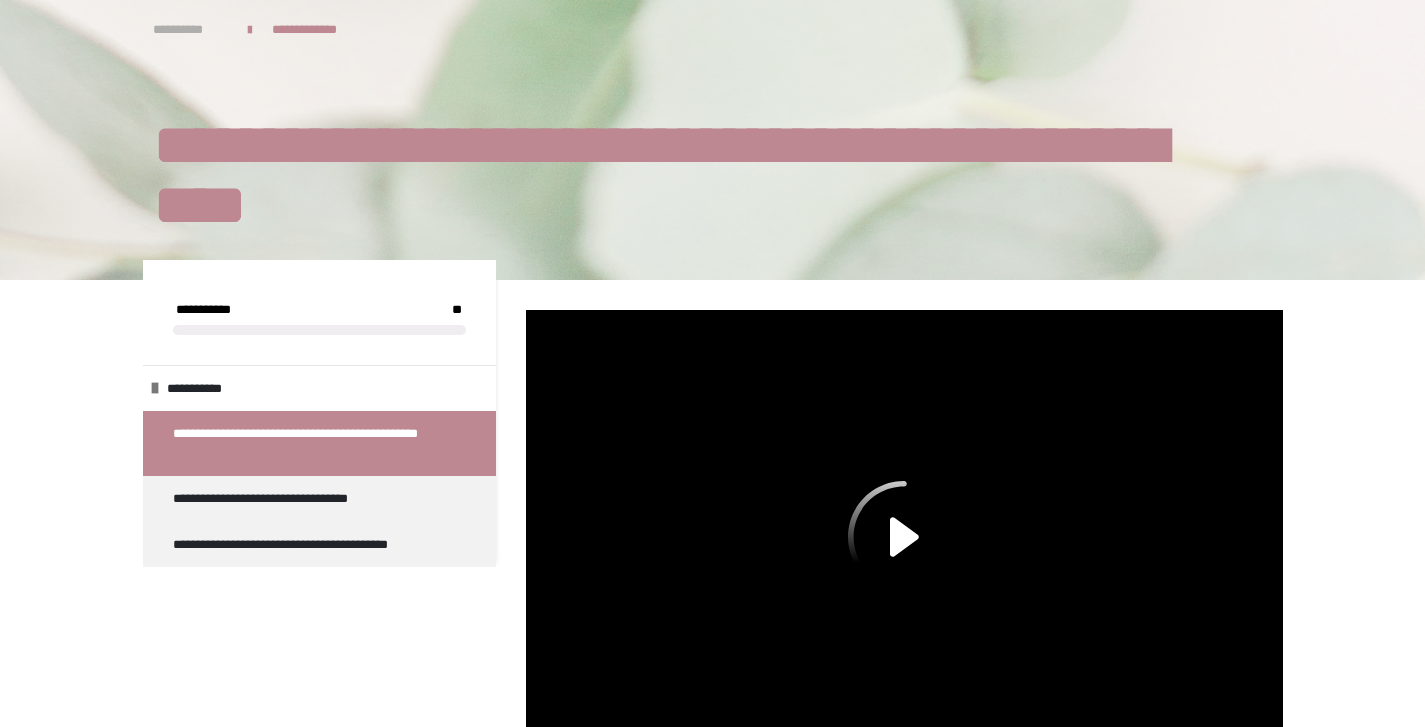 click on "**********" at bounding box center (190, 30) 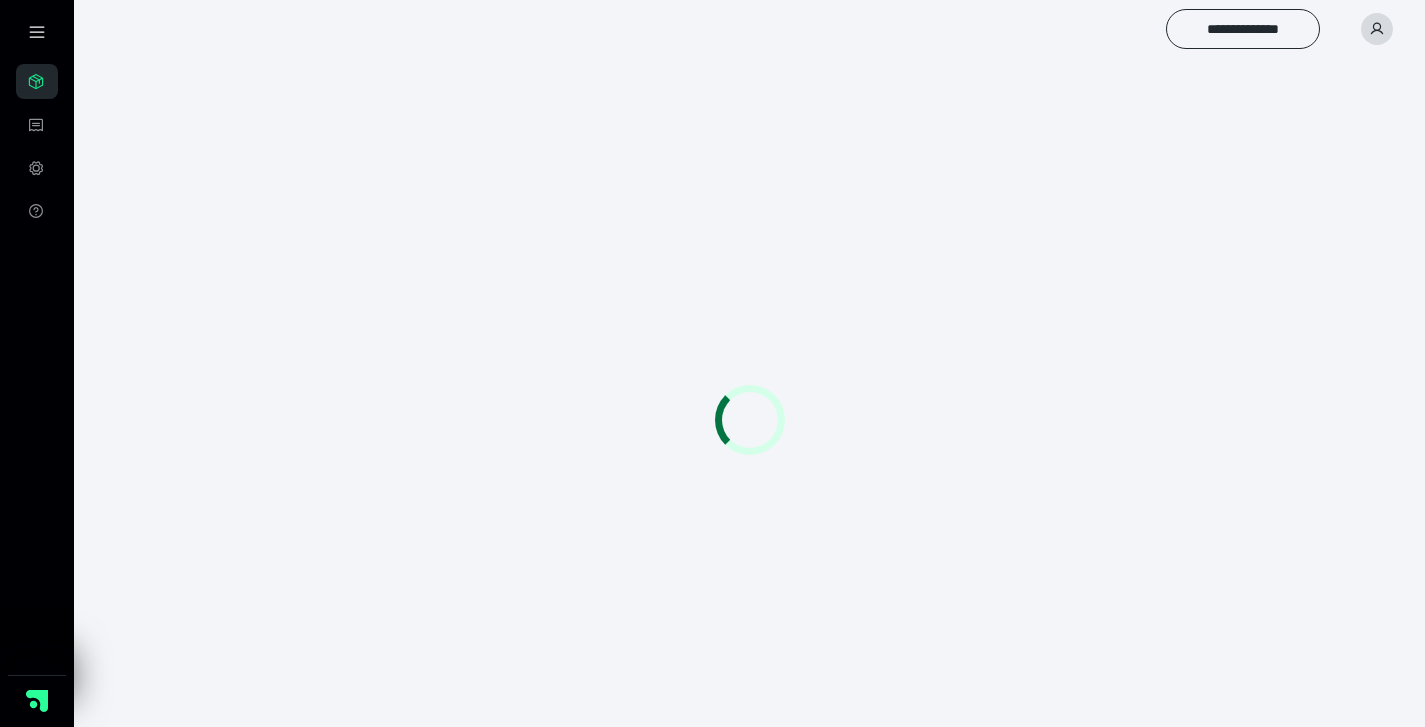 scroll, scrollTop: 0, scrollLeft: 0, axis: both 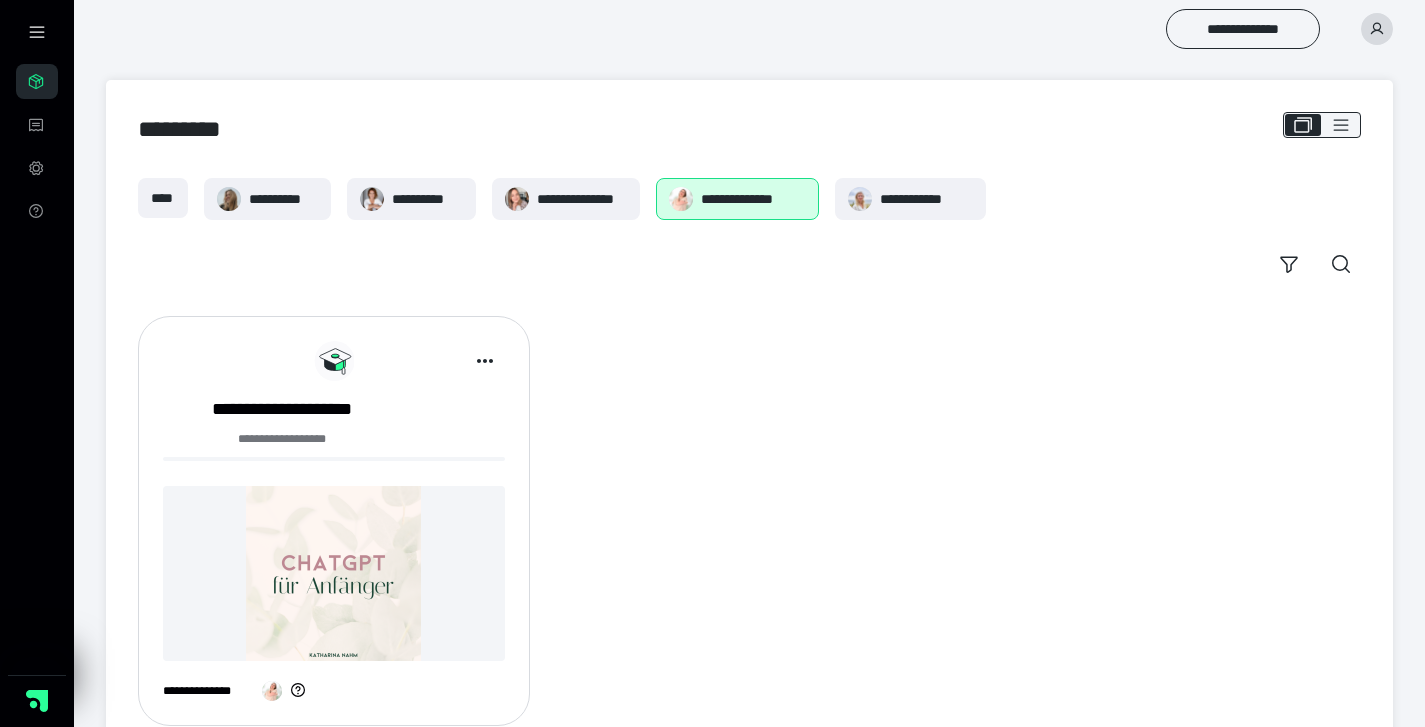 click at bounding box center [334, 573] 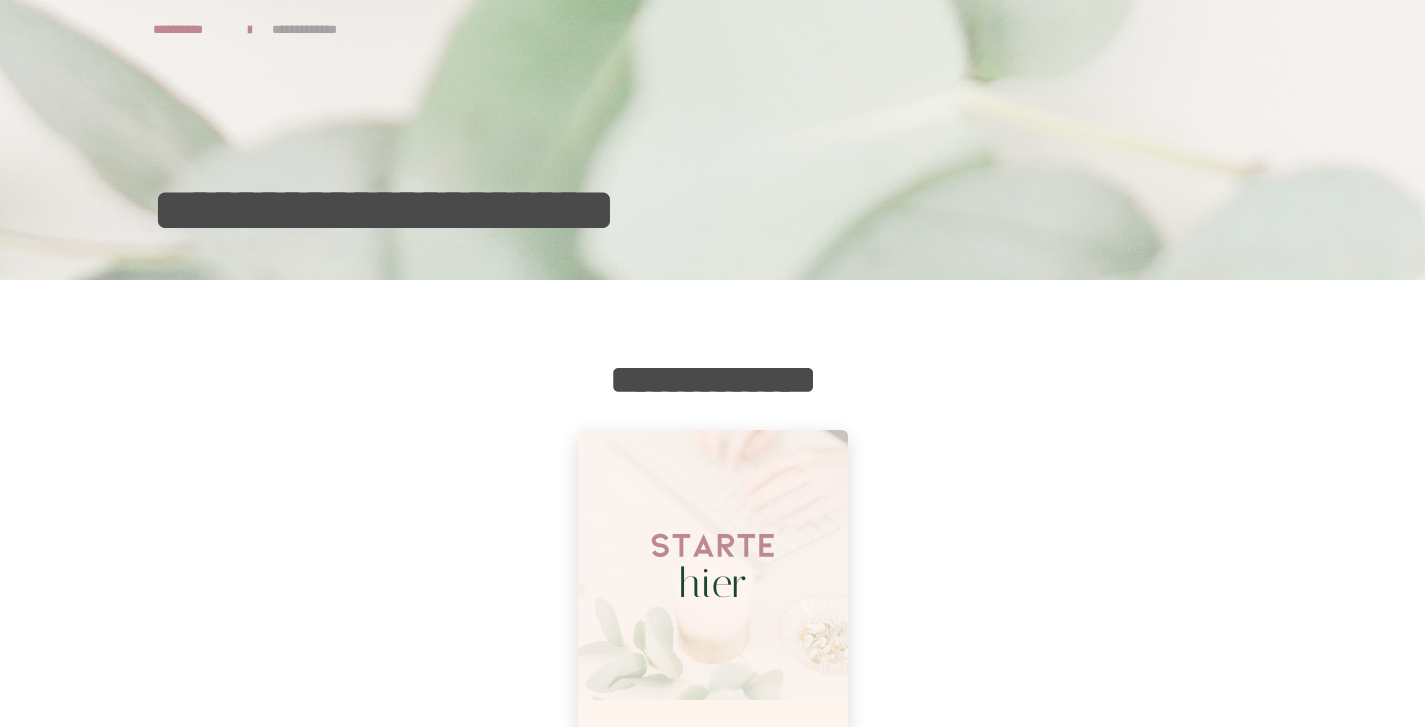 scroll, scrollTop: 186, scrollLeft: 0, axis: vertical 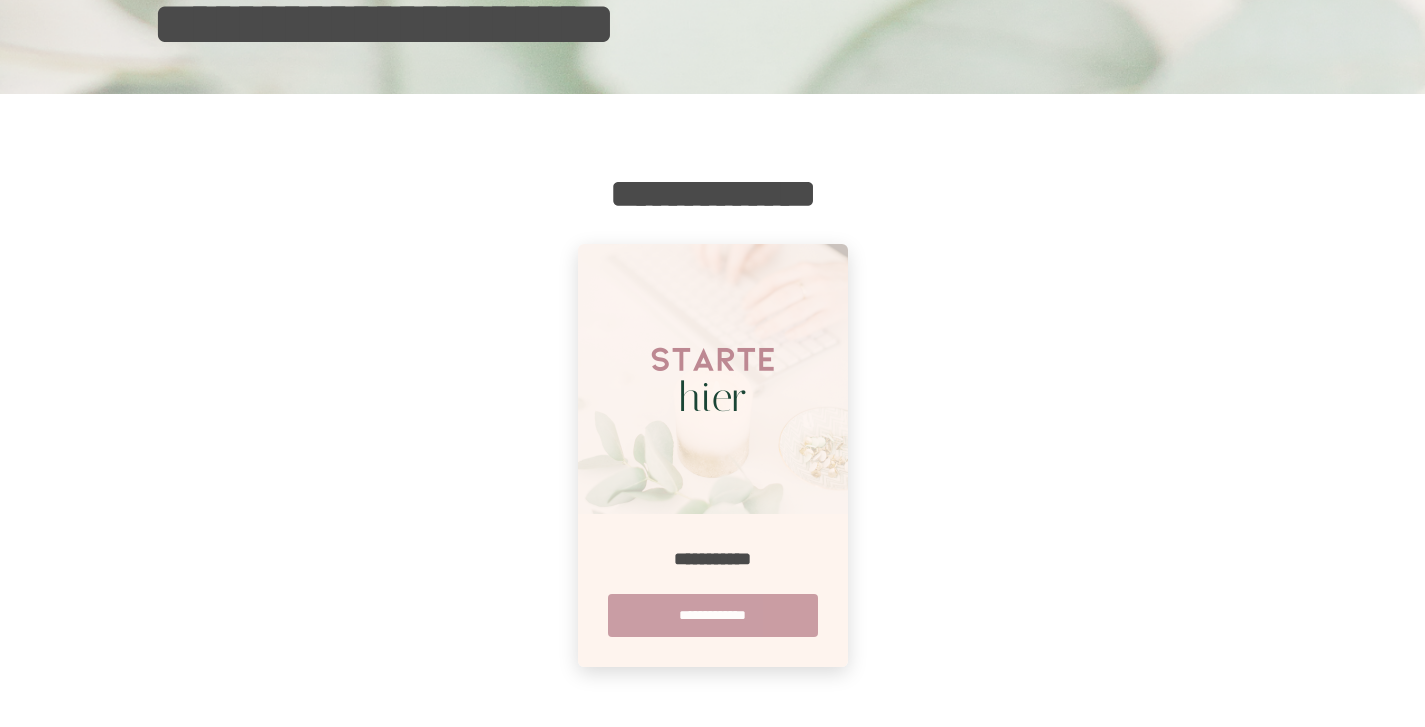 click on "**********" at bounding box center [713, 615] 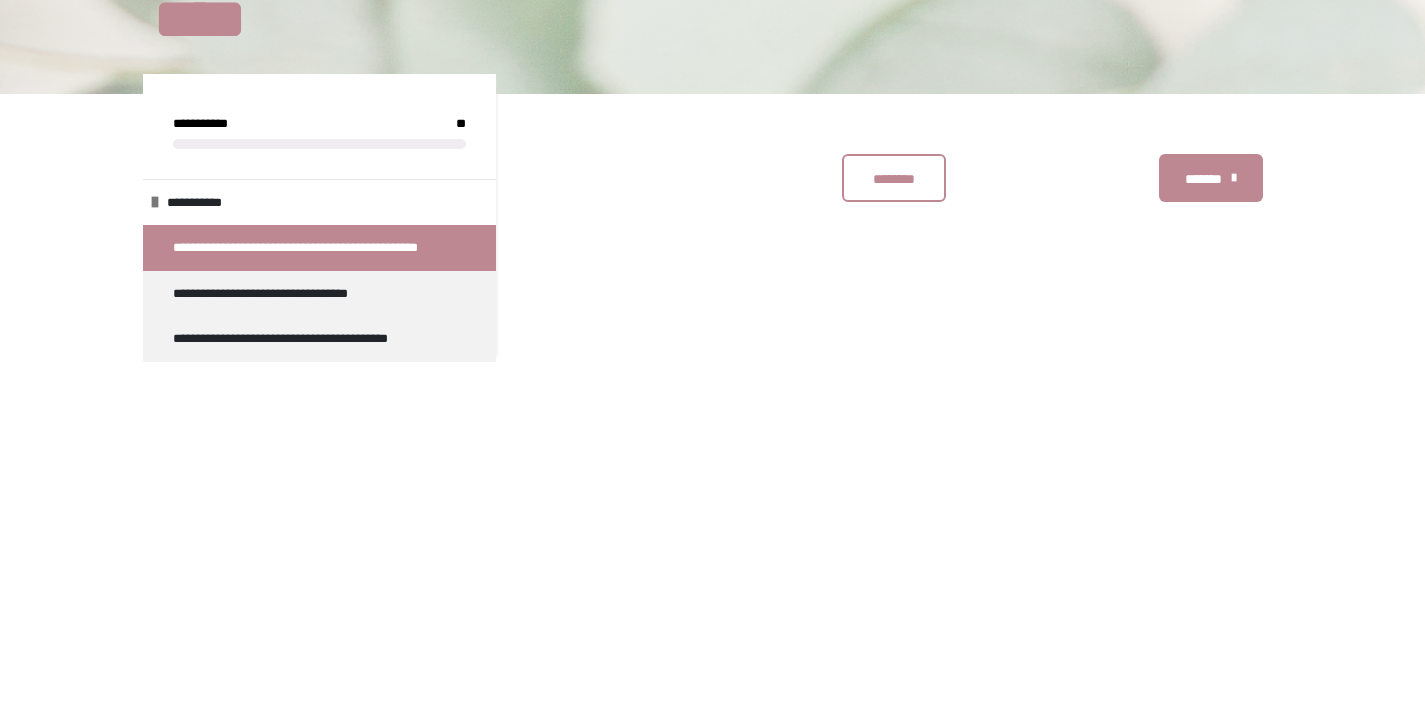 scroll, scrollTop: 0, scrollLeft: 0, axis: both 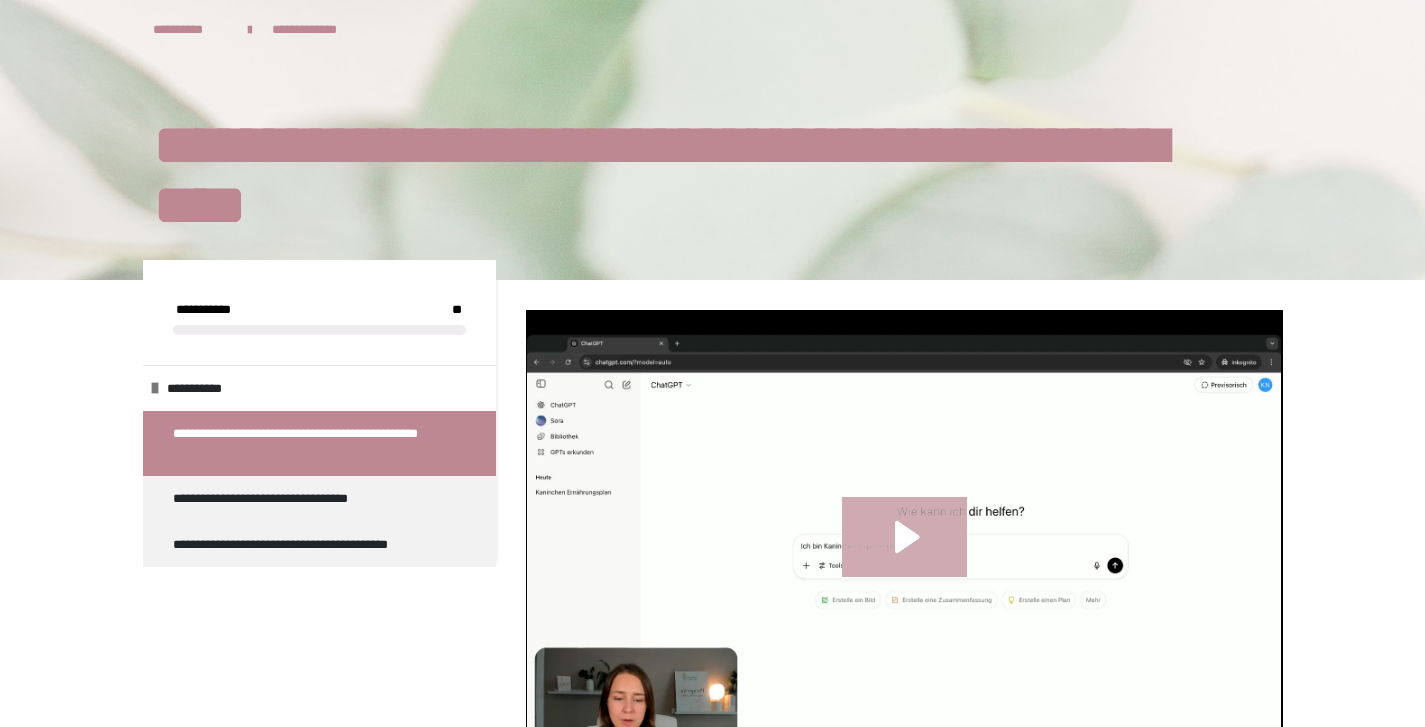 click 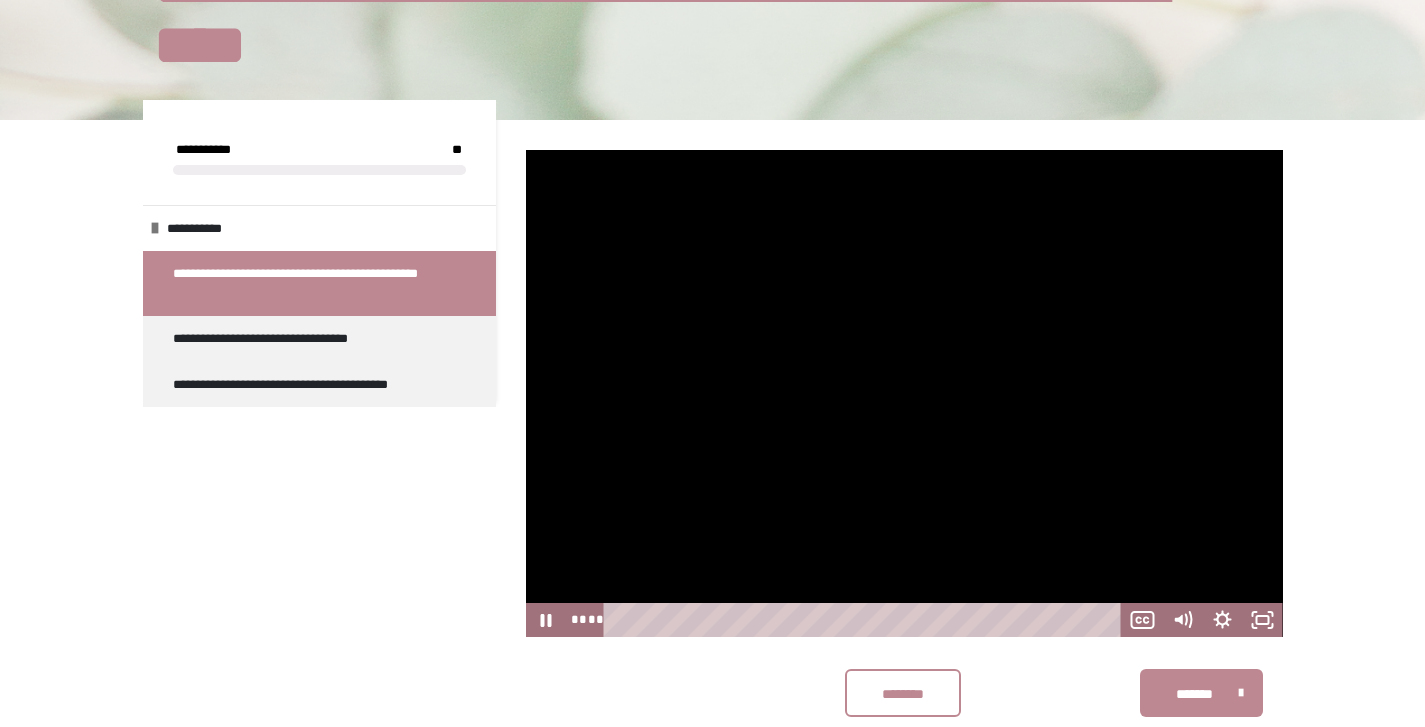 scroll, scrollTop: 176, scrollLeft: 0, axis: vertical 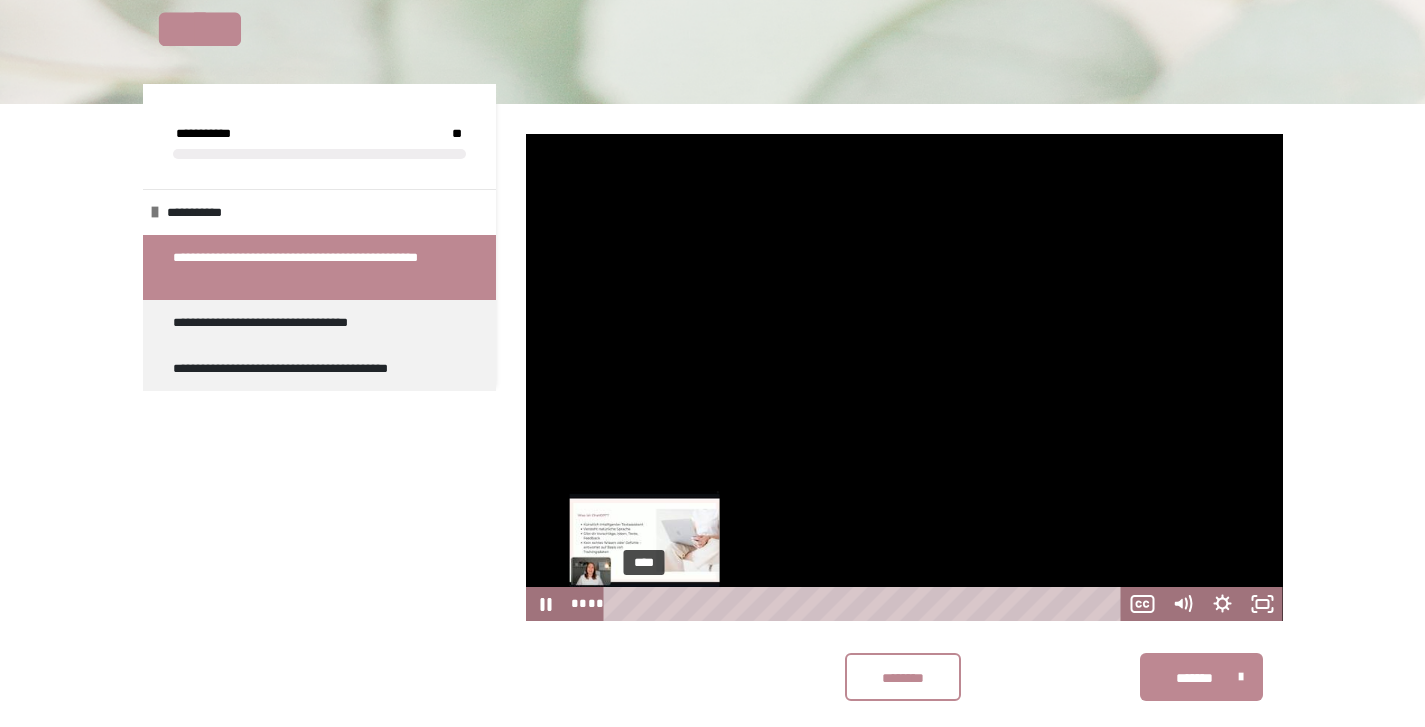 click on "****" at bounding box center [865, 604] 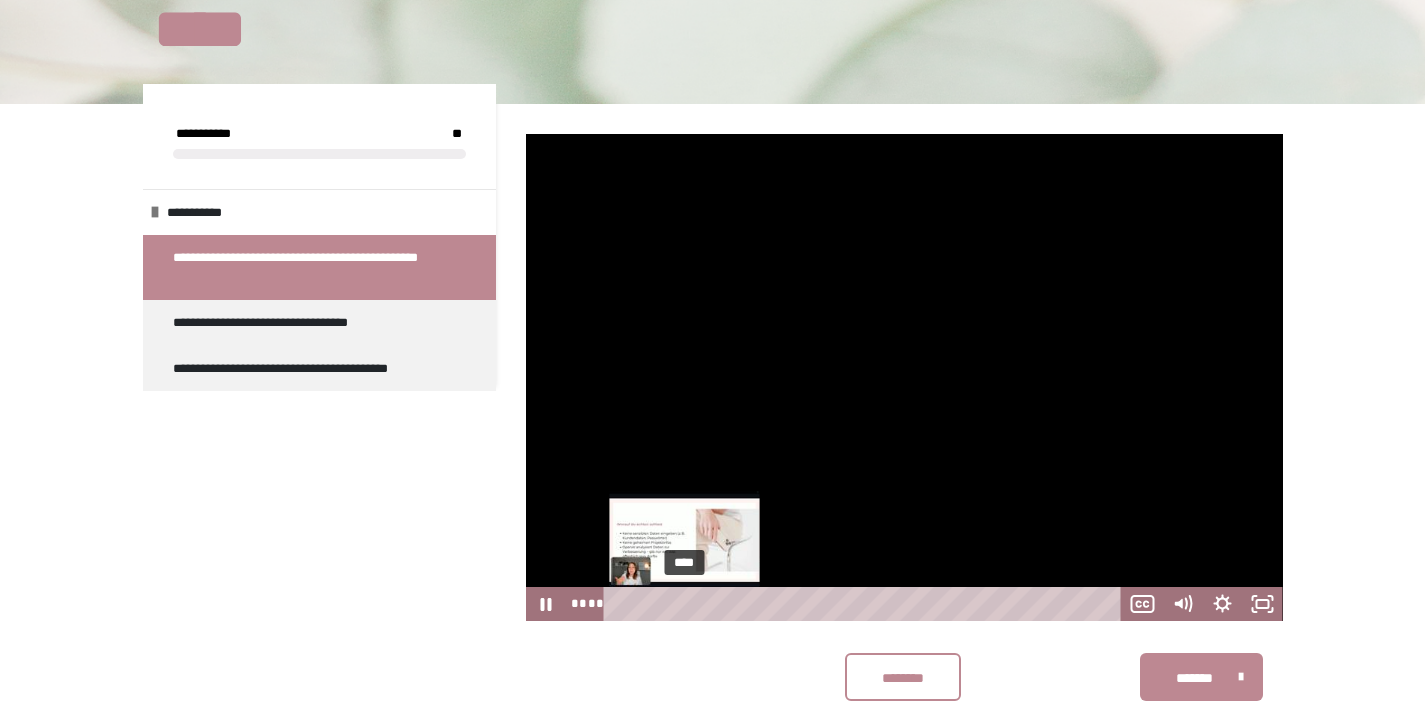 click on "****" at bounding box center [865, 604] 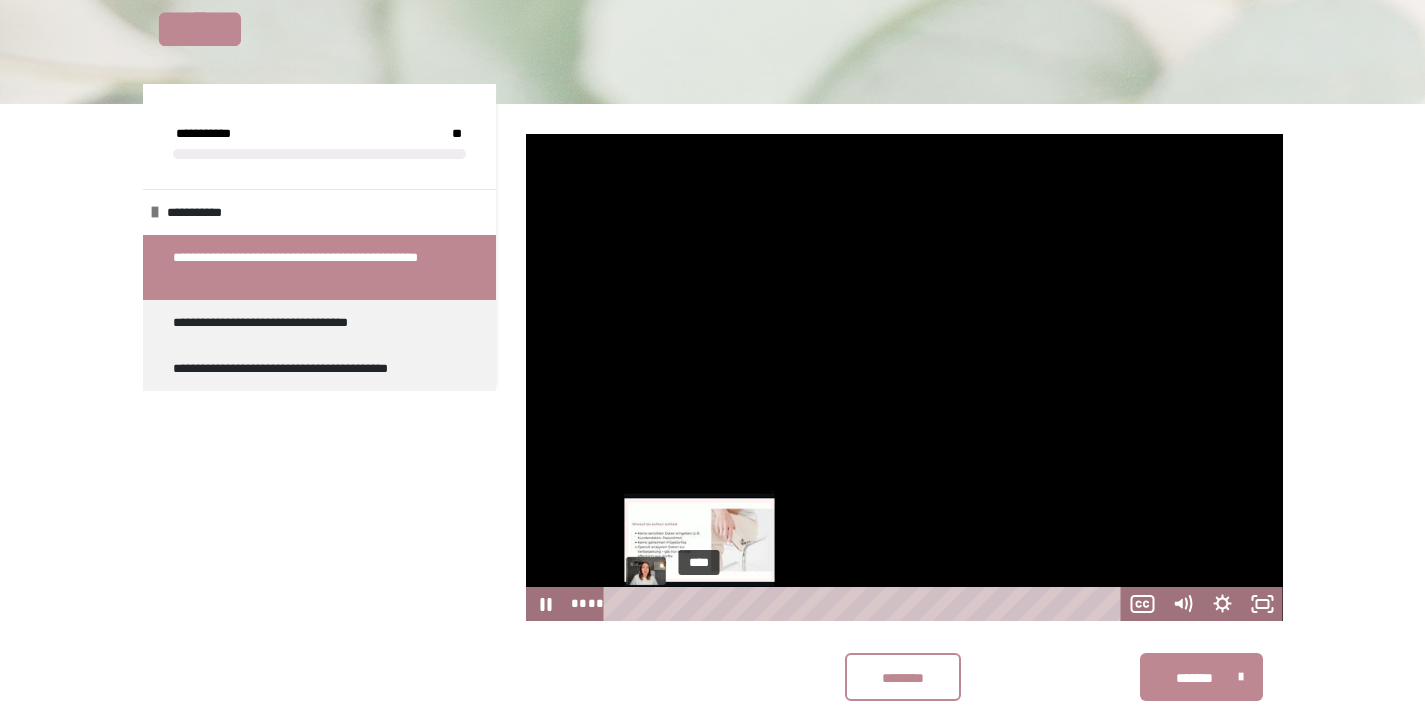 click on "****" at bounding box center (865, 604) 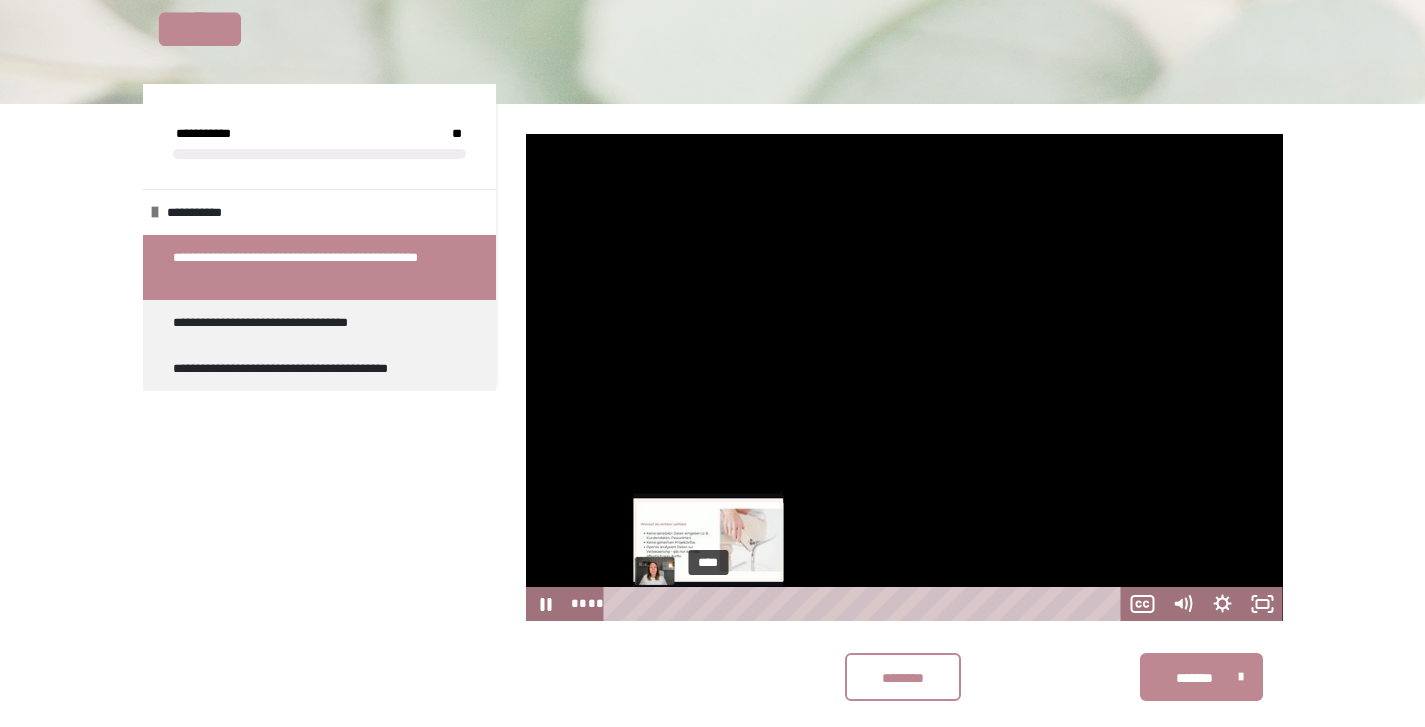 click on "****" at bounding box center (865, 604) 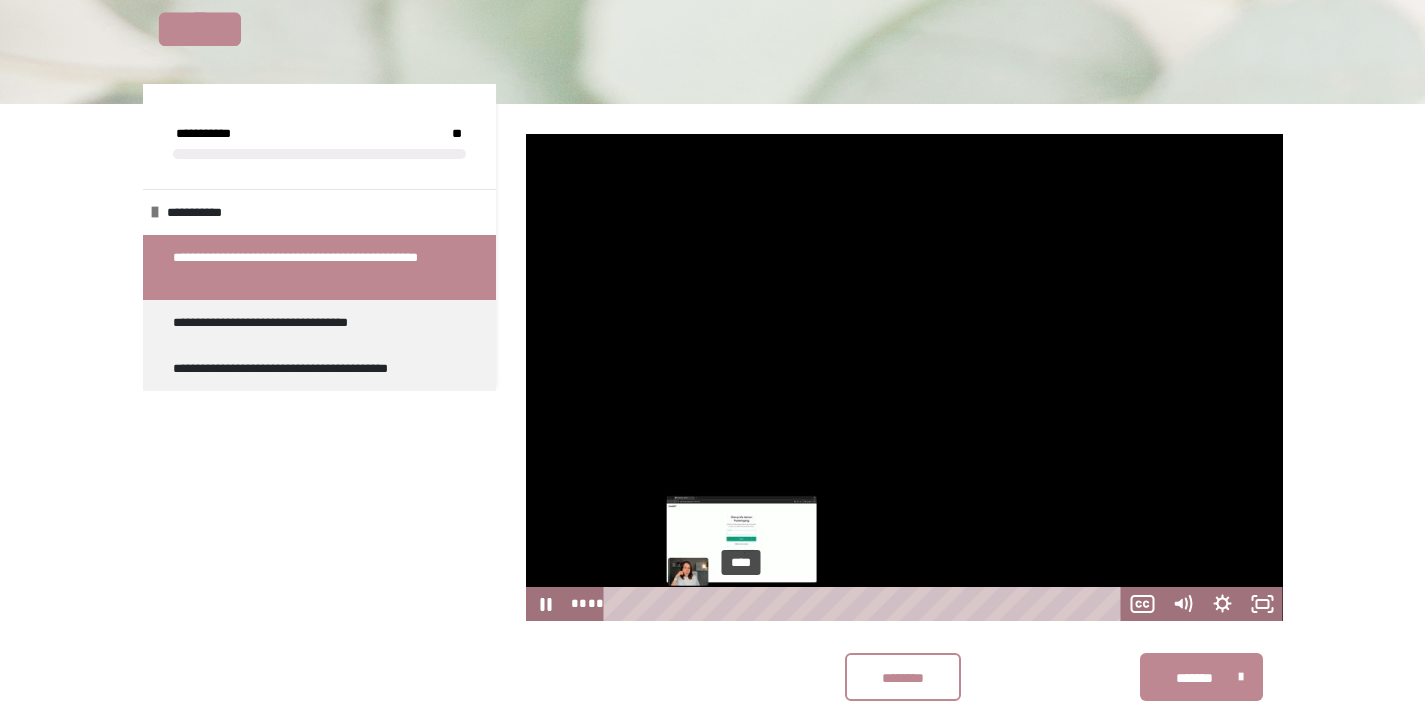 click on "****" at bounding box center [865, 604] 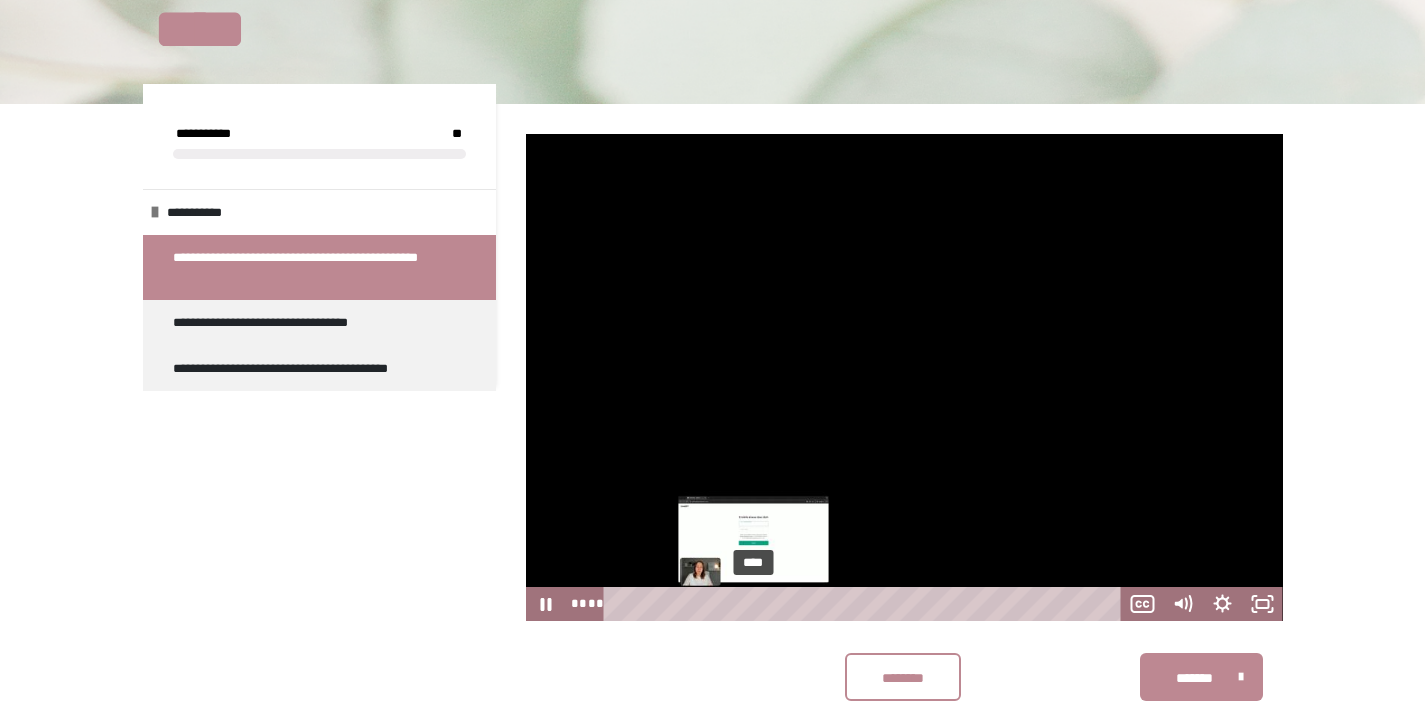 click on "****" at bounding box center [865, 604] 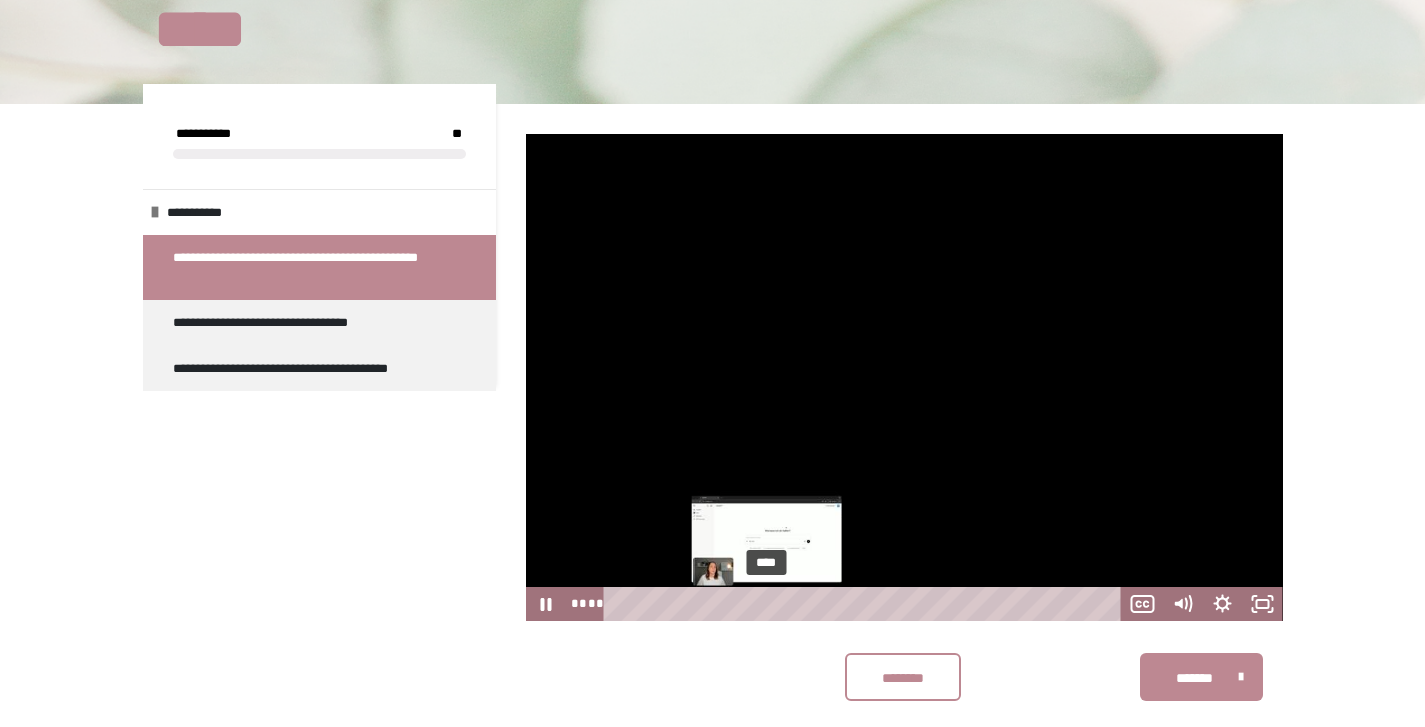 click on "****" at bounding box center [865, 604] 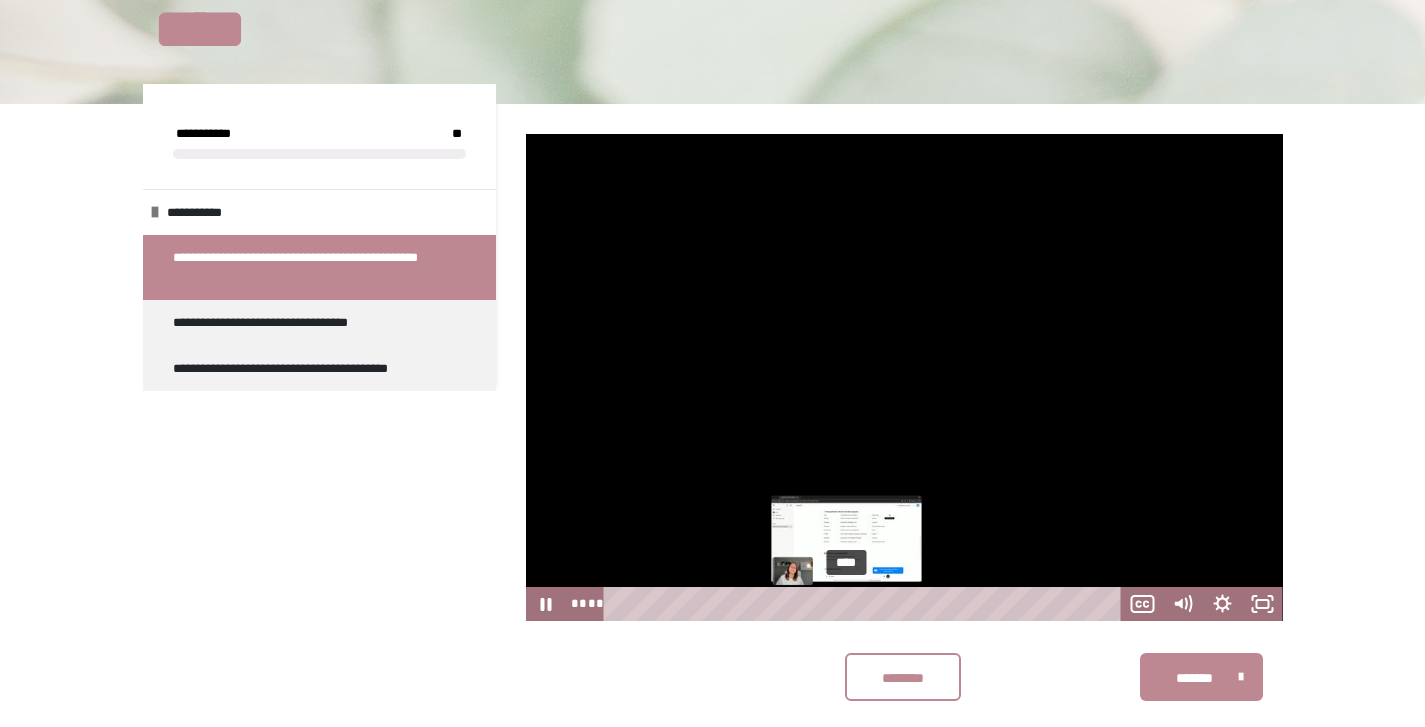 click on "****" at bounding box center (865, 604) 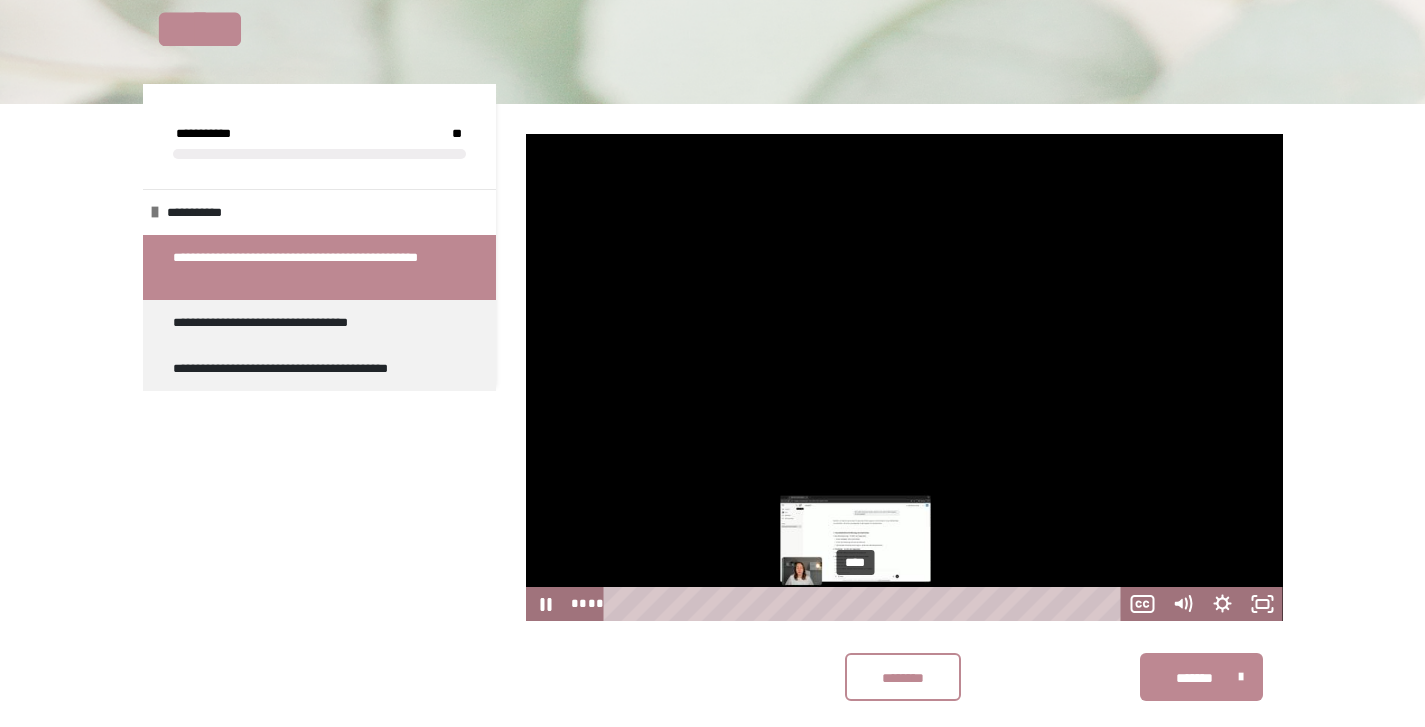 click on "****" at bounding box center (865, 604) 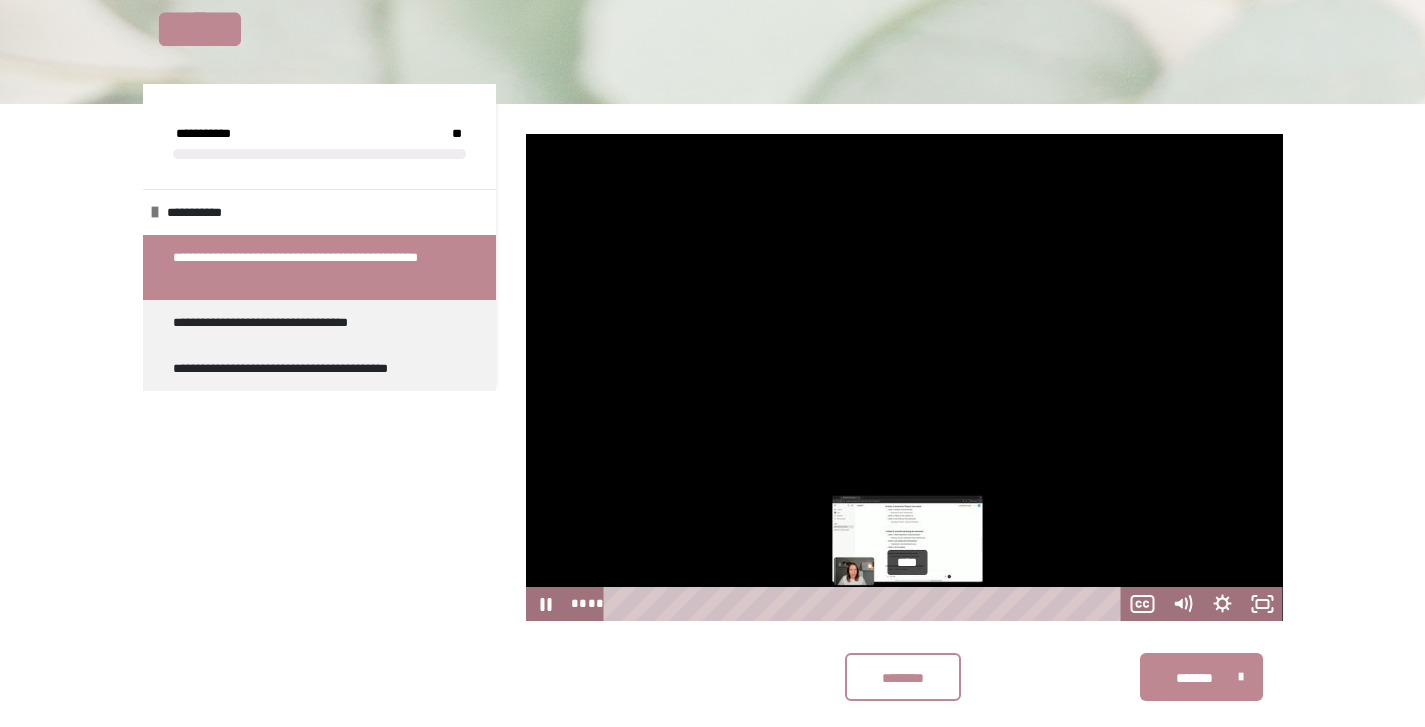 click on "****" at bounding box center (865, 604) 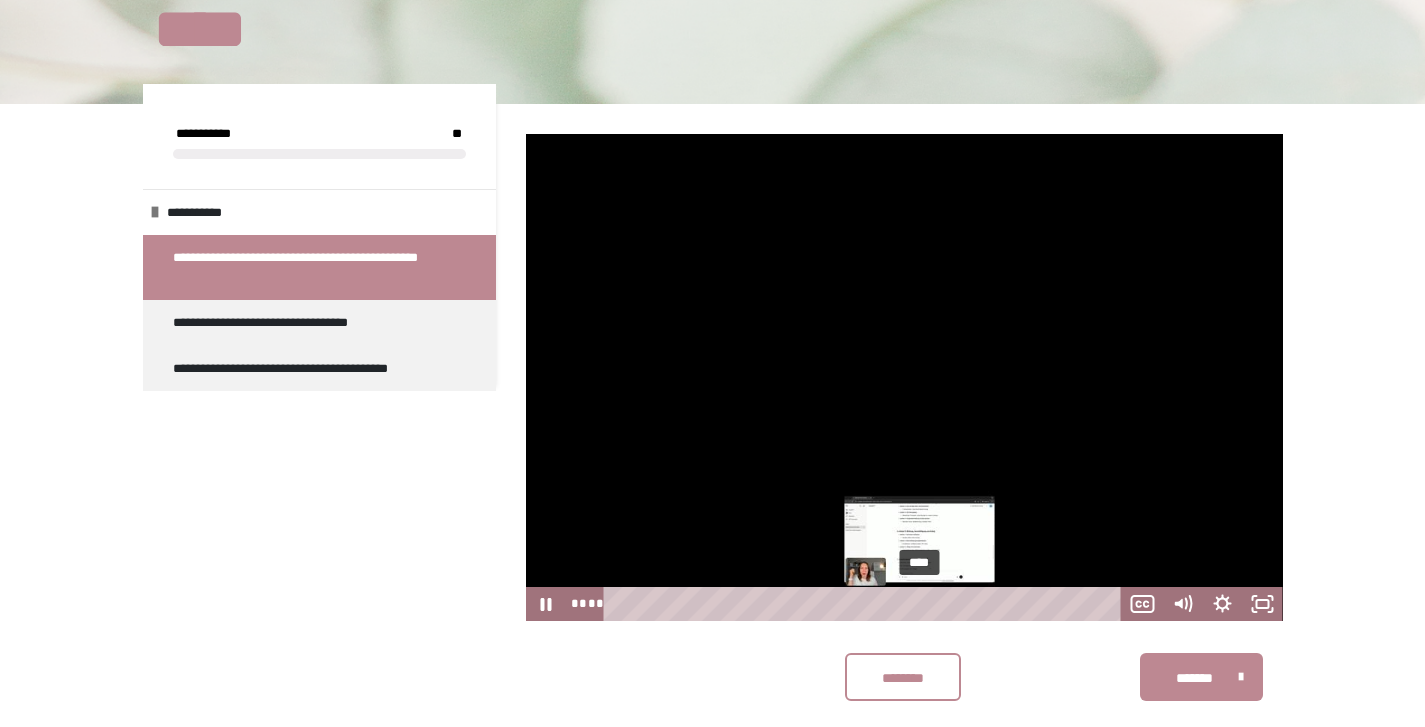 click on "****" at bounding box center (865, 604) 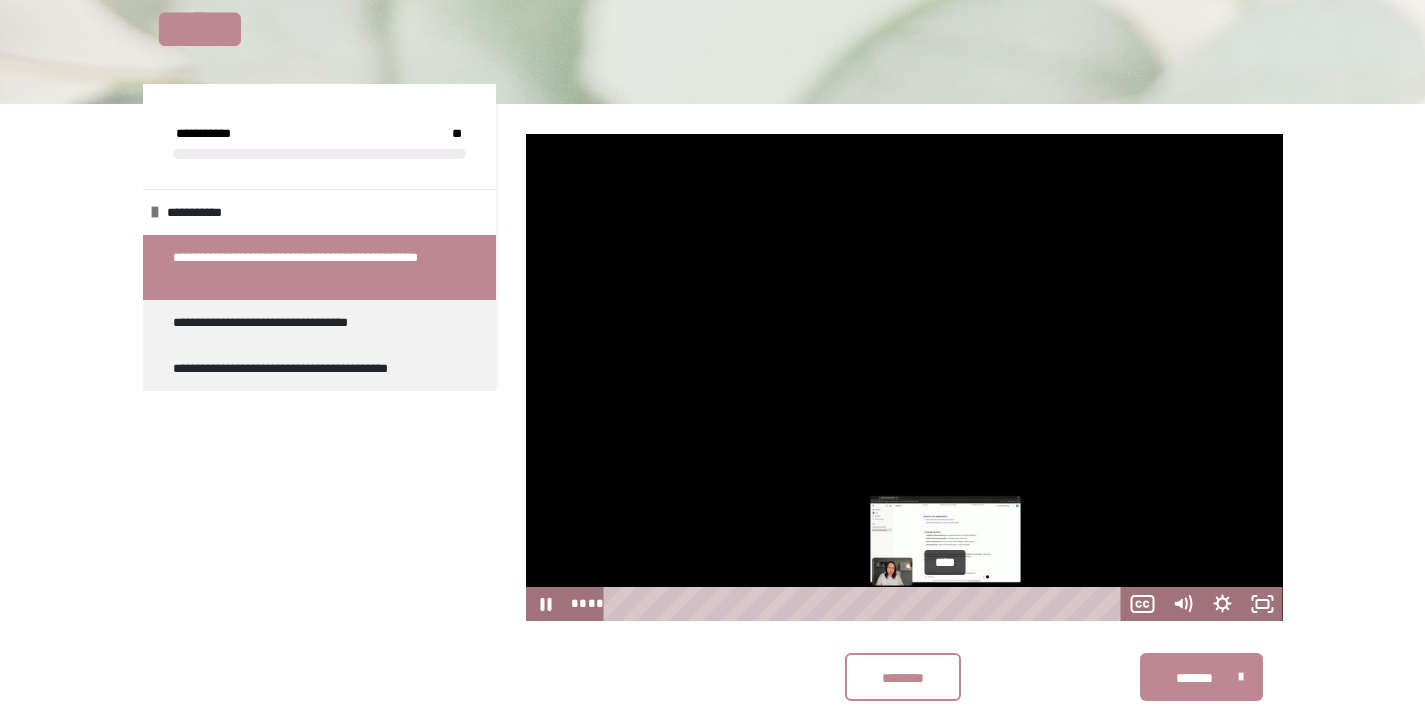 click on "****" at bounding box center [865, 604] 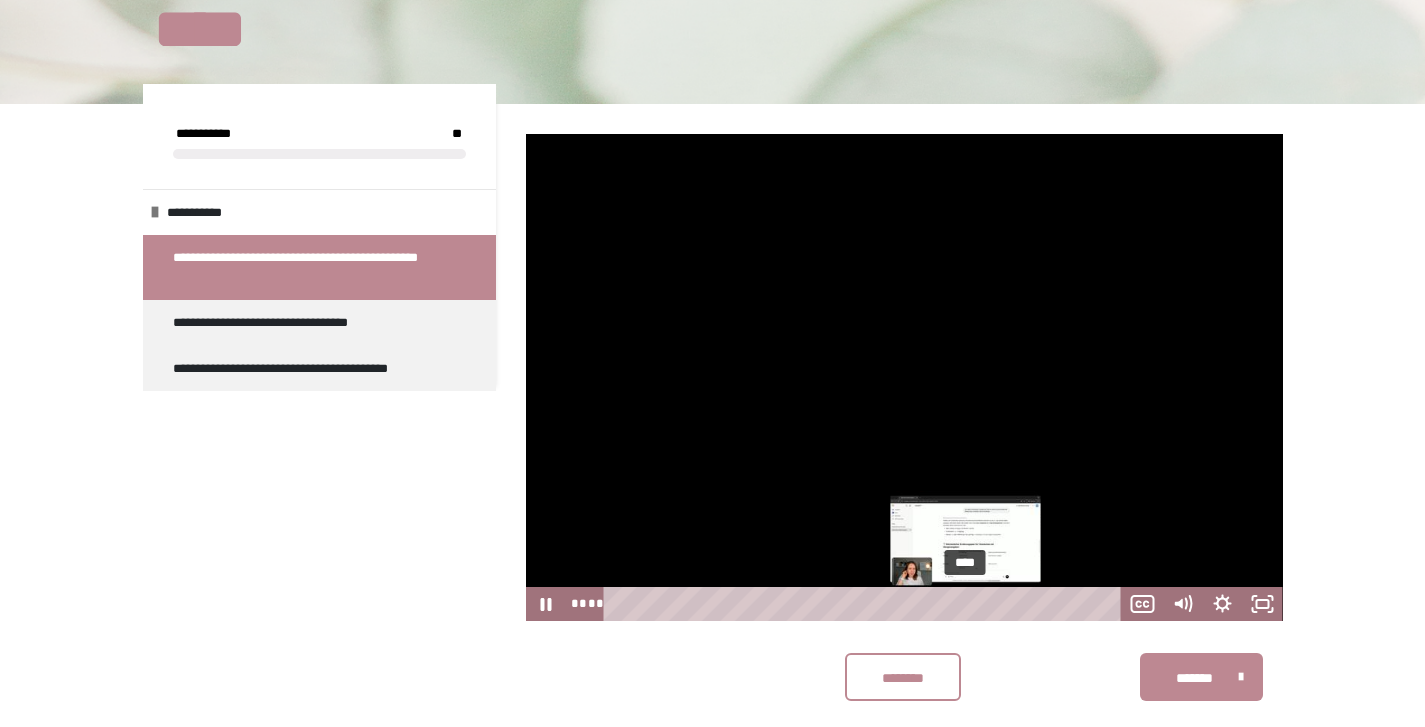 click on "****" at bounding box center [865, 604] 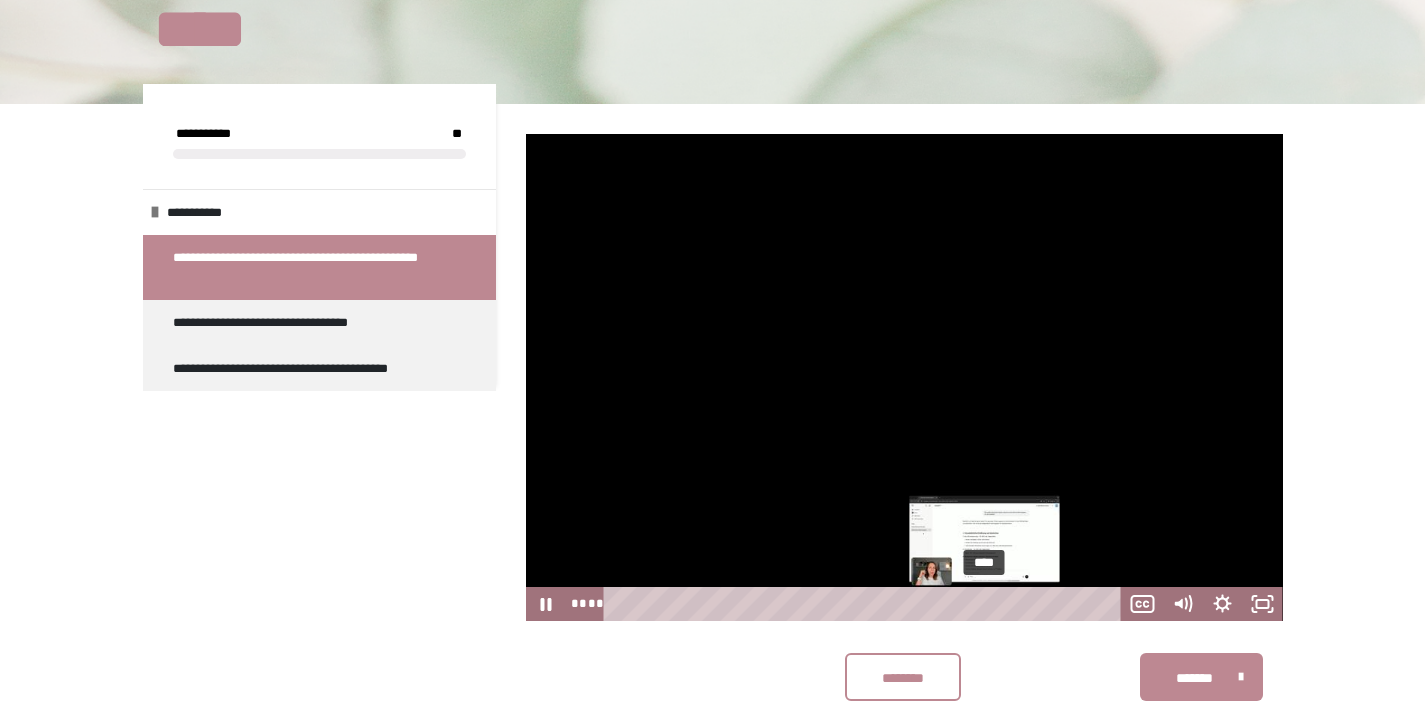 click on "****" at bounding box center [865, 604] 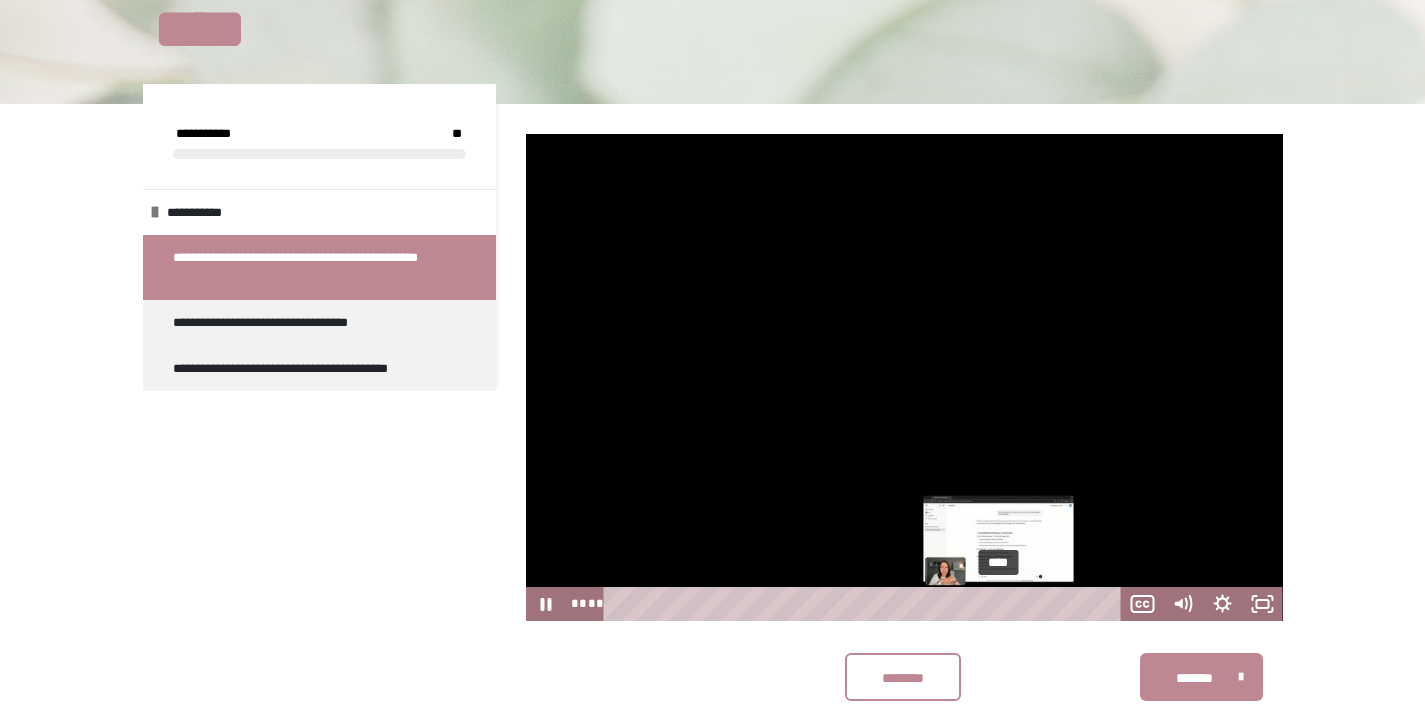click on "****" at bounding box center (865, 604) 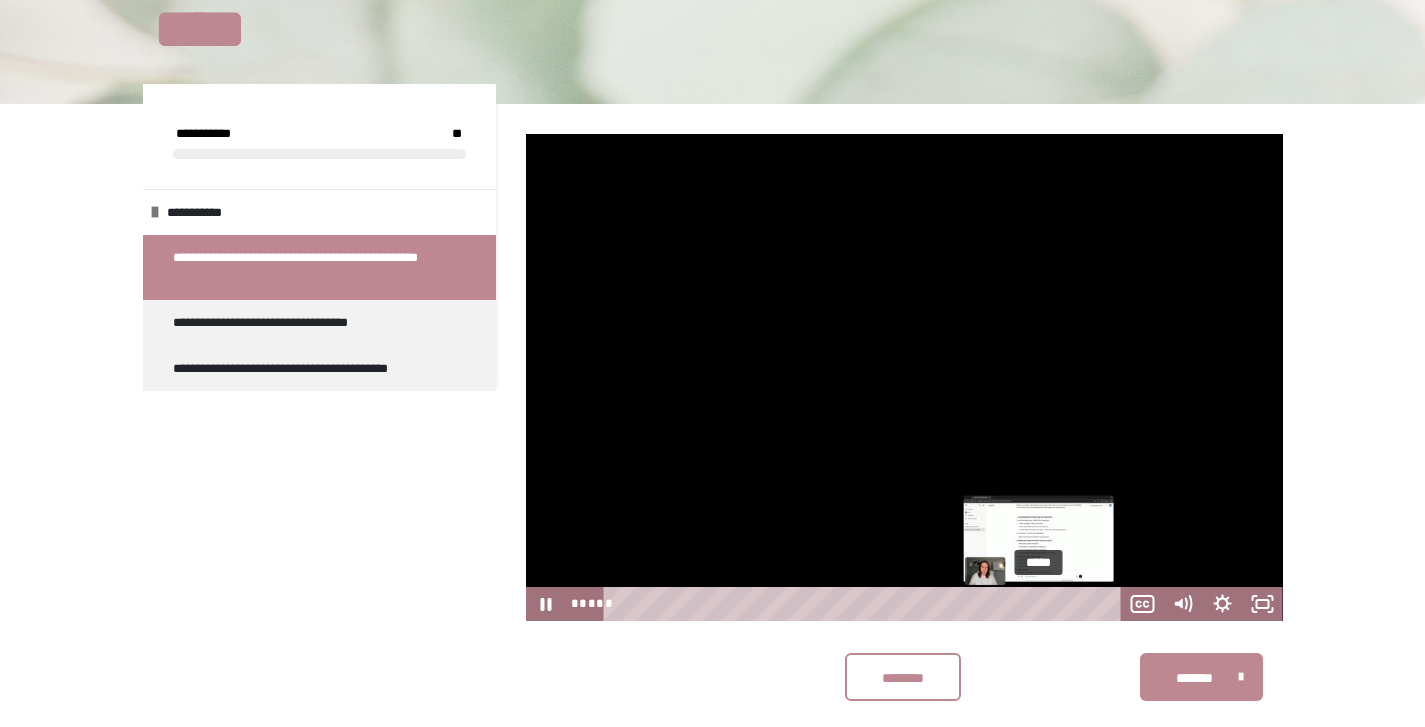 click on "*****" at bounding box center [865, 604] 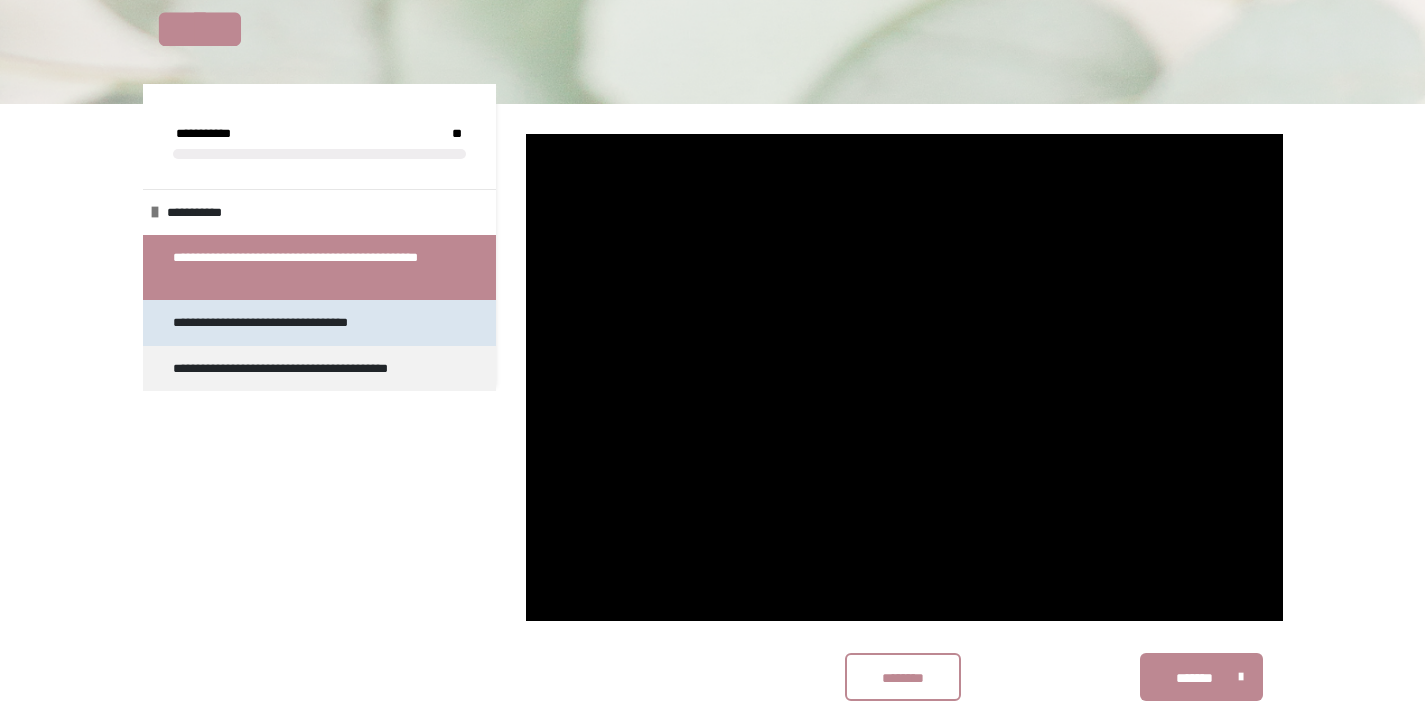 click on "**********" at bounding box center [279, 323] 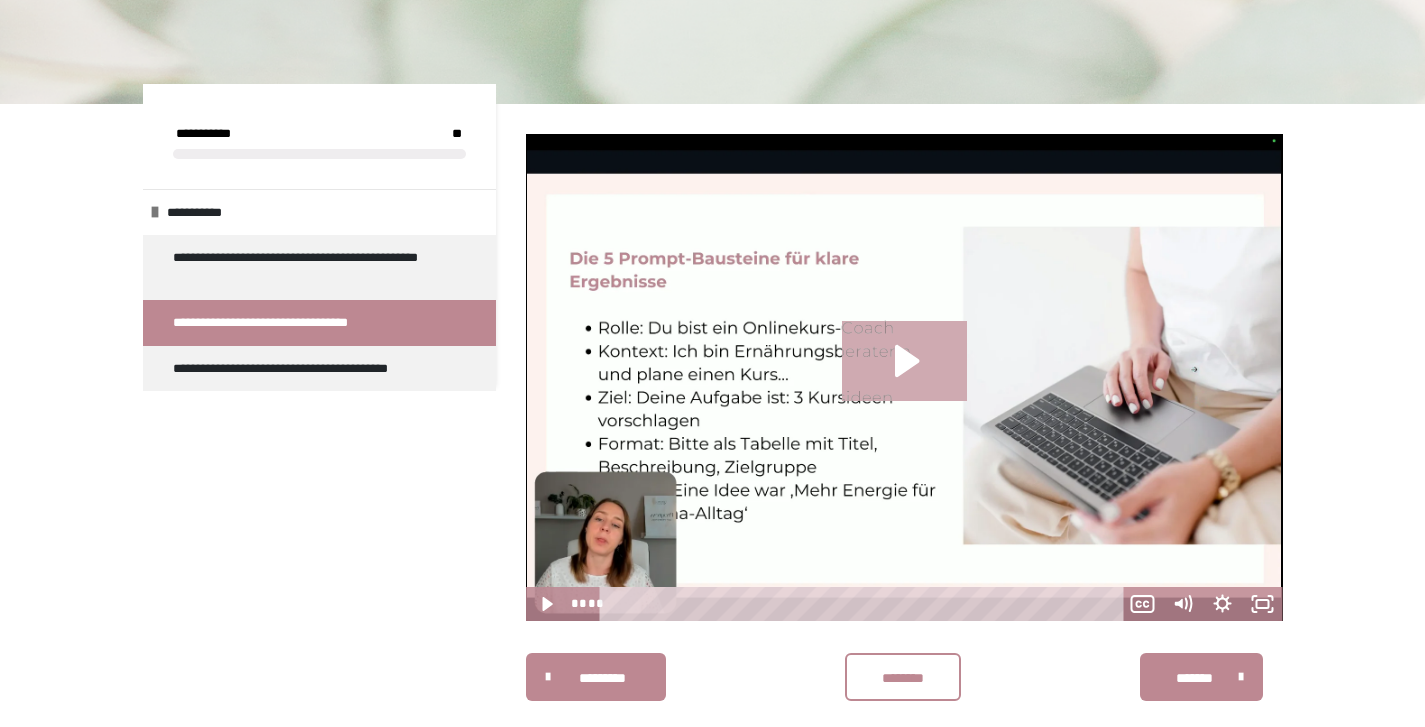 click 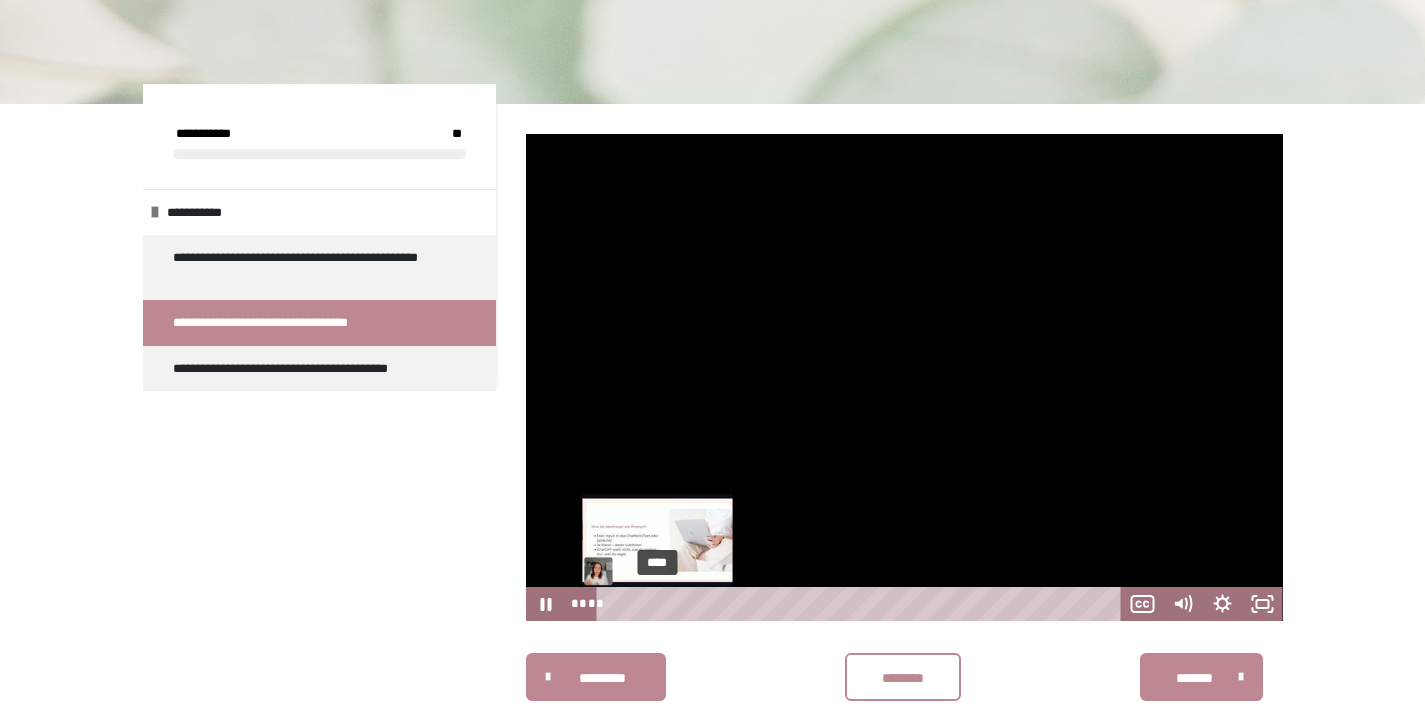 click on "****" at bounding box center (862, 604) 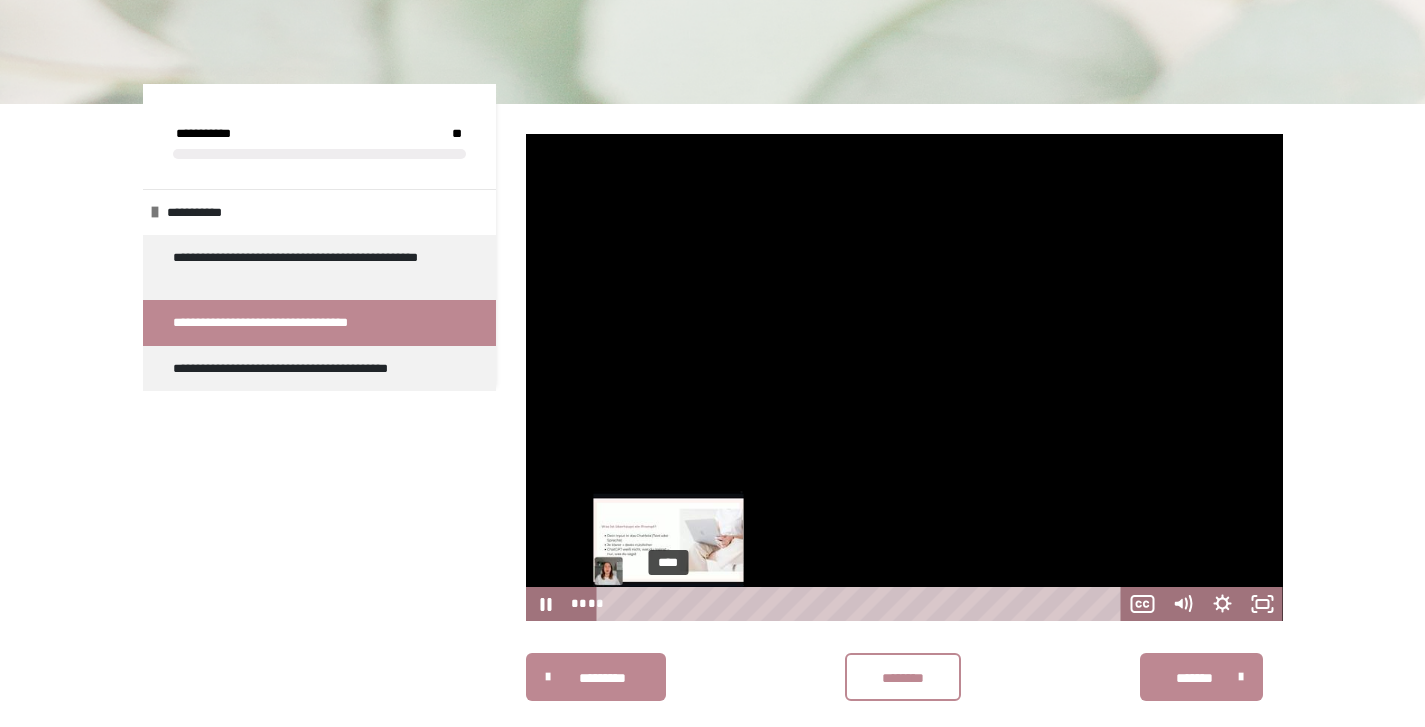 click on "****" at bounding box center [862, 604] 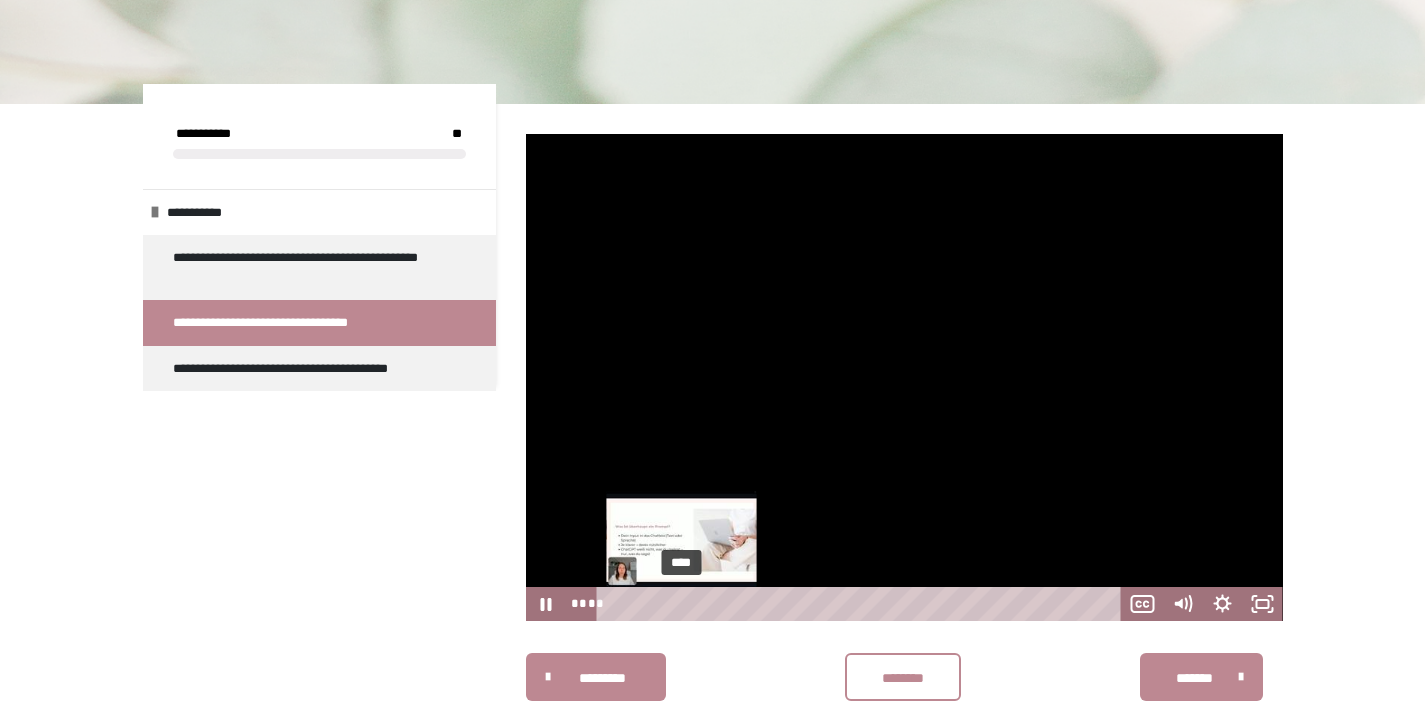 click on "****" at bounding box center (862, 604) 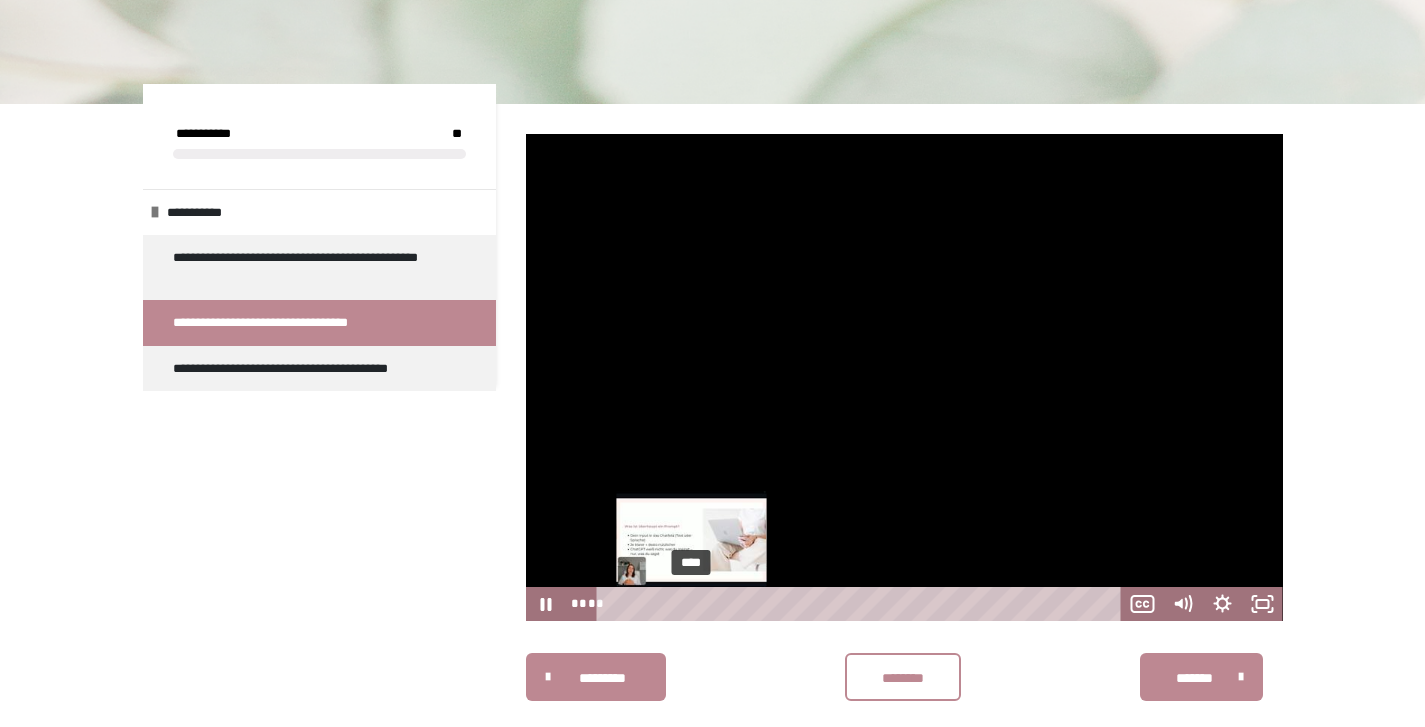 click on "****" at bounding box center (862, 604) 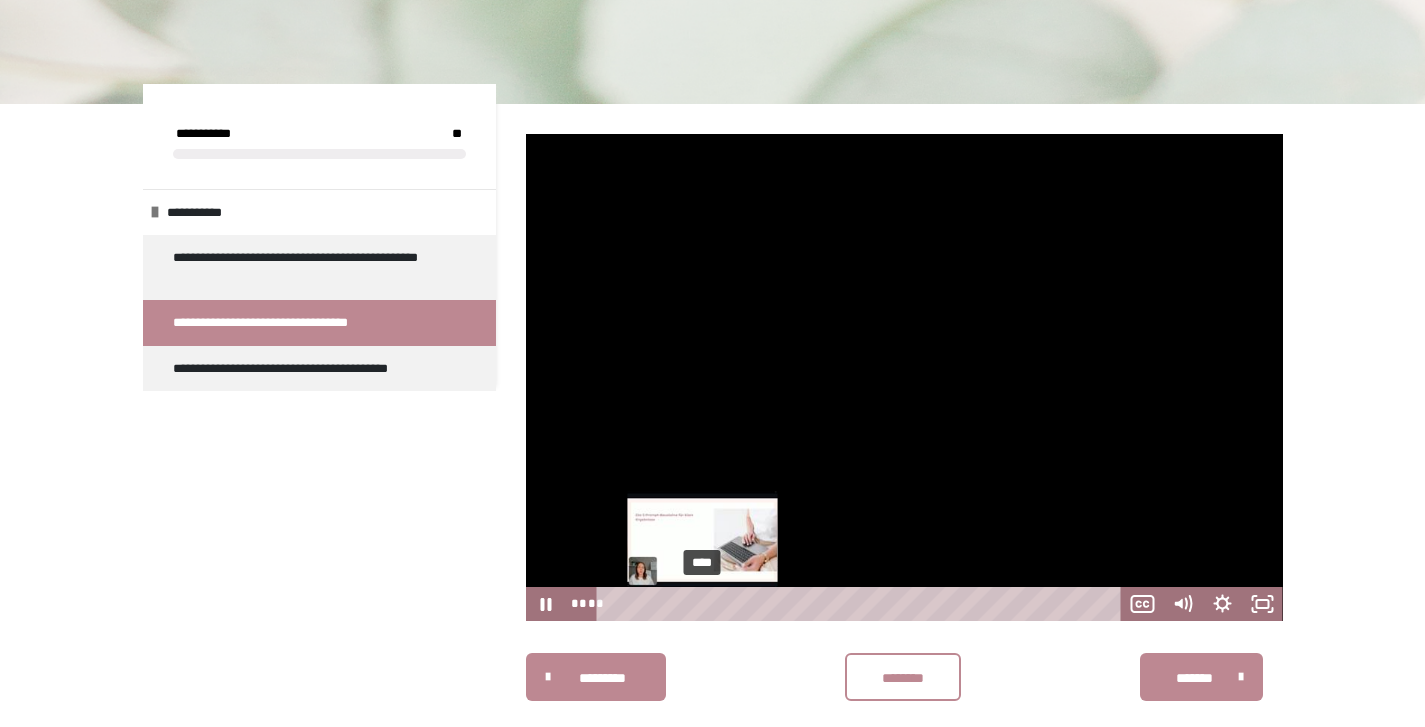 click on "****" at bounding box center [862, 604] 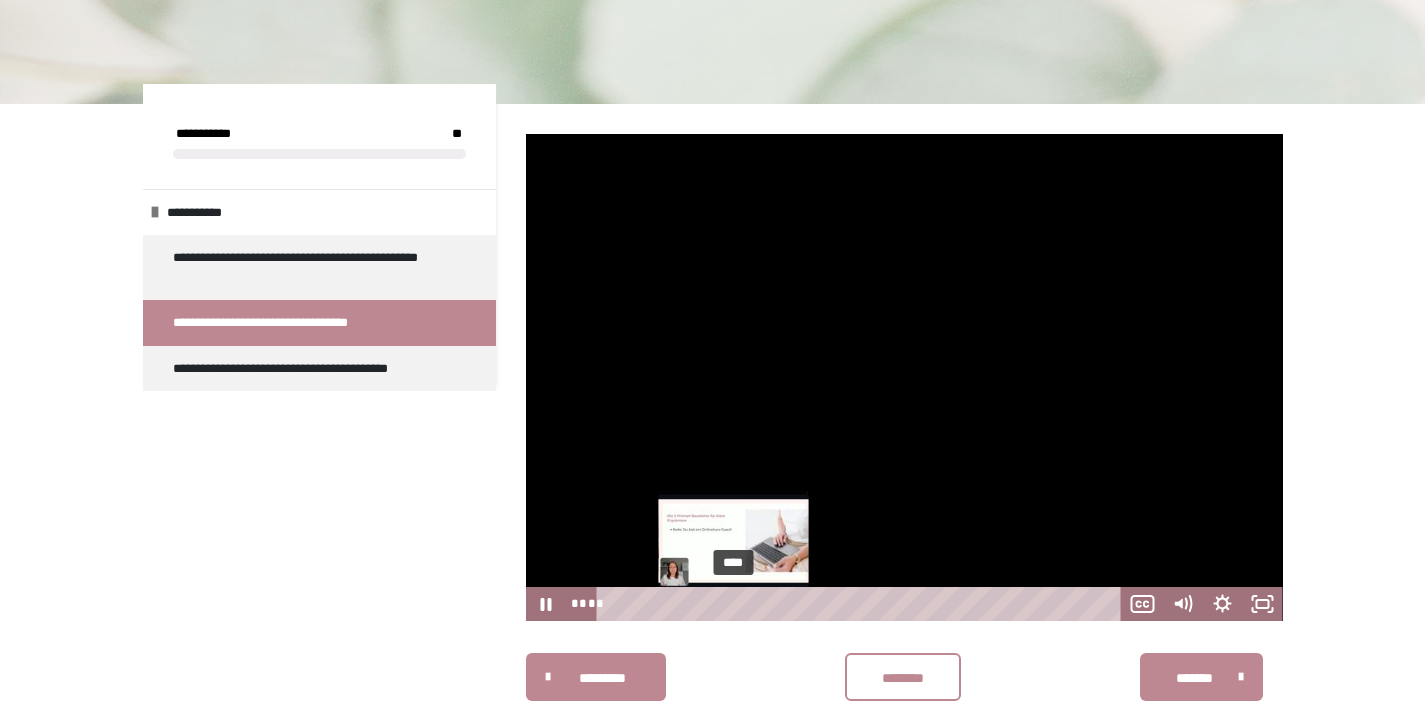 click on "****" at bounding box center (862, 604) 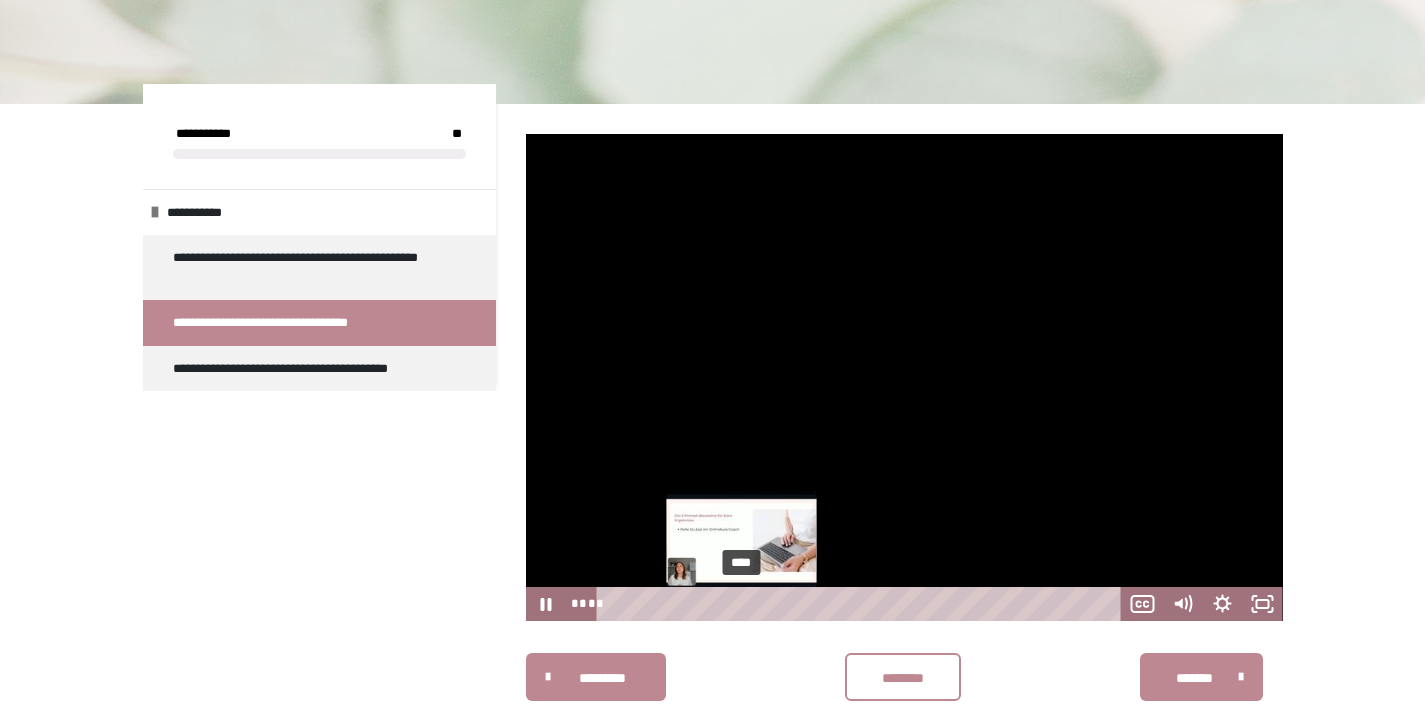 click on "****" at bounding box center (862, 604) 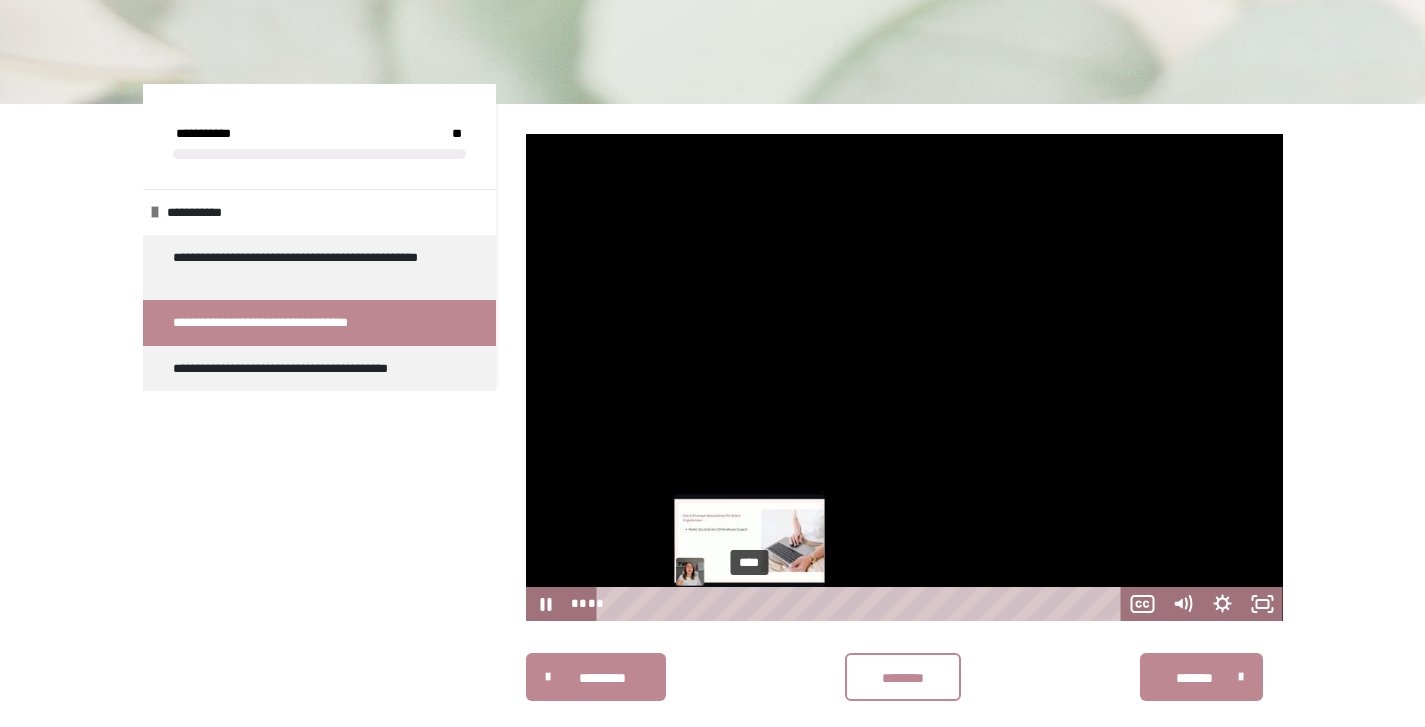 click on "****" at bounding box center [862, 604] 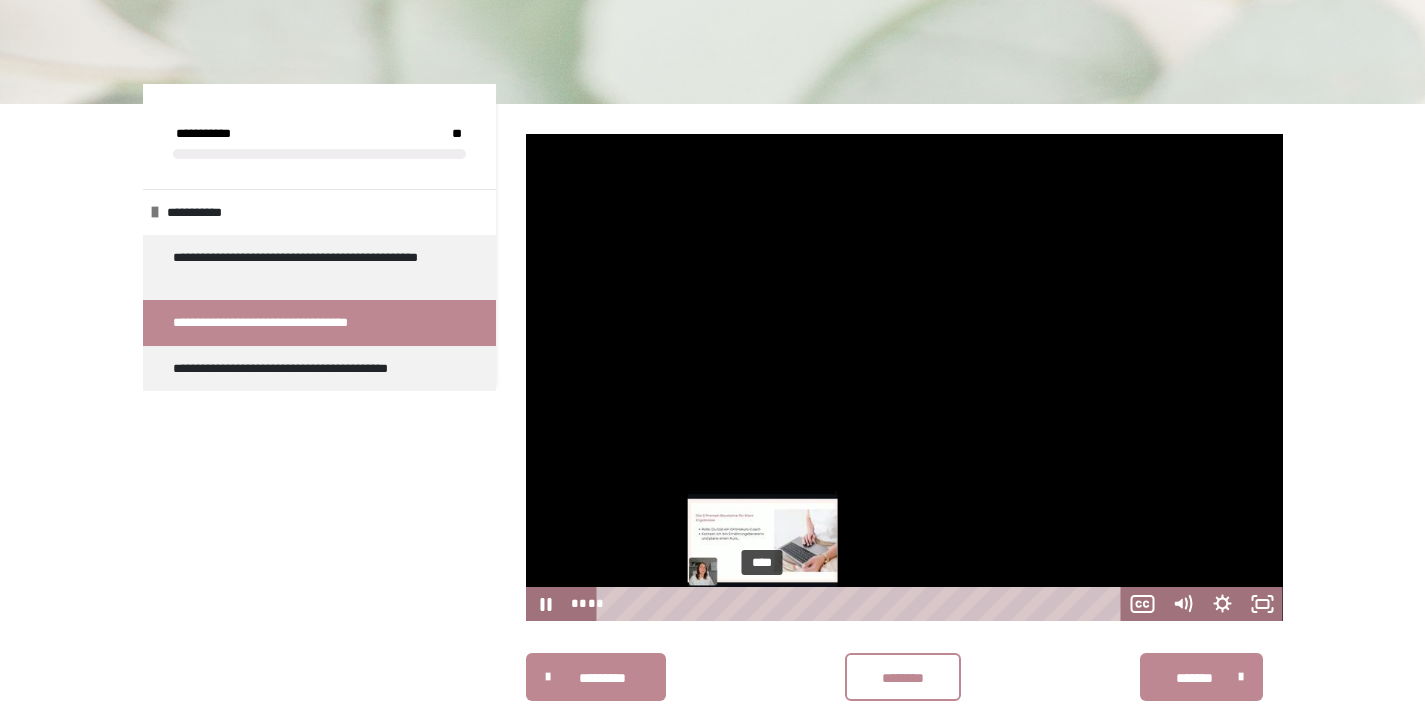 click on "****" at bounding box center (862, 604) 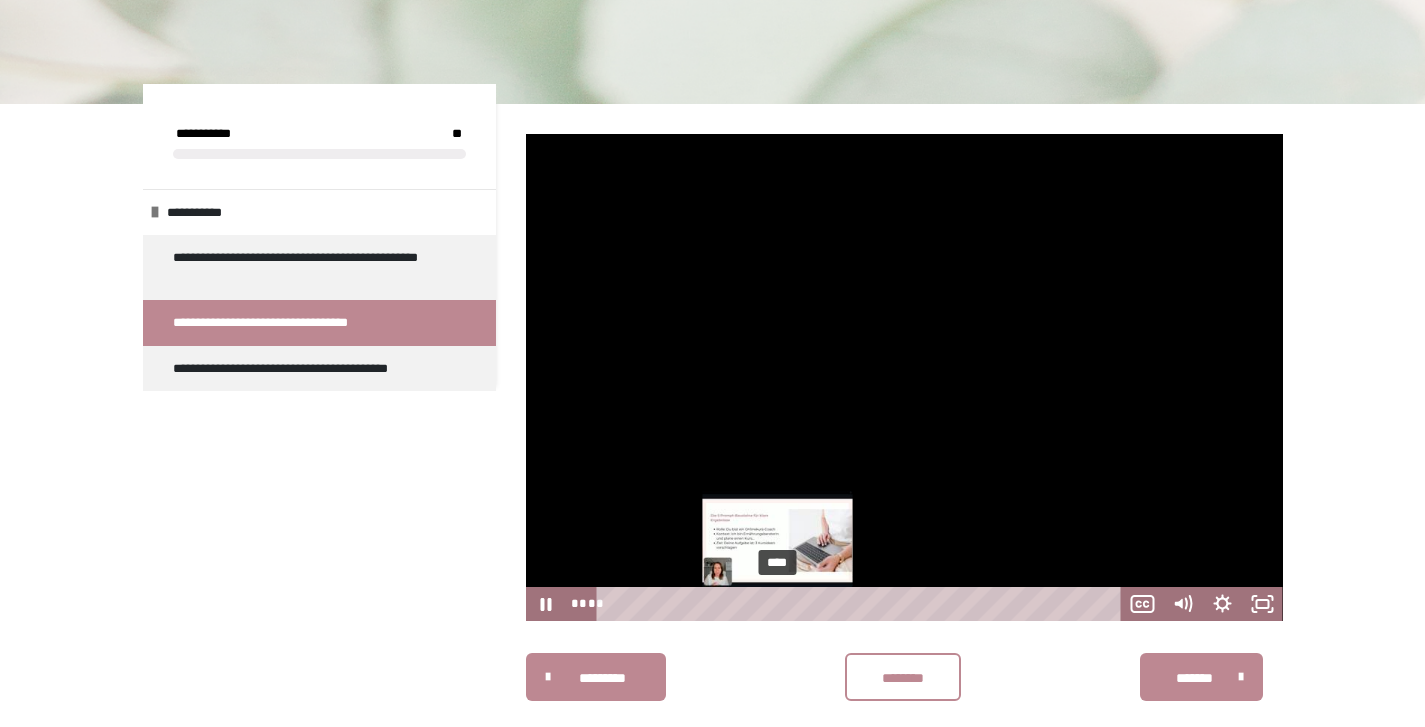 click on "****" at bounding box center [862, 604] 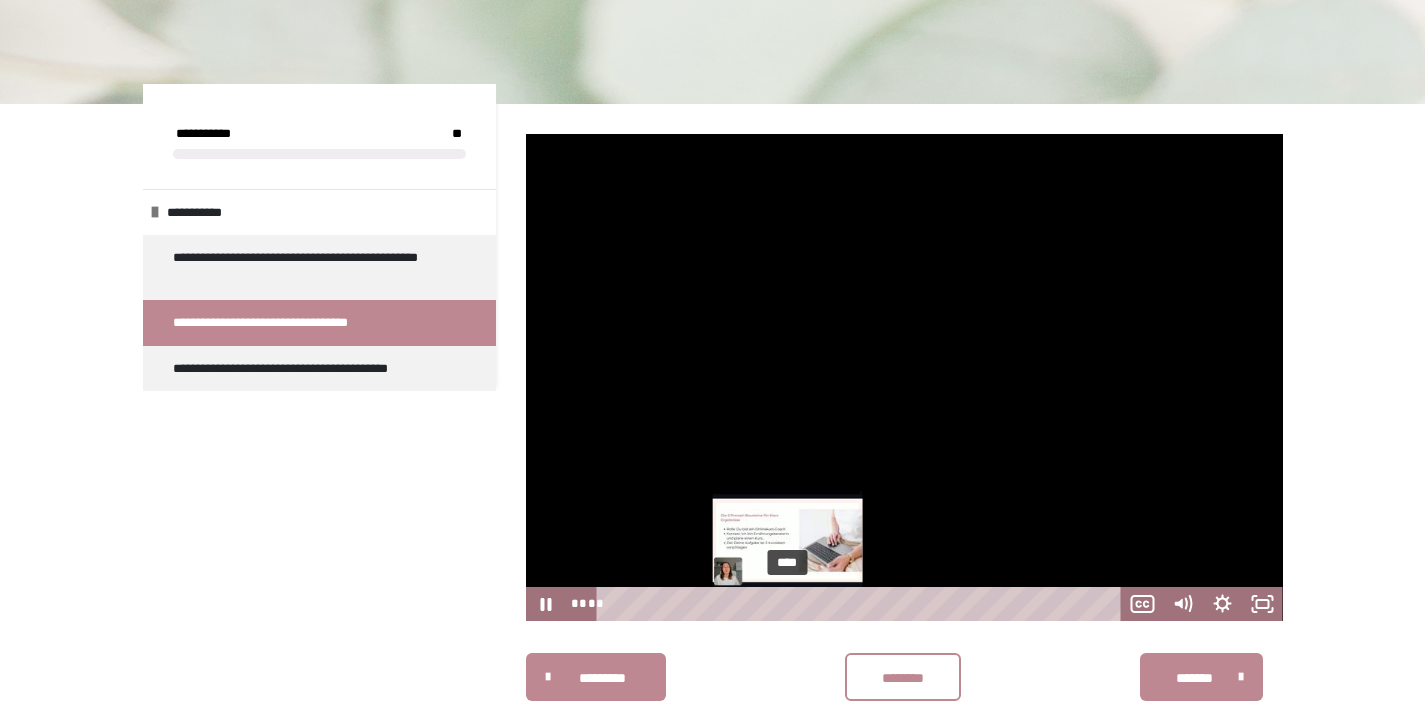 click on "****" at bounding box center [862, 604] 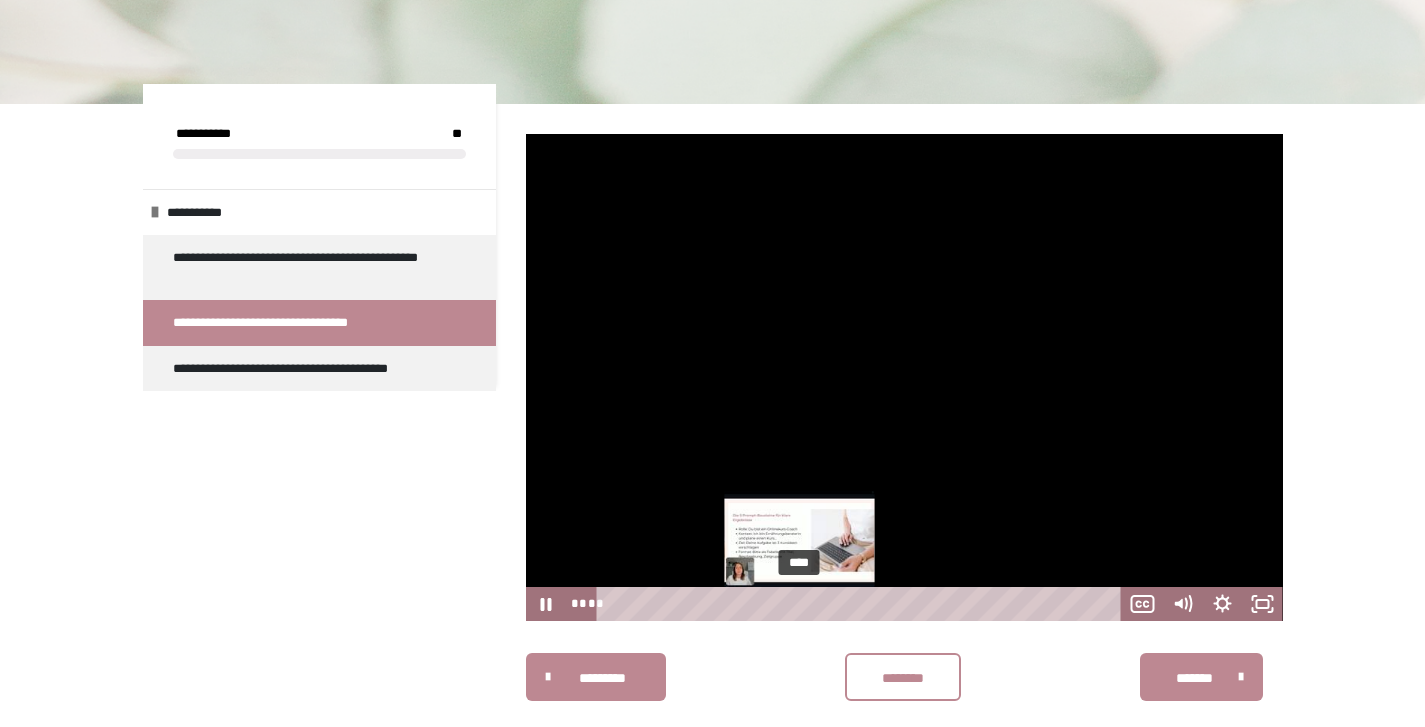 click on "****" at bounding box center [862, 604] 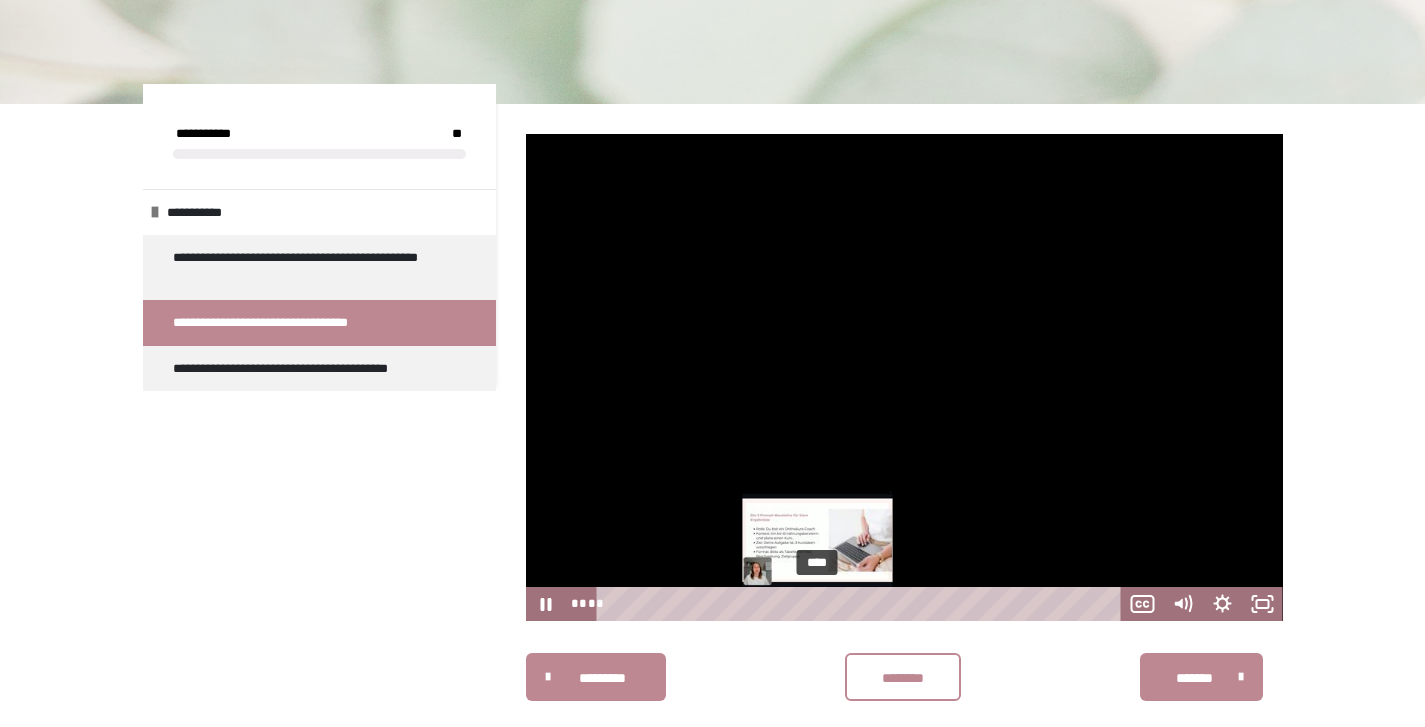 click on "****" at bounding box center (862, 604) 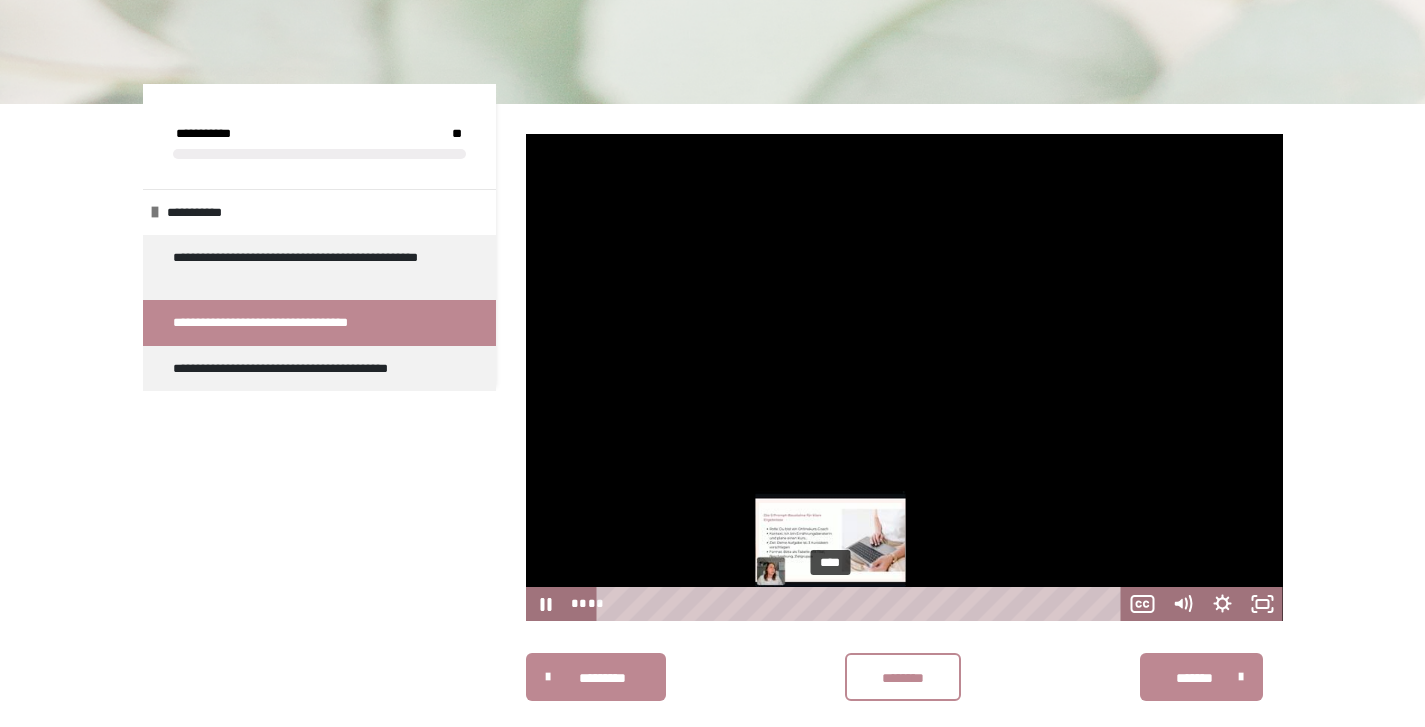click on "****" at bounding box center (862, 604) 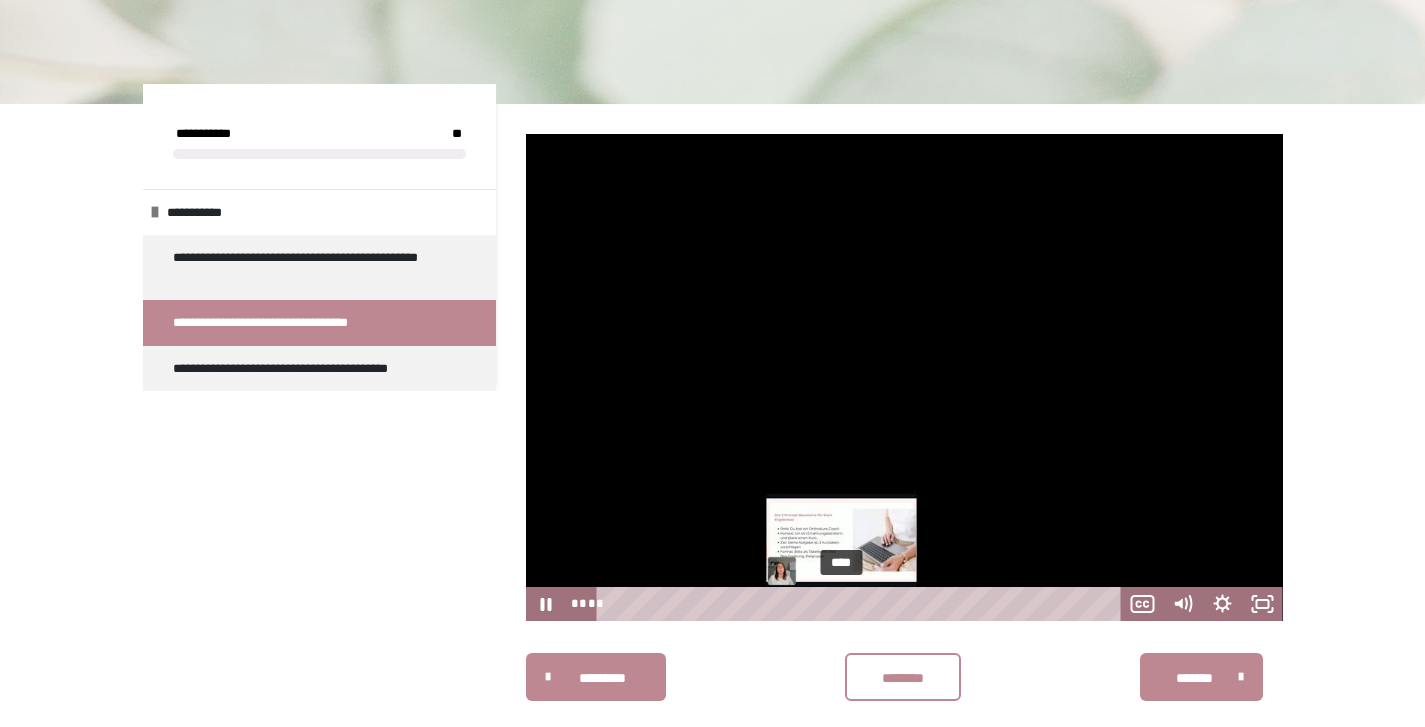 click on "****" at bounding box center (862, 604) 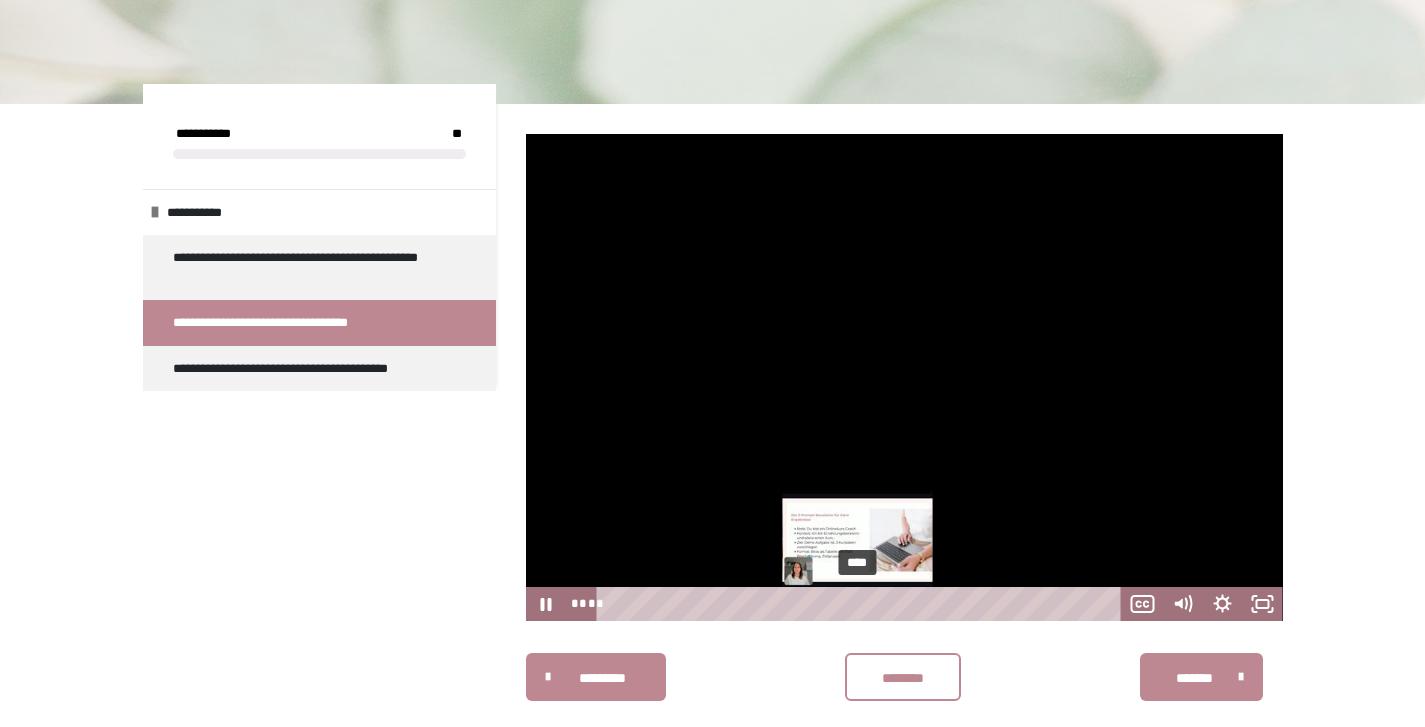 click on "****" at bounding box center [862, 604] 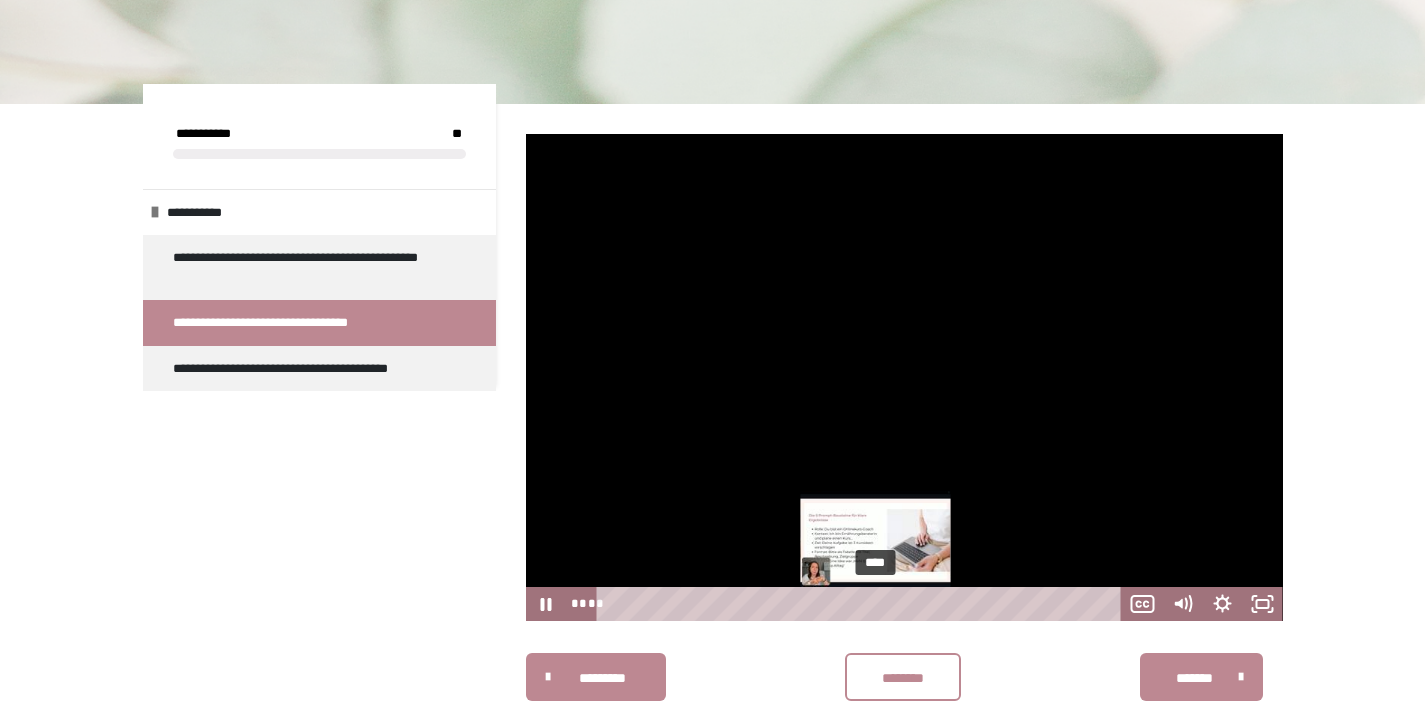 click on "****" at bounding box center [862, 604] 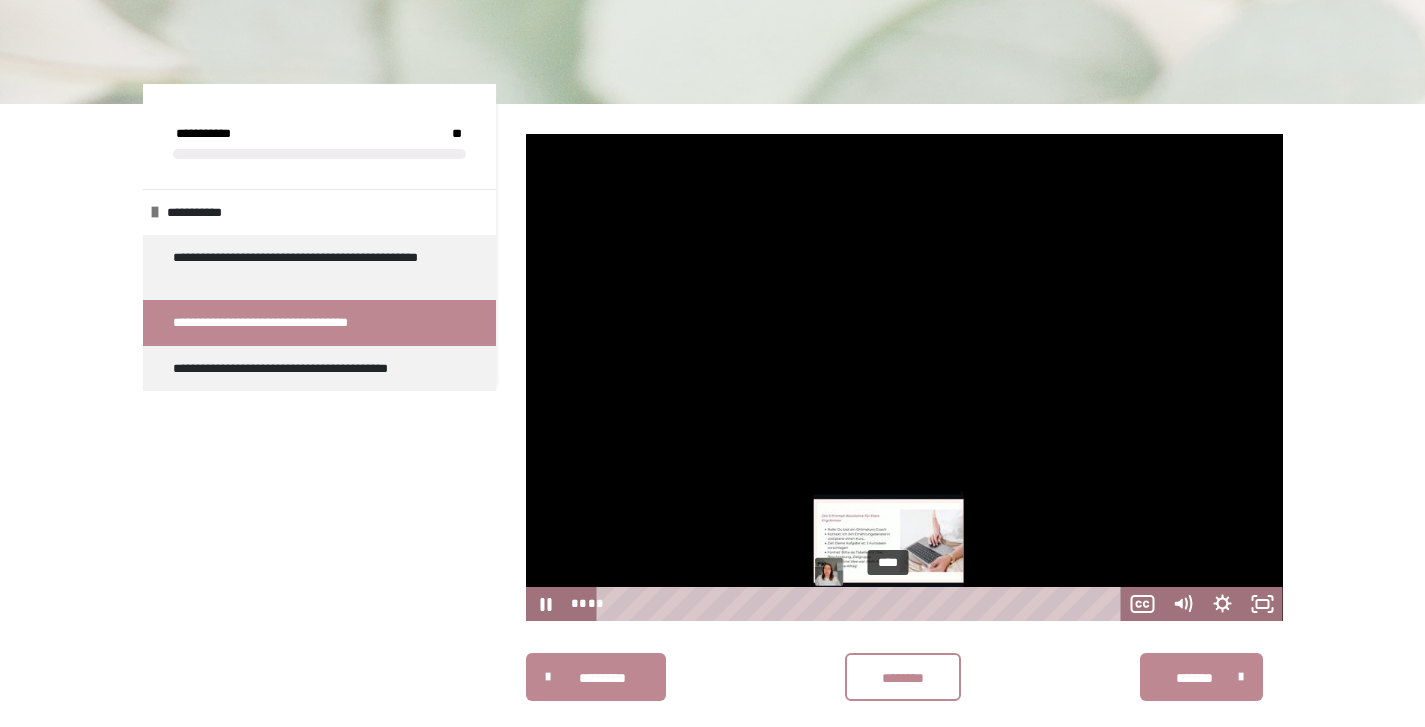 click on "****" at bounding box center (862, 604) 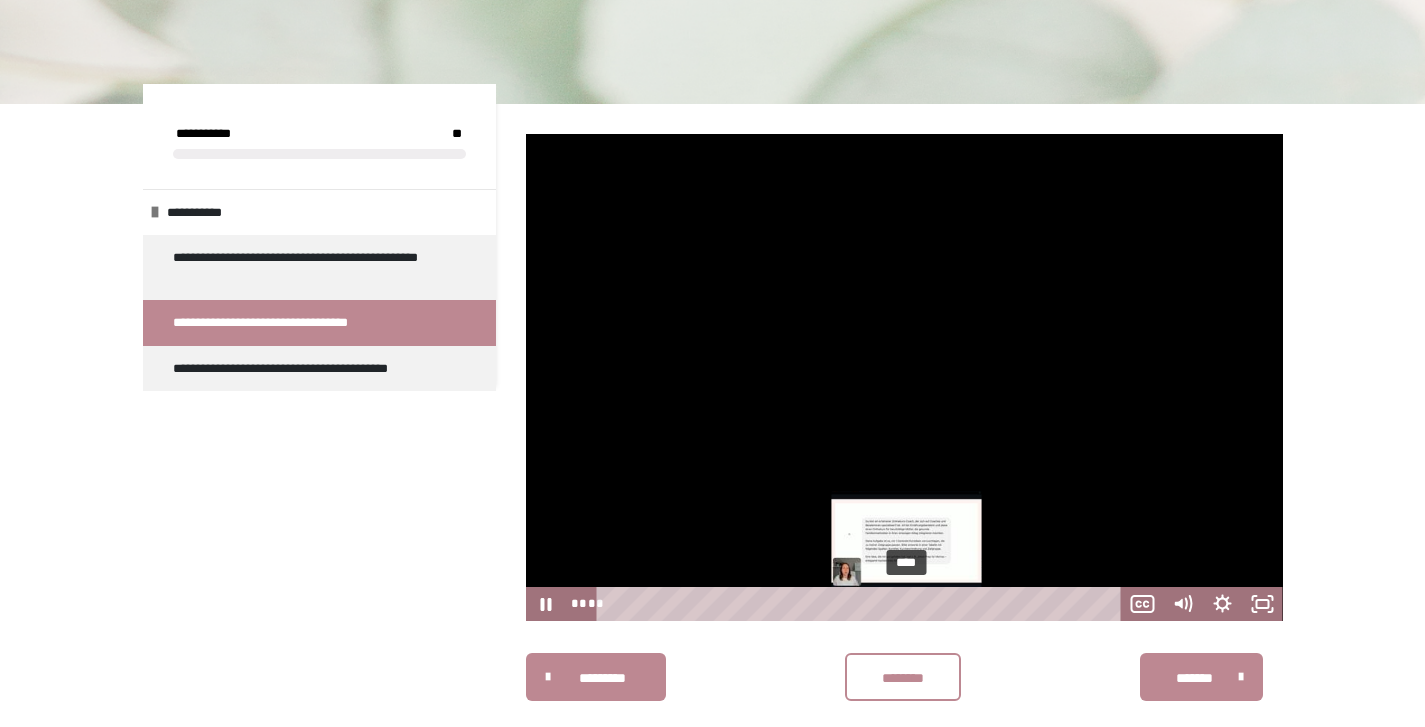 click on "****" at bounding box center [862, 604] 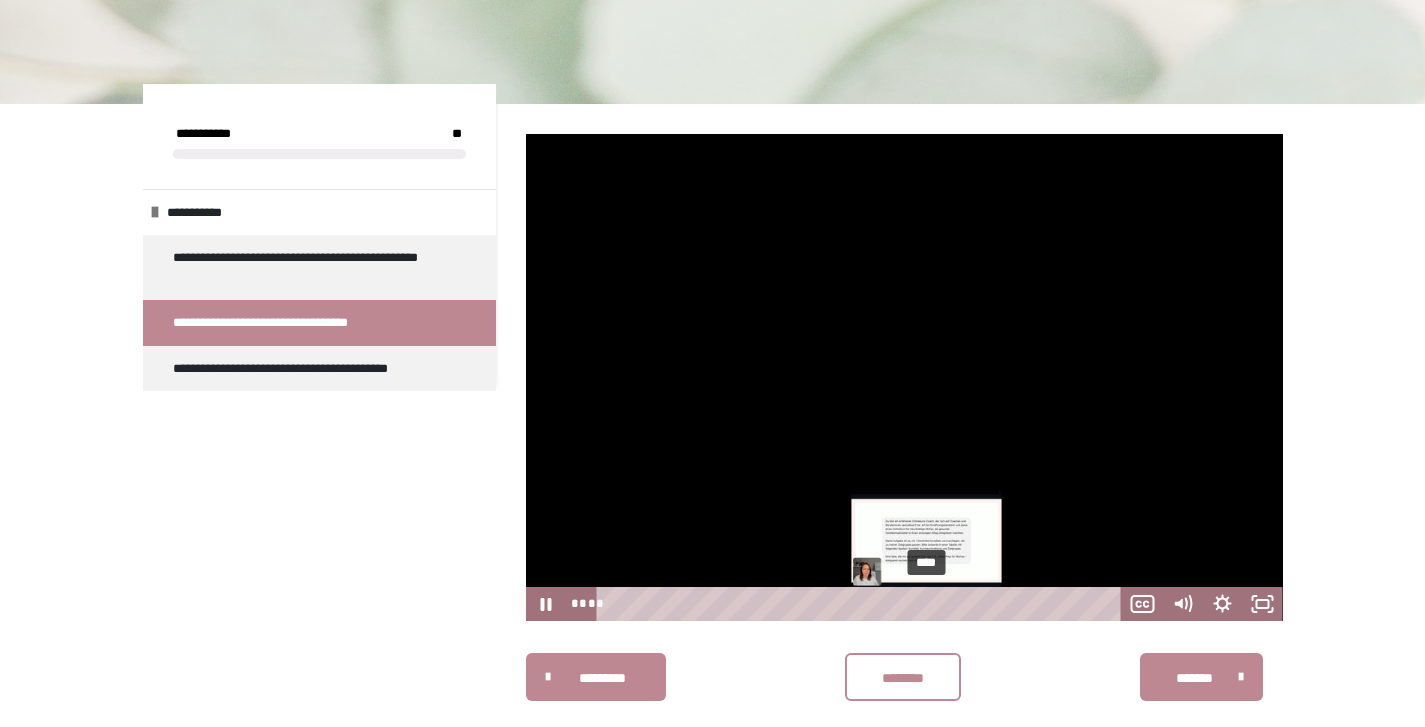 click on "****" at bounding box center (862, 604) 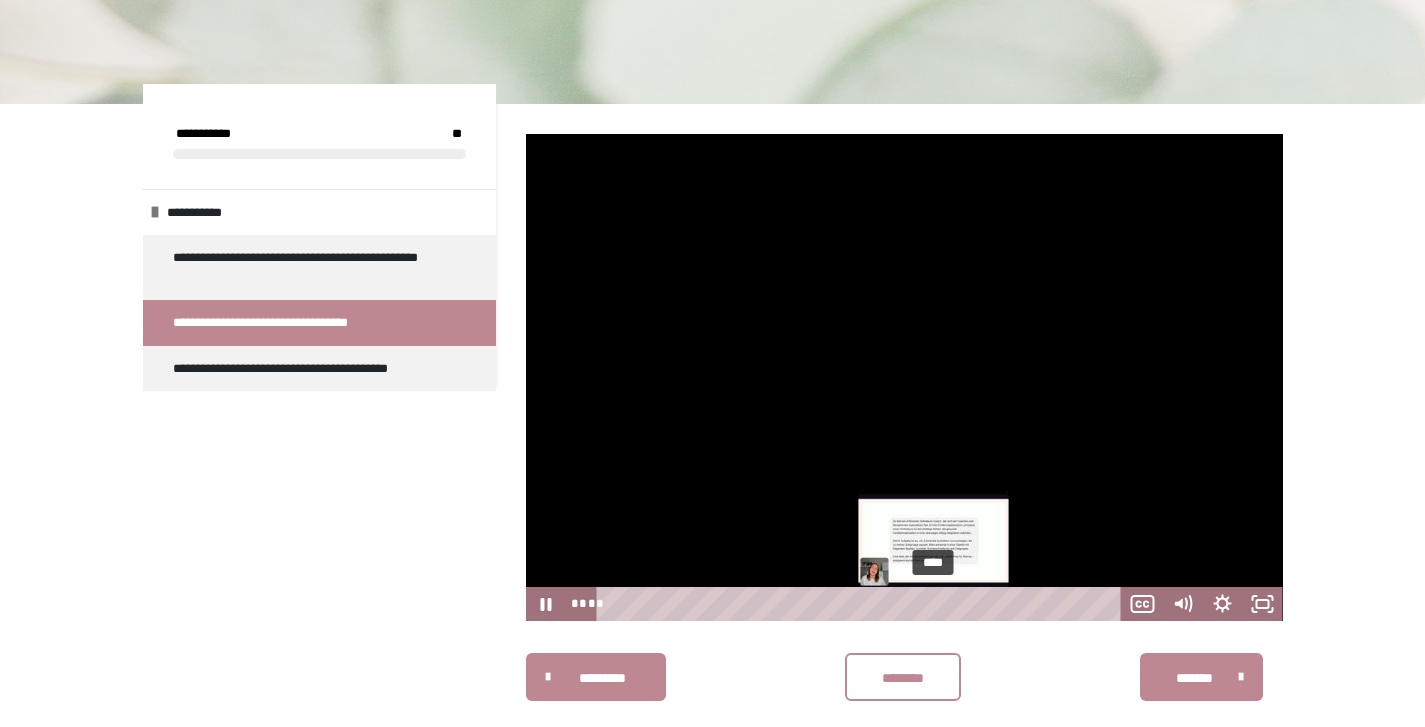 click on "****" at bounding box center [862, 604] 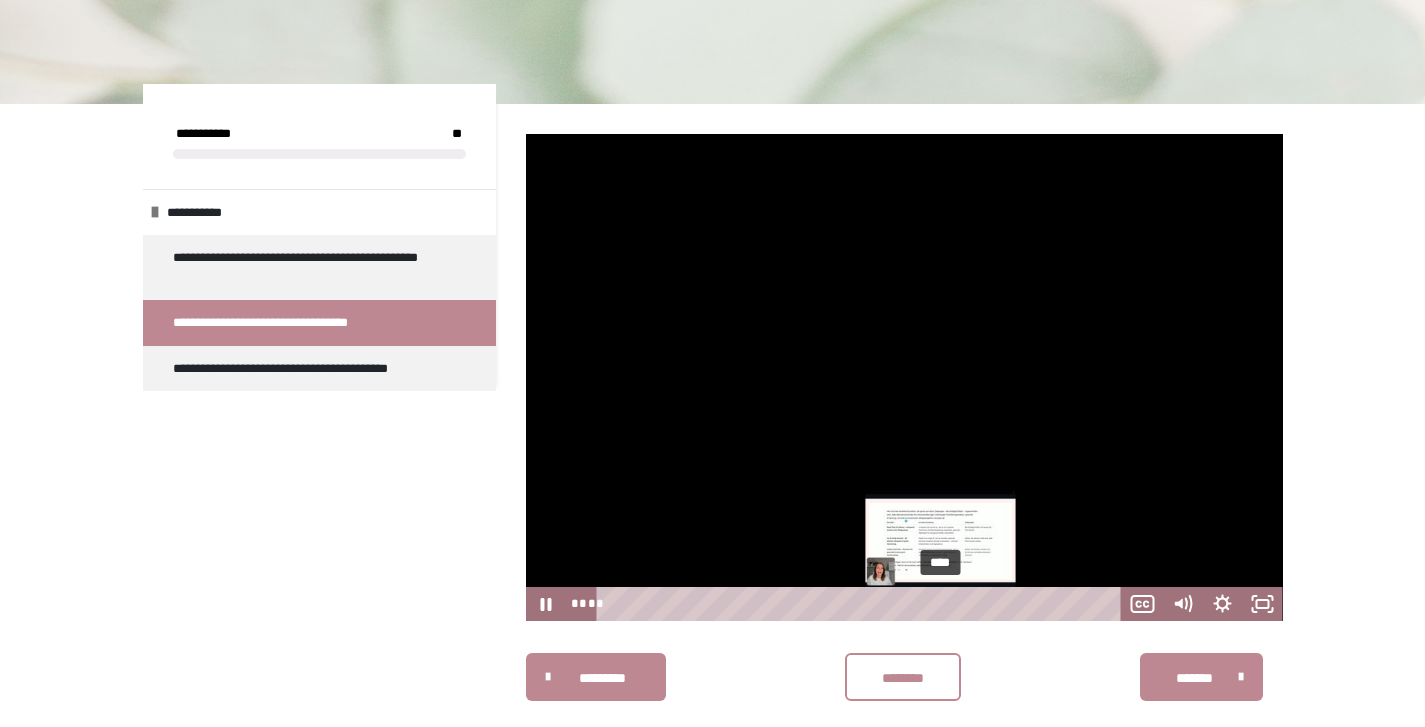 click on "****" at bounding box center [862, 604] 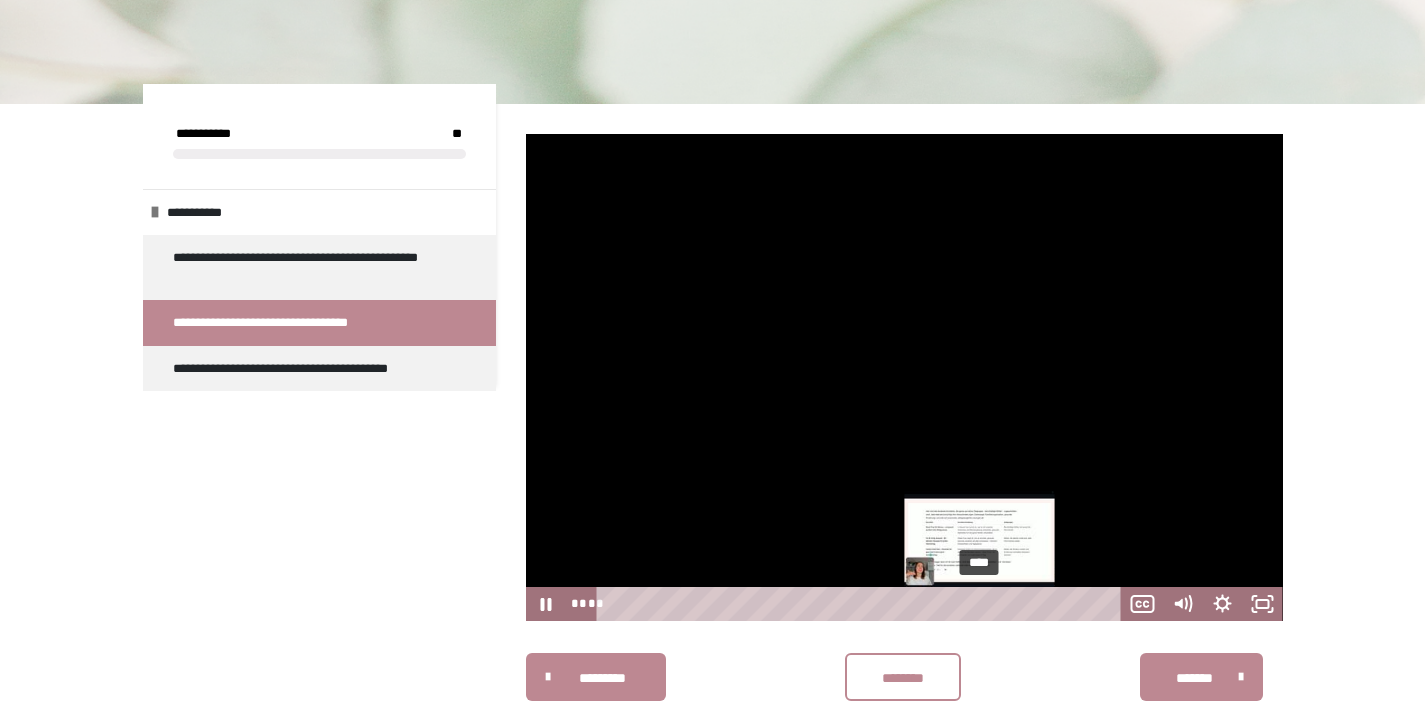 click on "****" at bounding box center (862, 604) 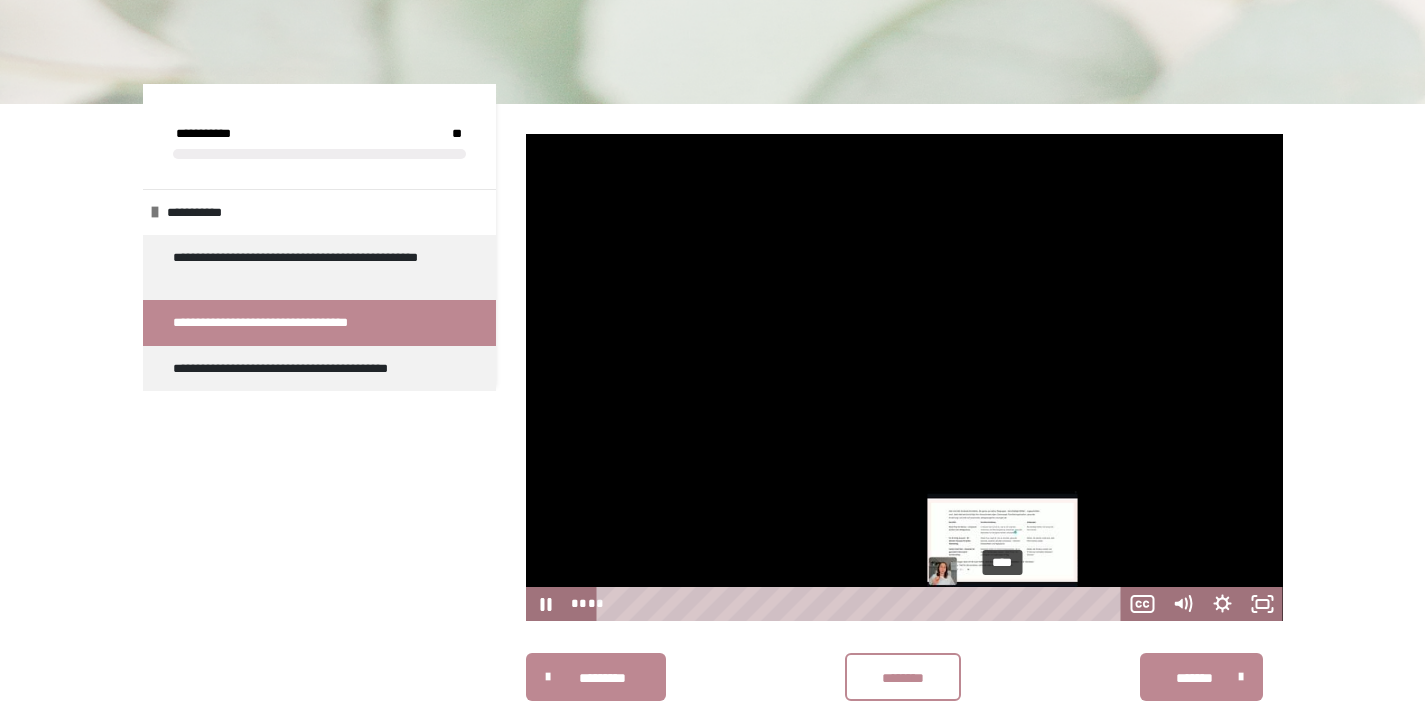 click on "****" at bounding box center (862, 604) 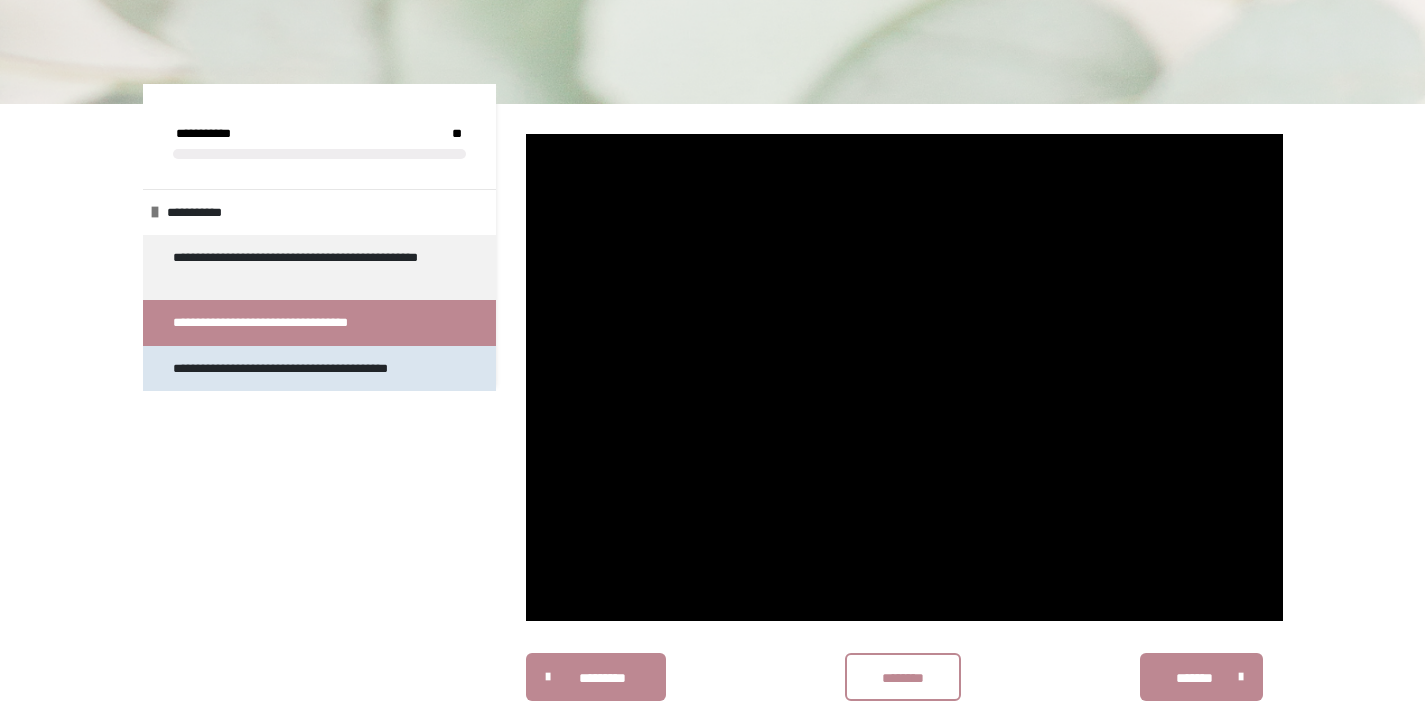 click on "**********" at bounding box center [302, 369] 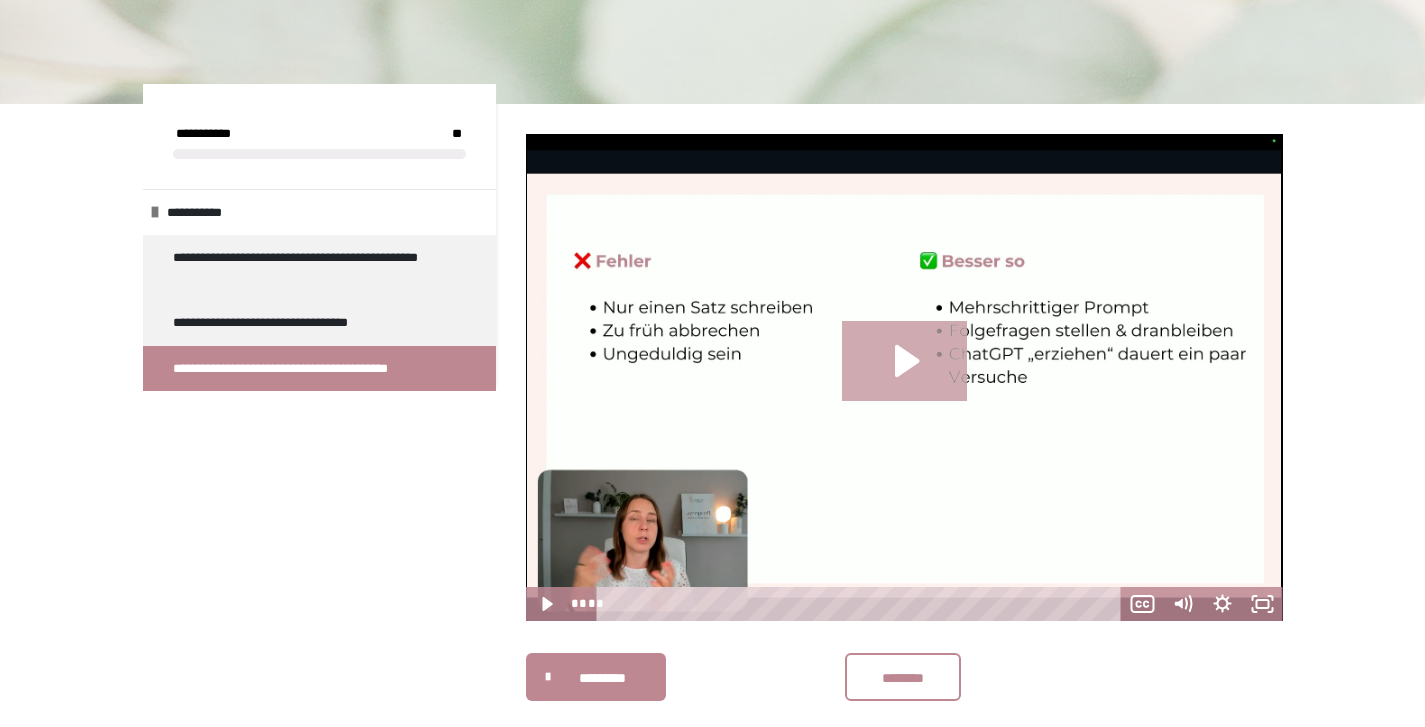 click 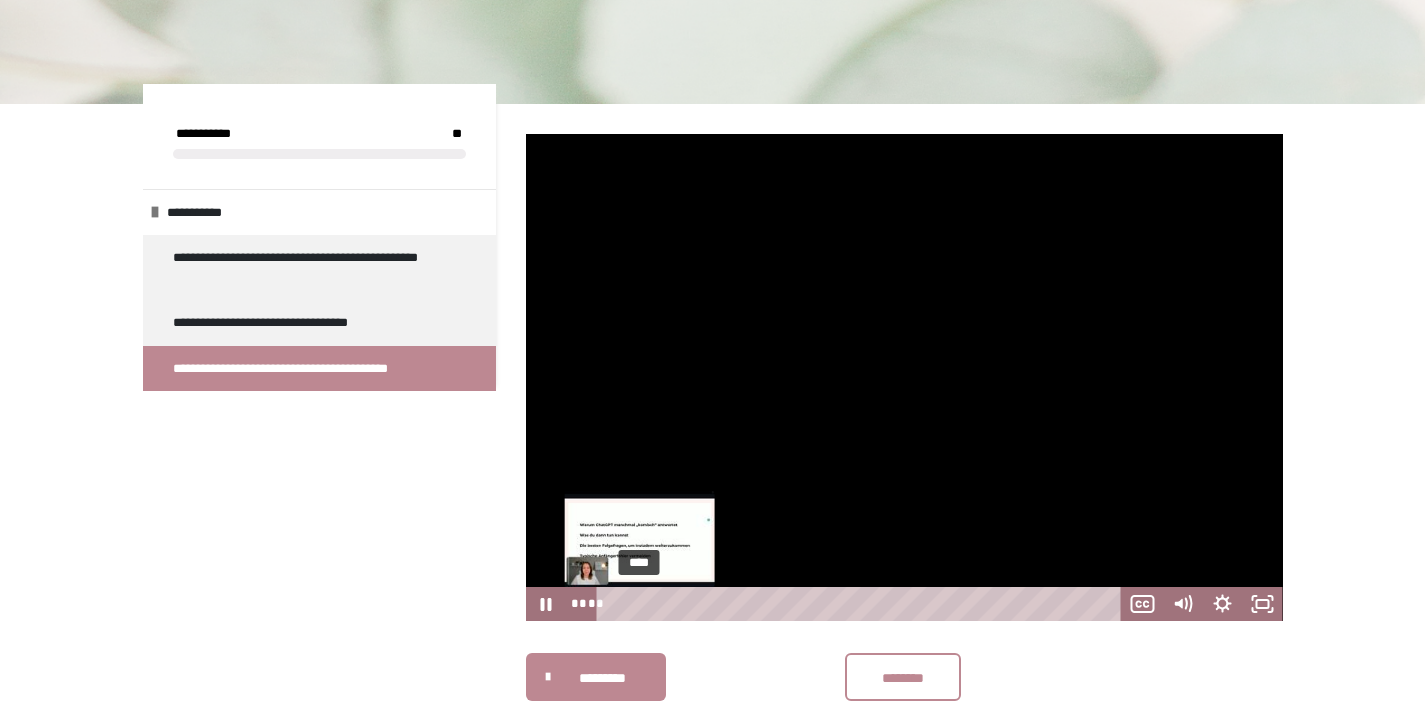 click on "****" at bounding box center [862, 604] 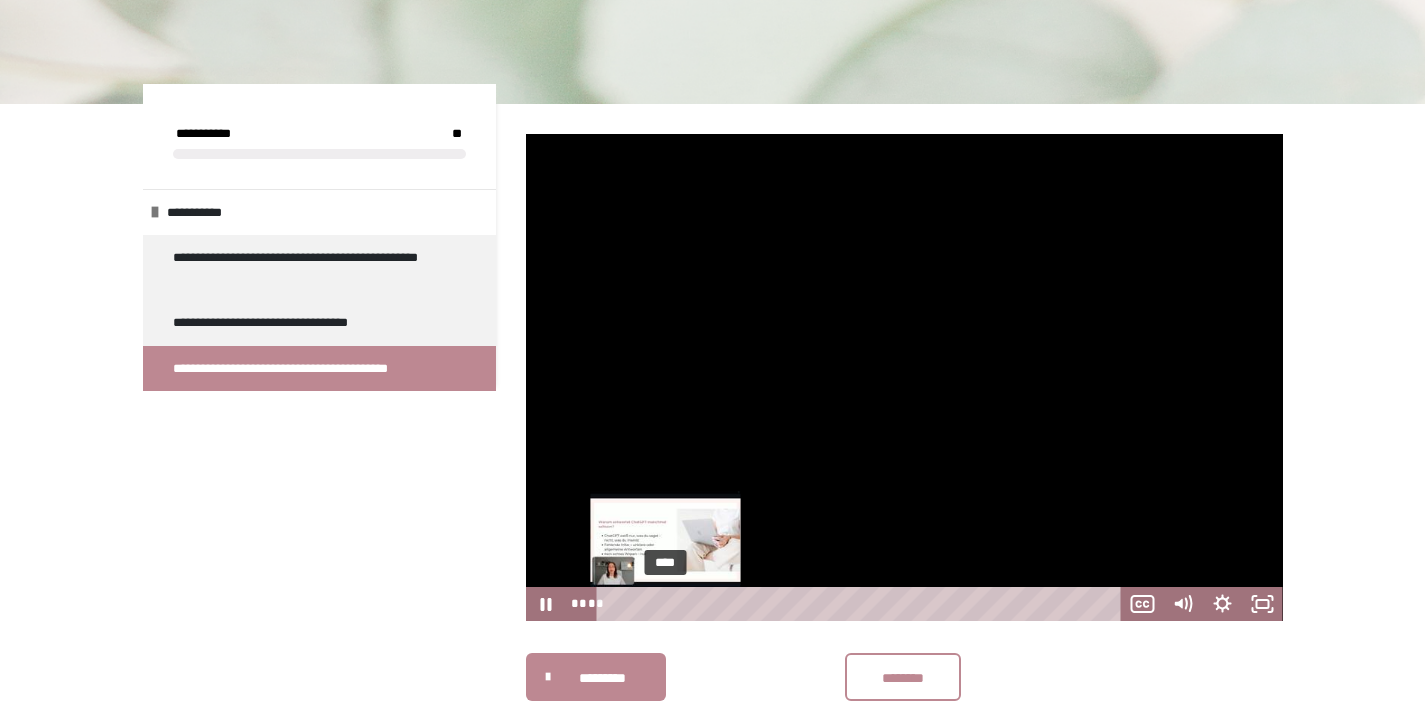 click on "****" at bounding box center [862, 604] 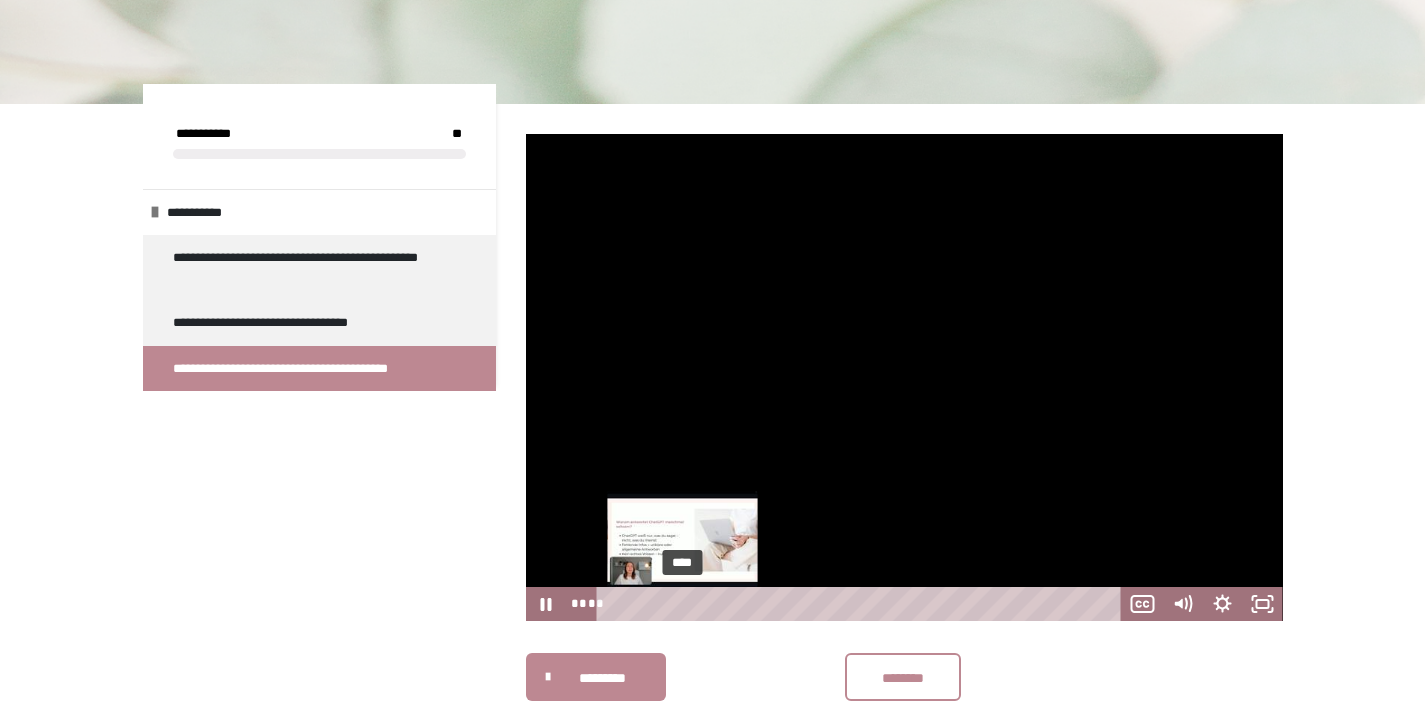 click on "****" at bounding box center (862, 604) 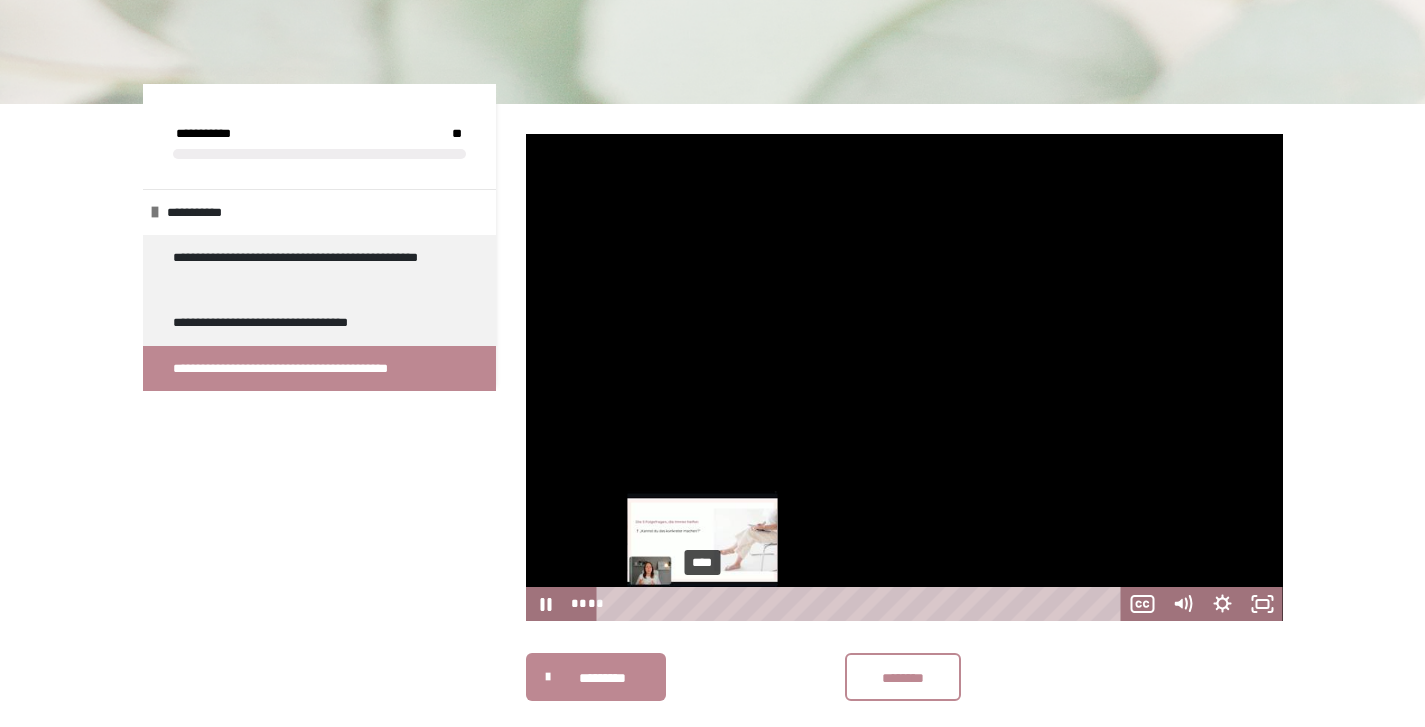 click on "****" at bounding box center [862, 604] 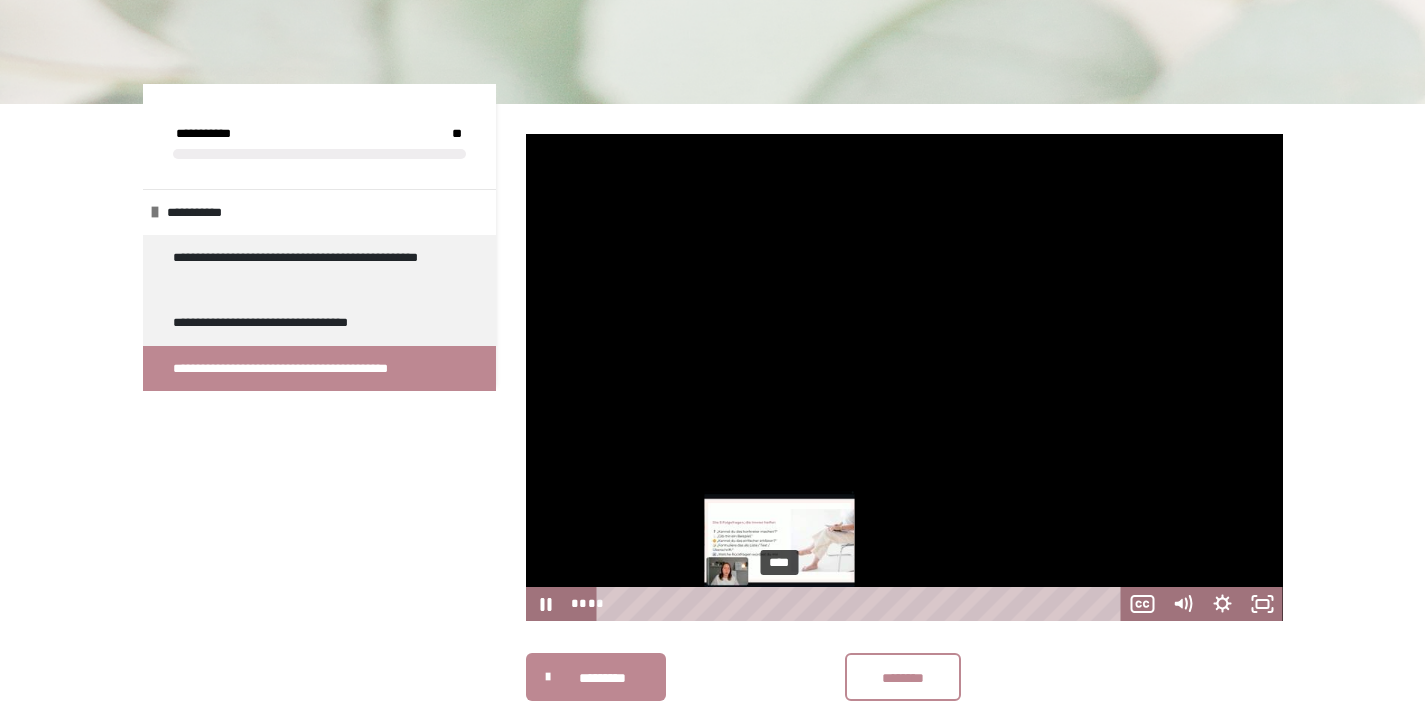 click on "****" at bounding box center [862, 604] 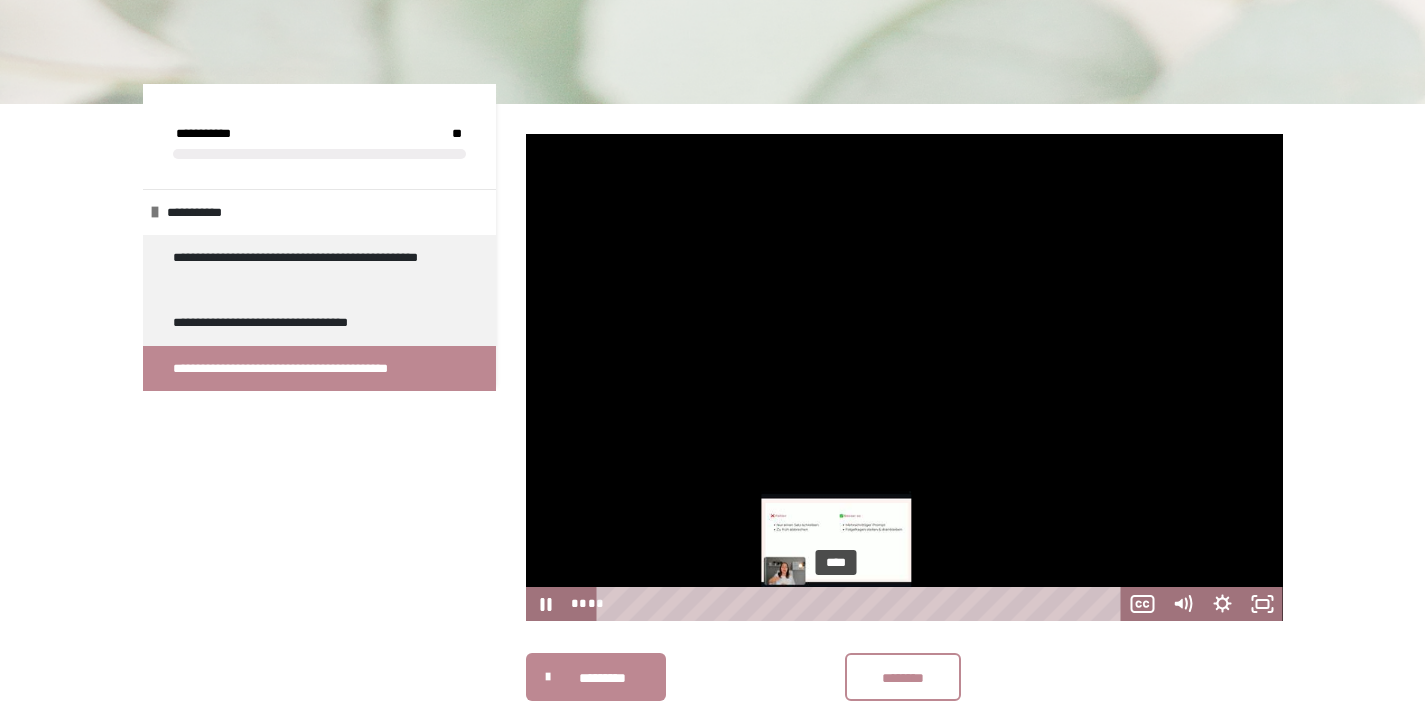 click on "****" at bounding box center [862, 604] 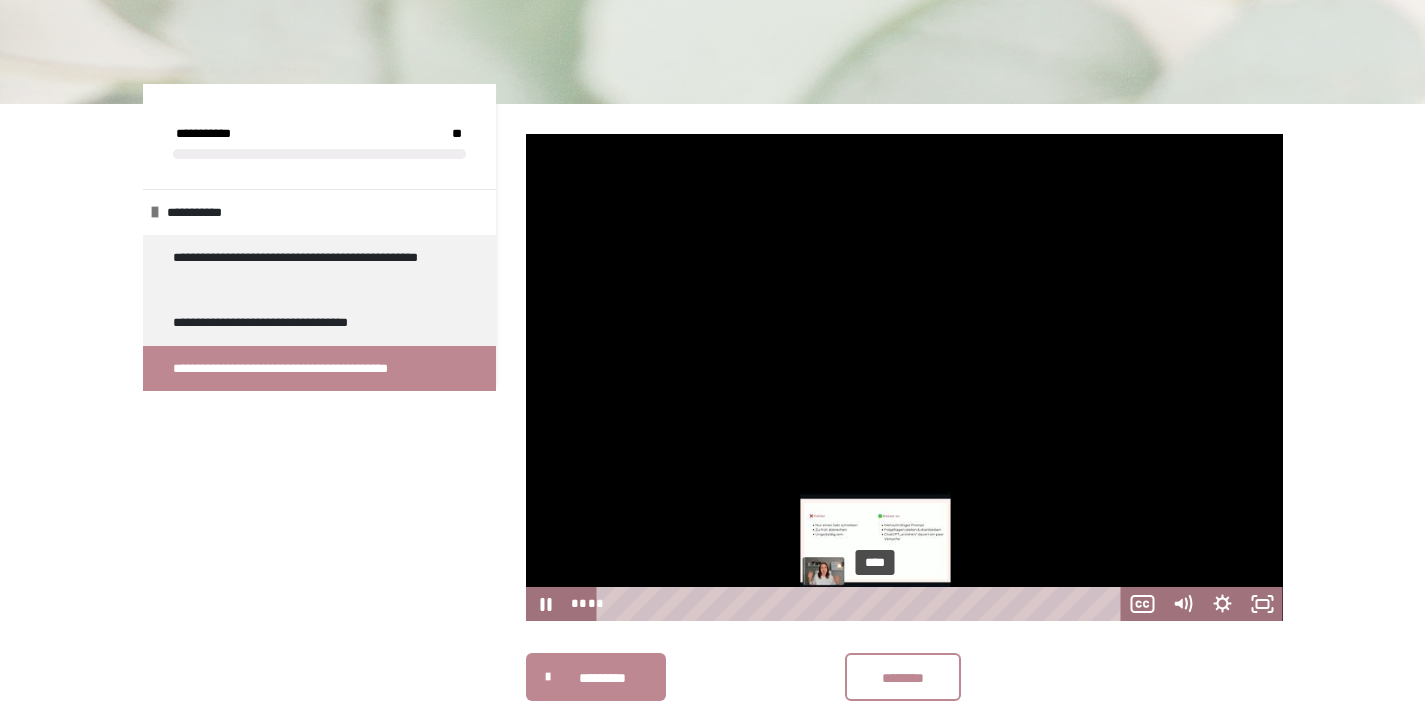 click on "****" at bounding box center [862, 604] 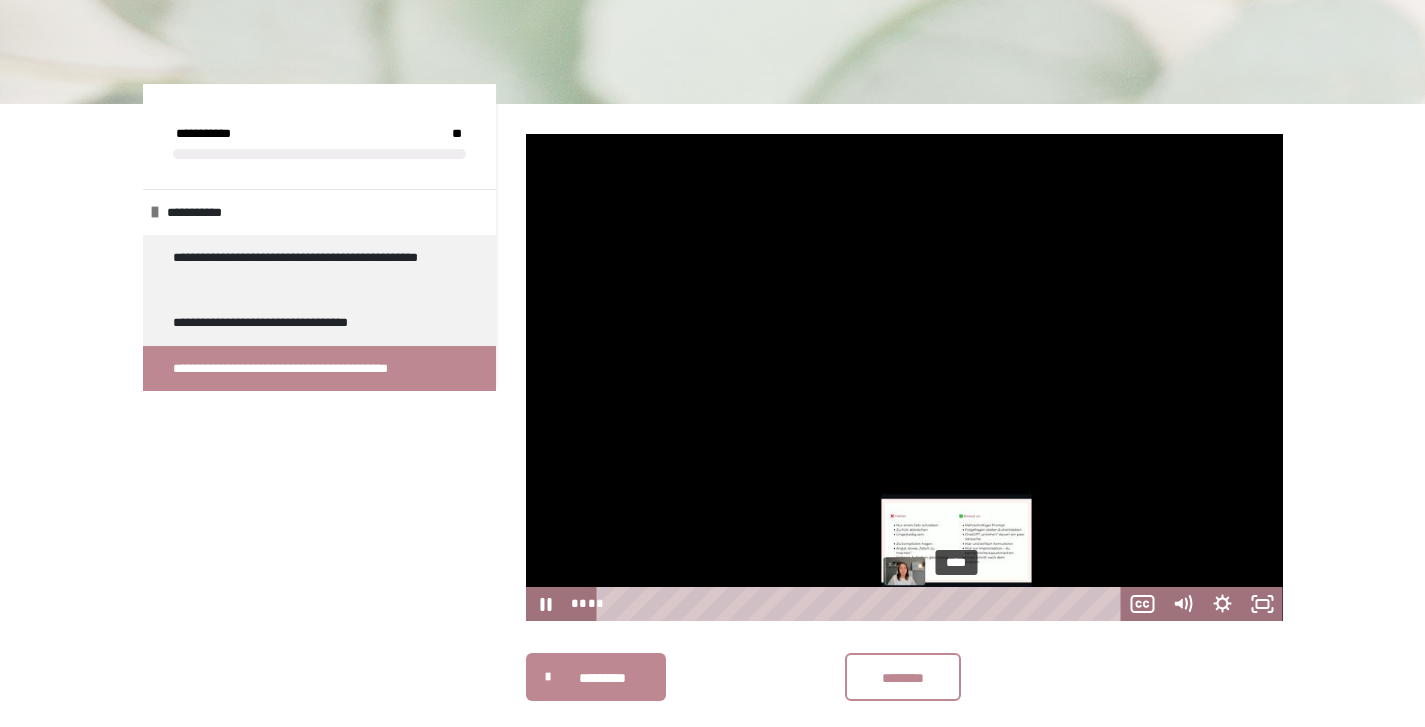 click on "****" at bounding box center [862, 604] 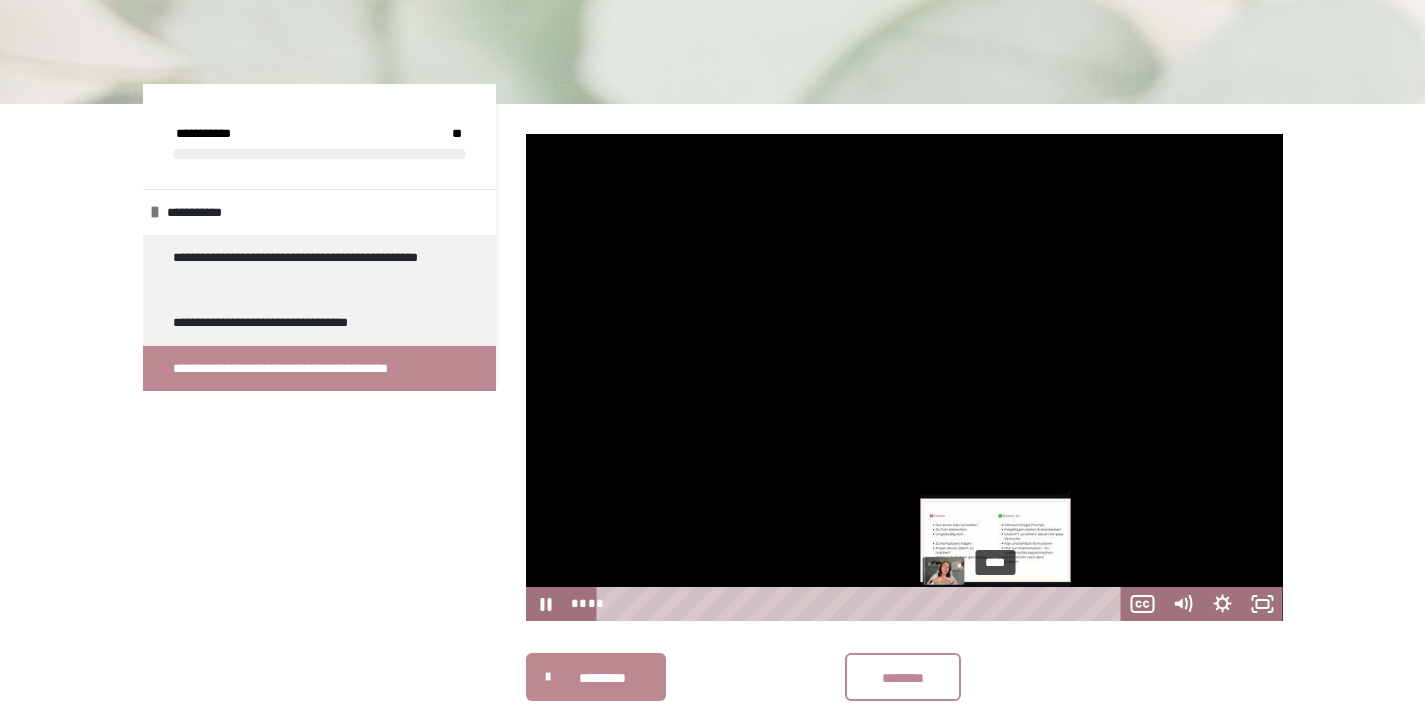 click on "****" at bounding box center [862, 604] 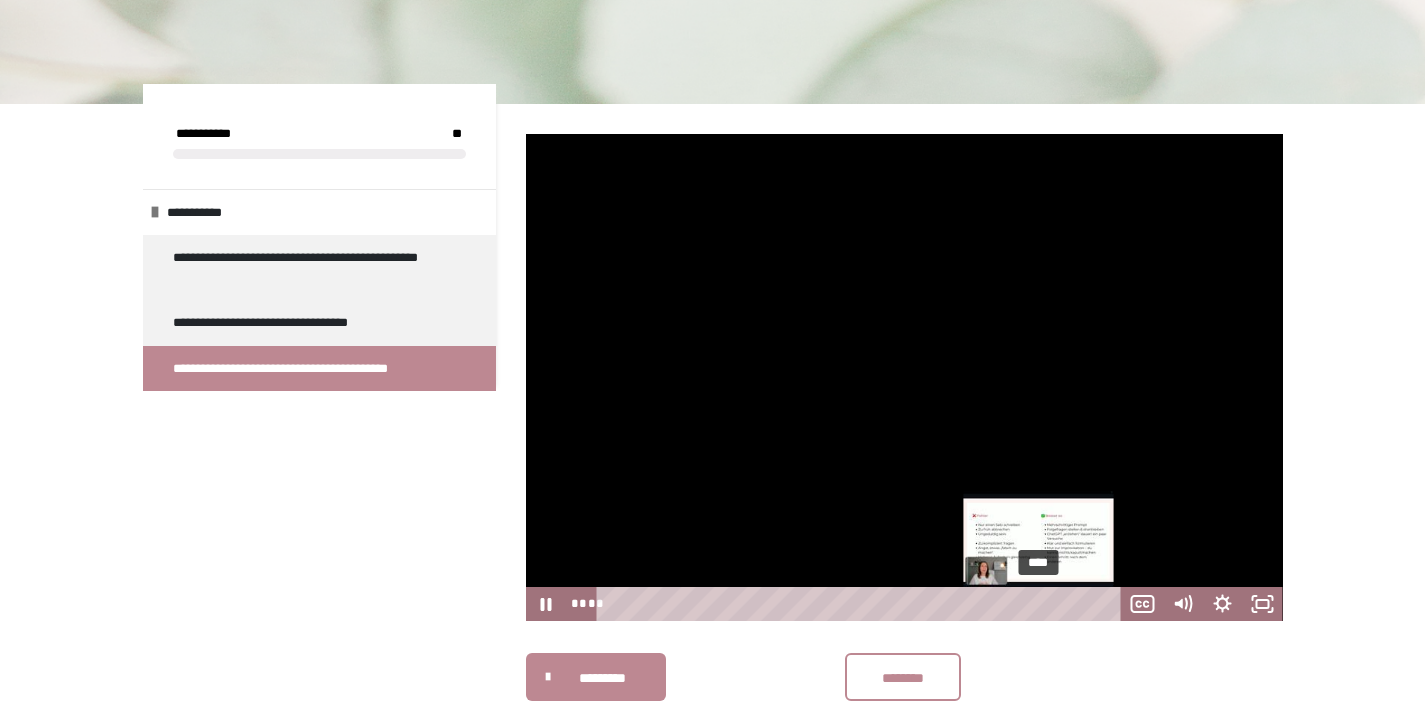 click on "****" at bounding box center (862, 604) 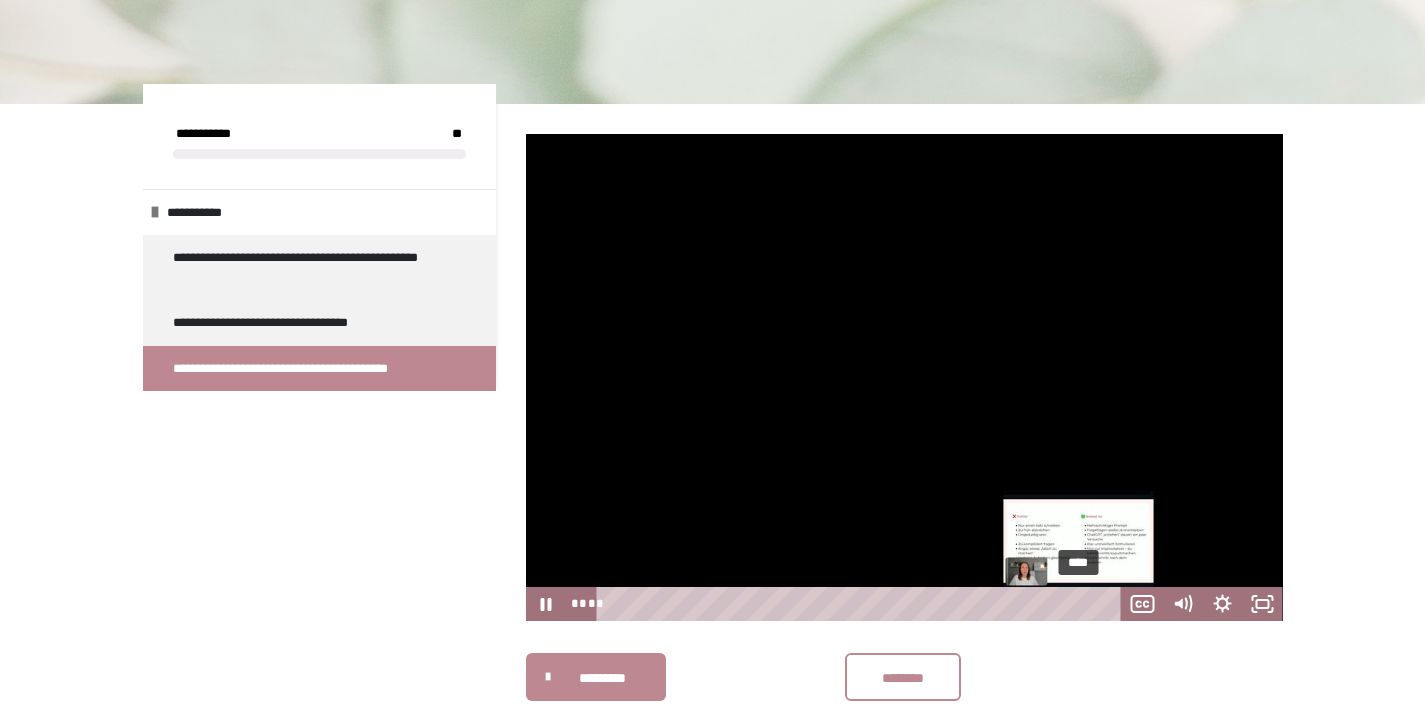 click on "****" at bounding box center (862, 604) 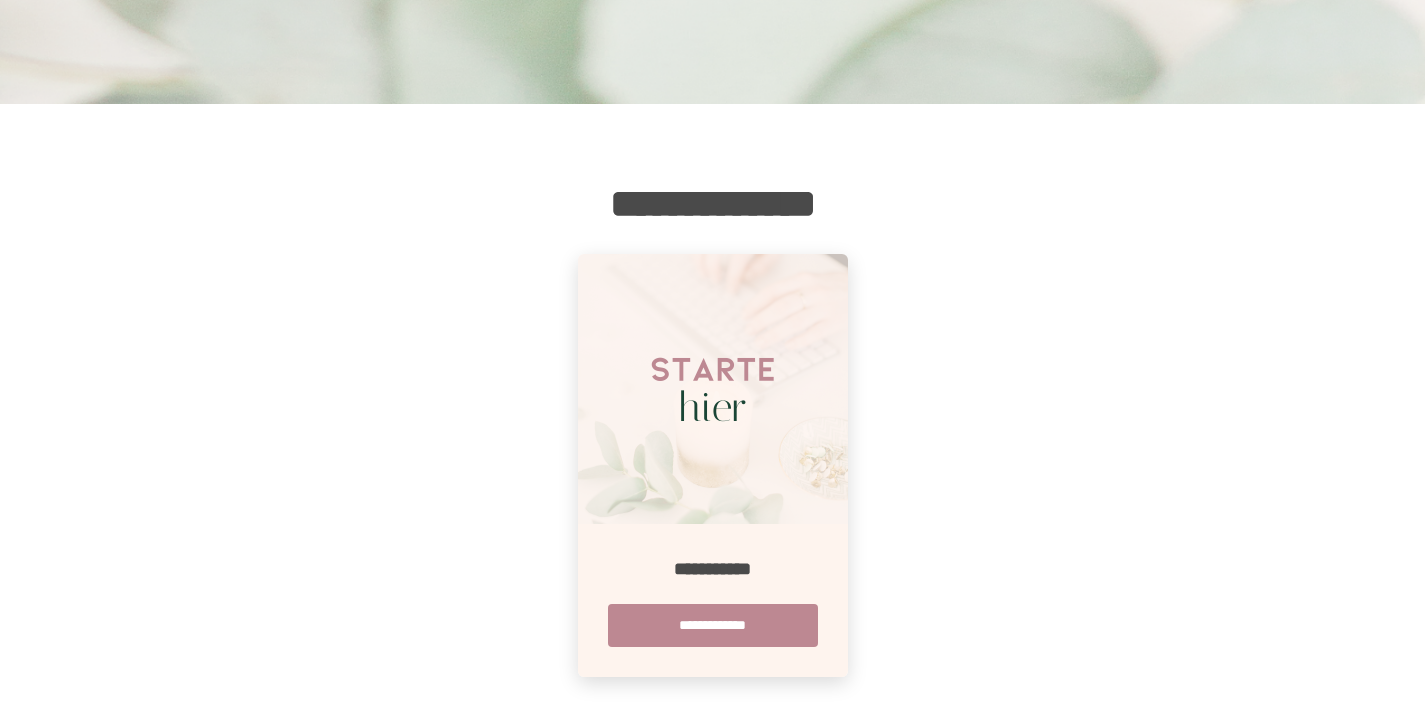 scroll, scrollTop: 0, scrollLeft: 0, axis: both 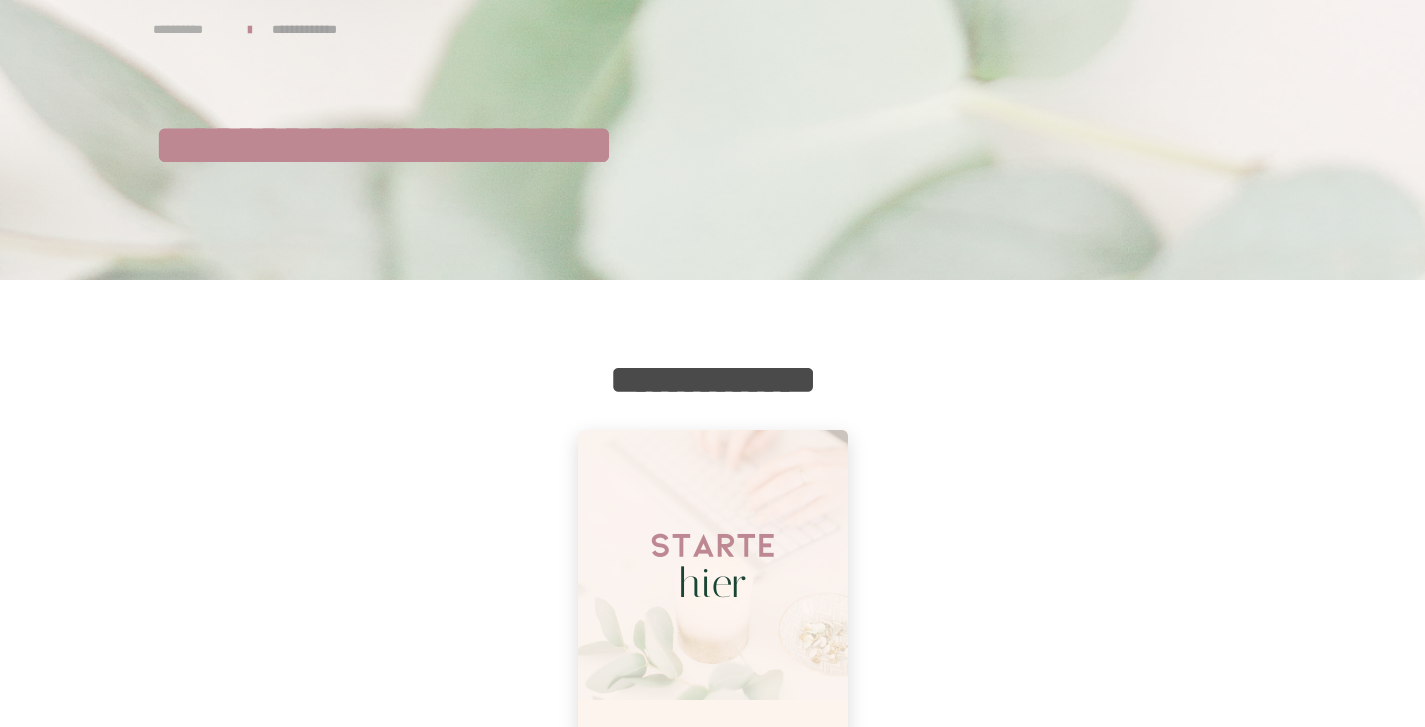 click on "**********" at bounding box center (190, 30) 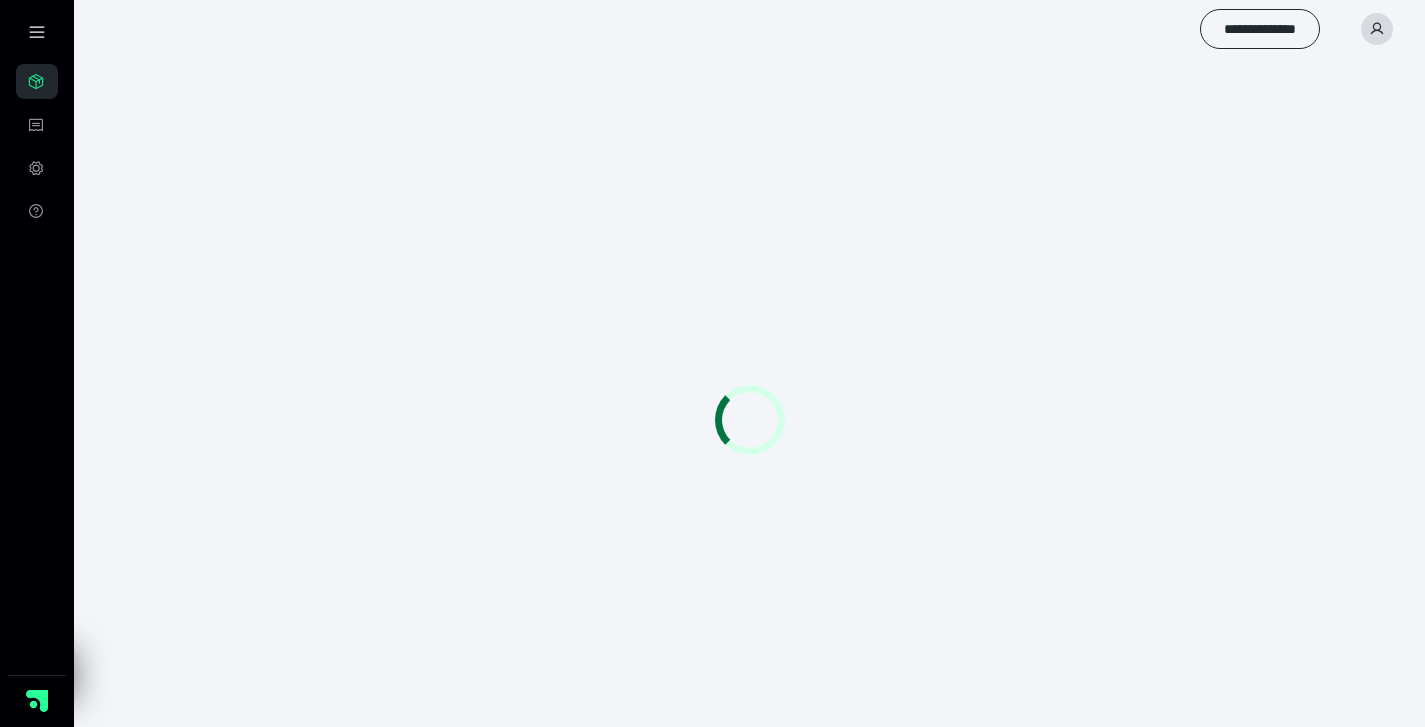 scroll, scrollTop: 0, scrollLeft: 0, axis: both 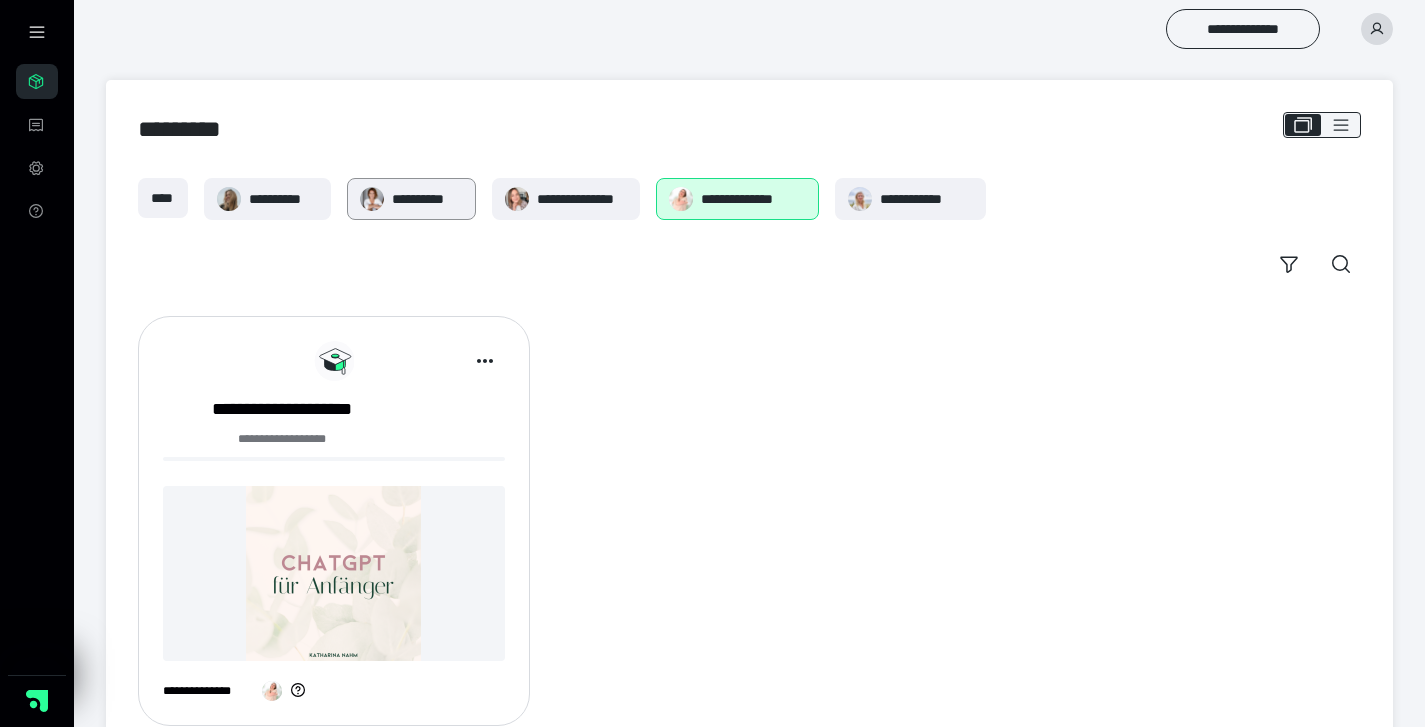 click on "**********" at bounding box center [428, 199] 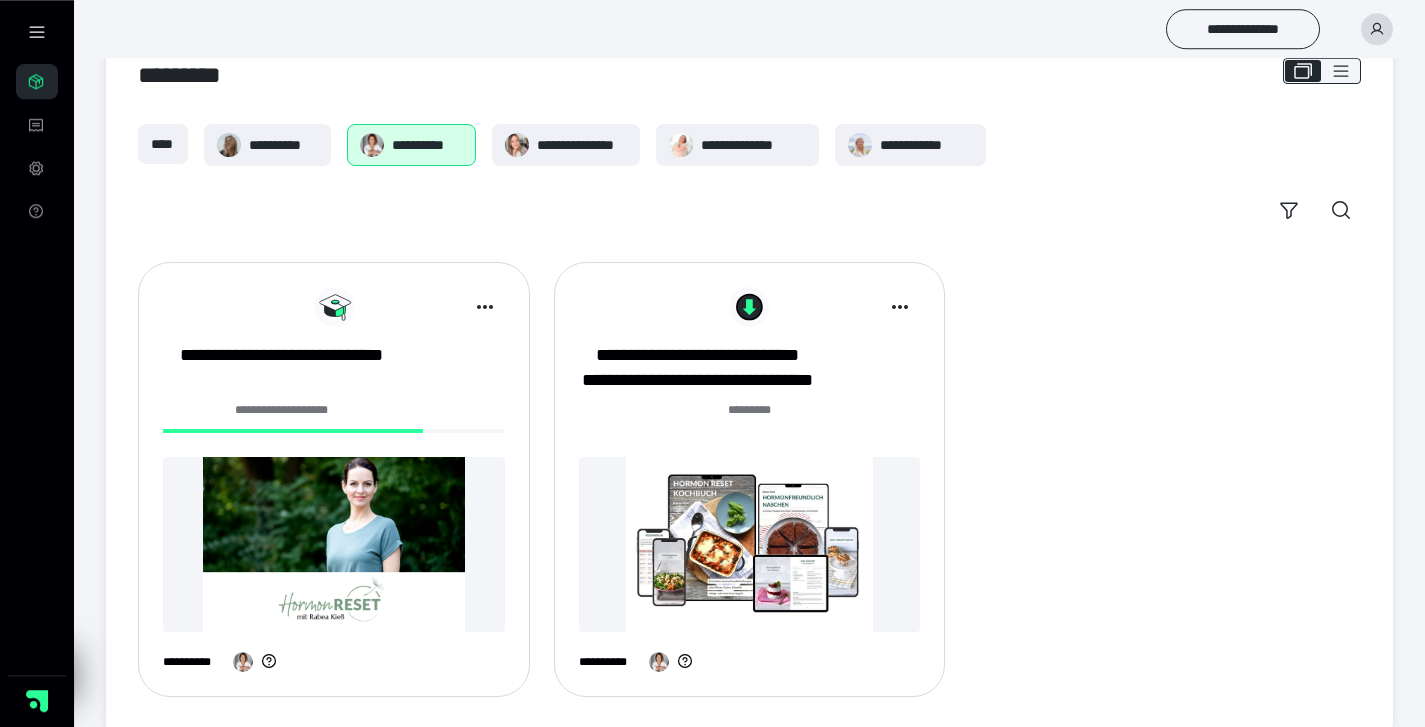 scroll, scrollTop: 81, scrollLeft: 0, axis: vertical 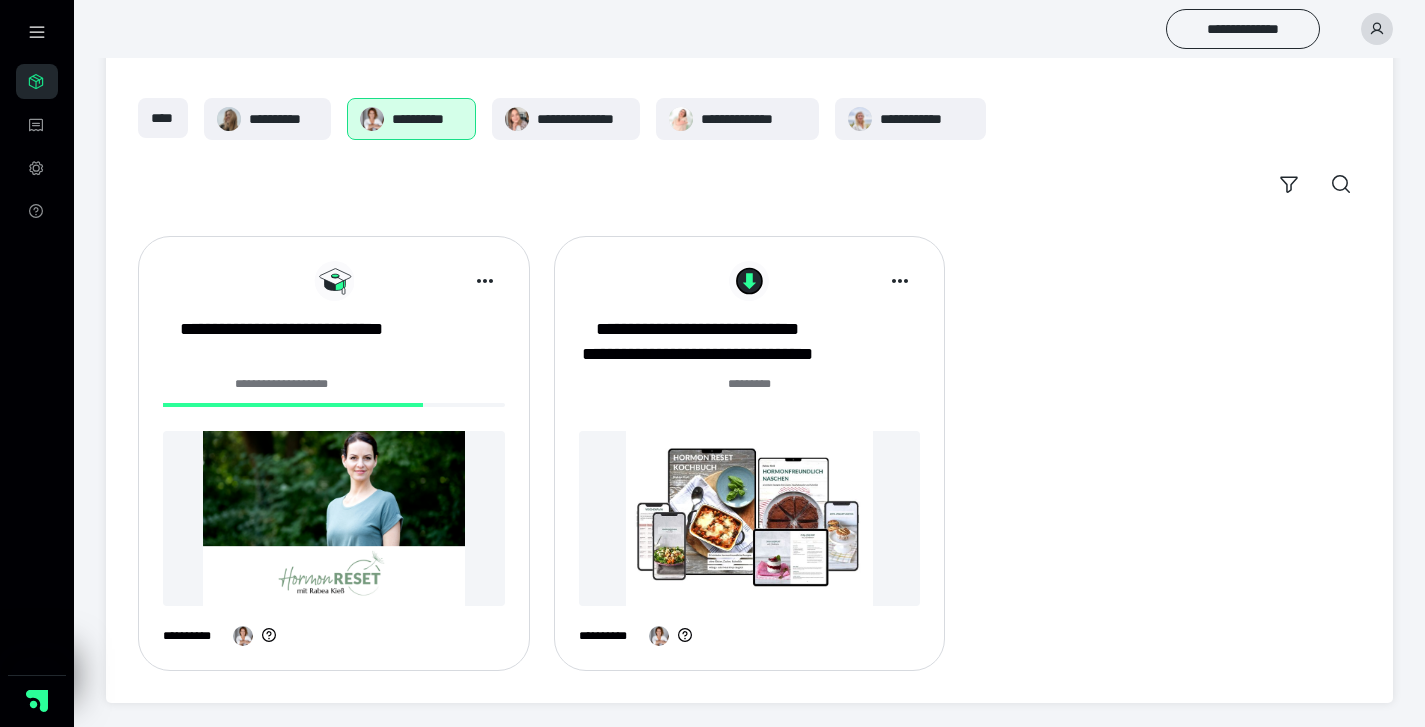 click at bounding box center [334, 518] 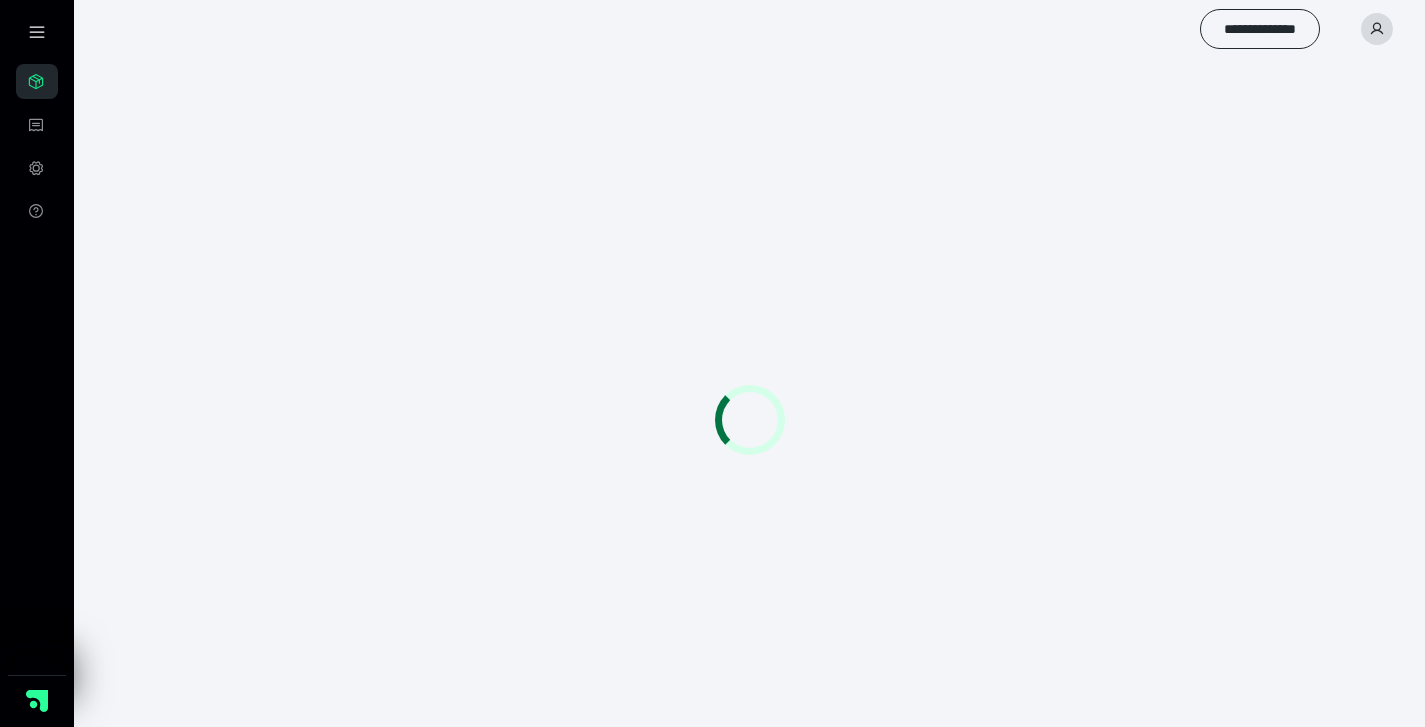 scroll, scrollTop: 0, scrollLeft: 0, axis: both 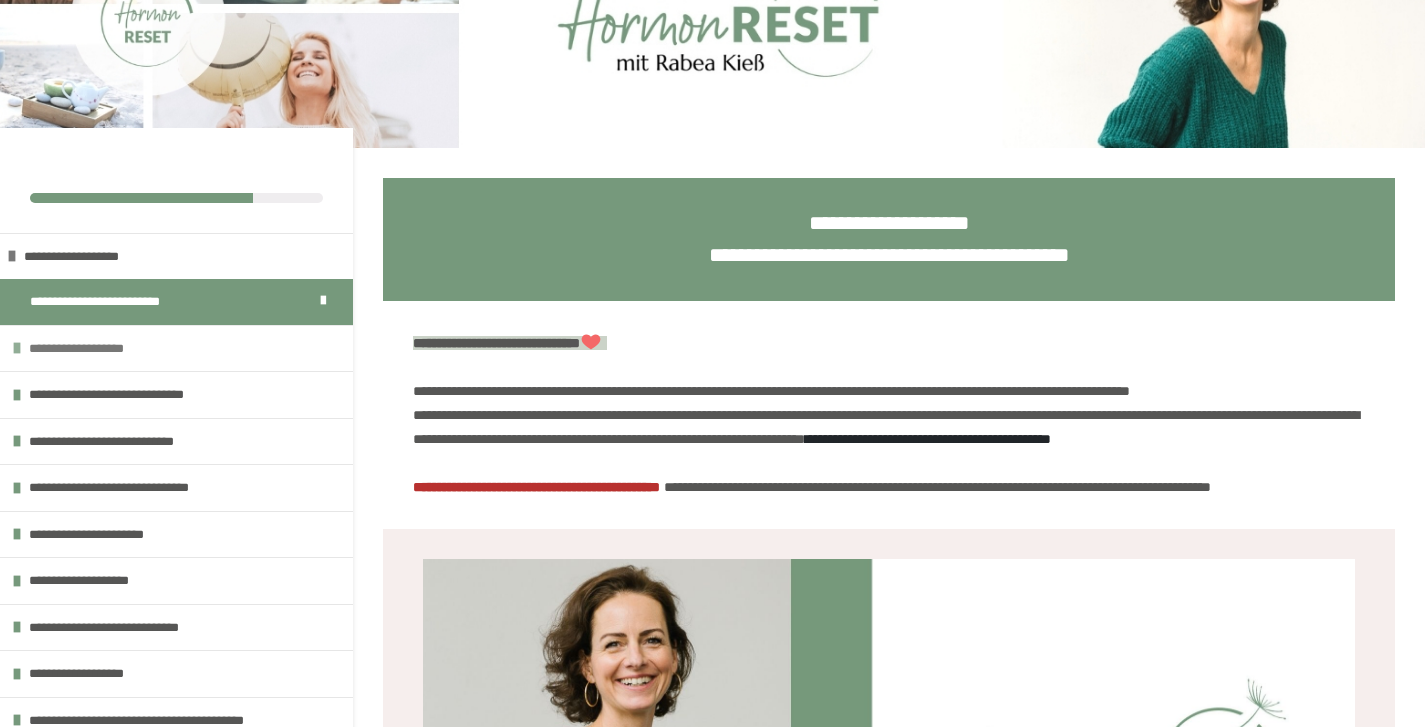 click on "**********" at bounding box center [89, 349] 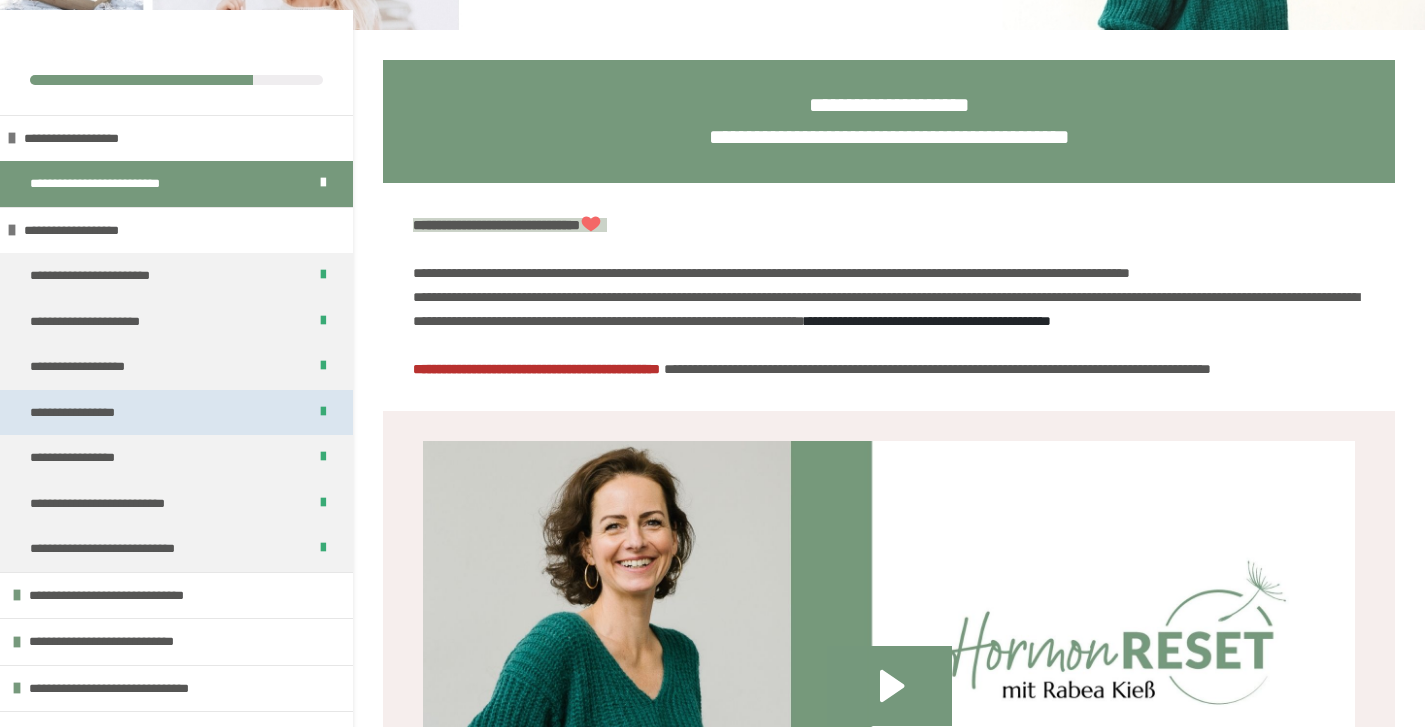 scroll, scrollTop: 260, scrollLeft: 0, axis: vertical 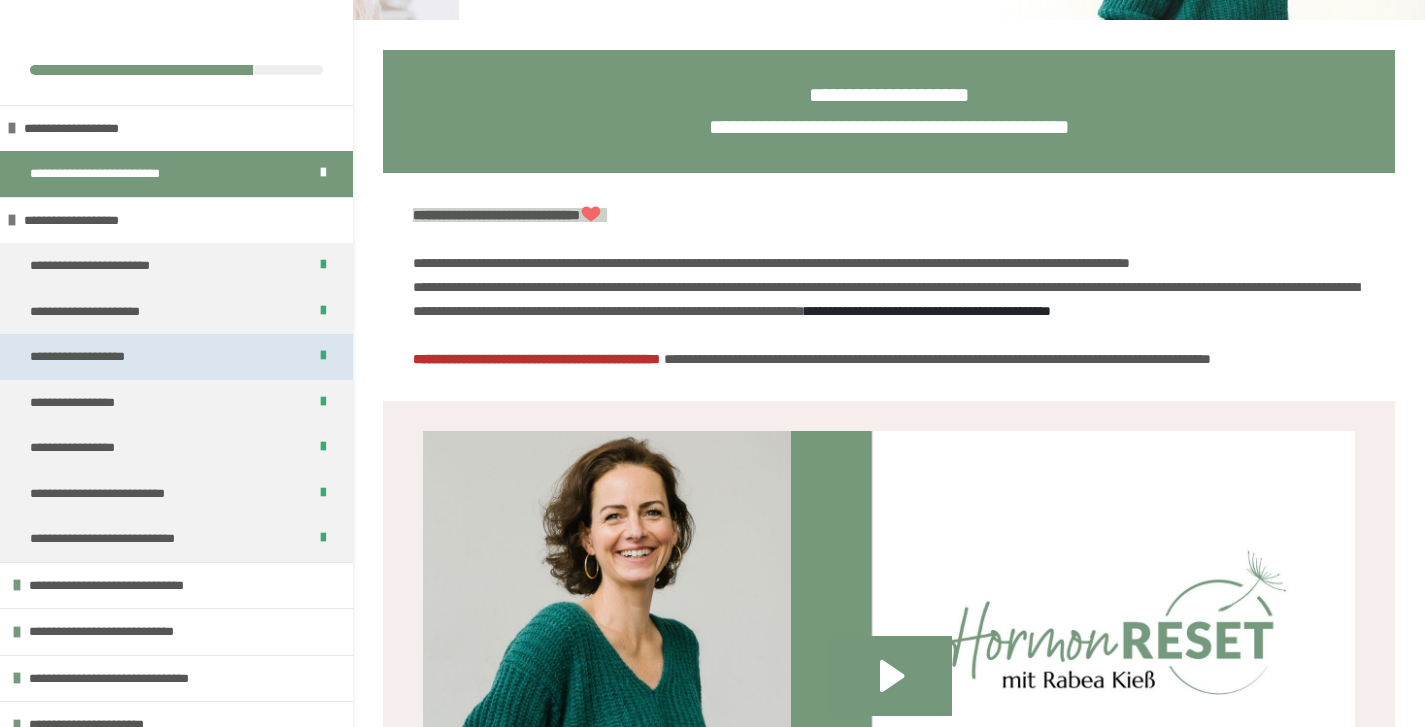 click on "**********" at bounding box center (93, 357) 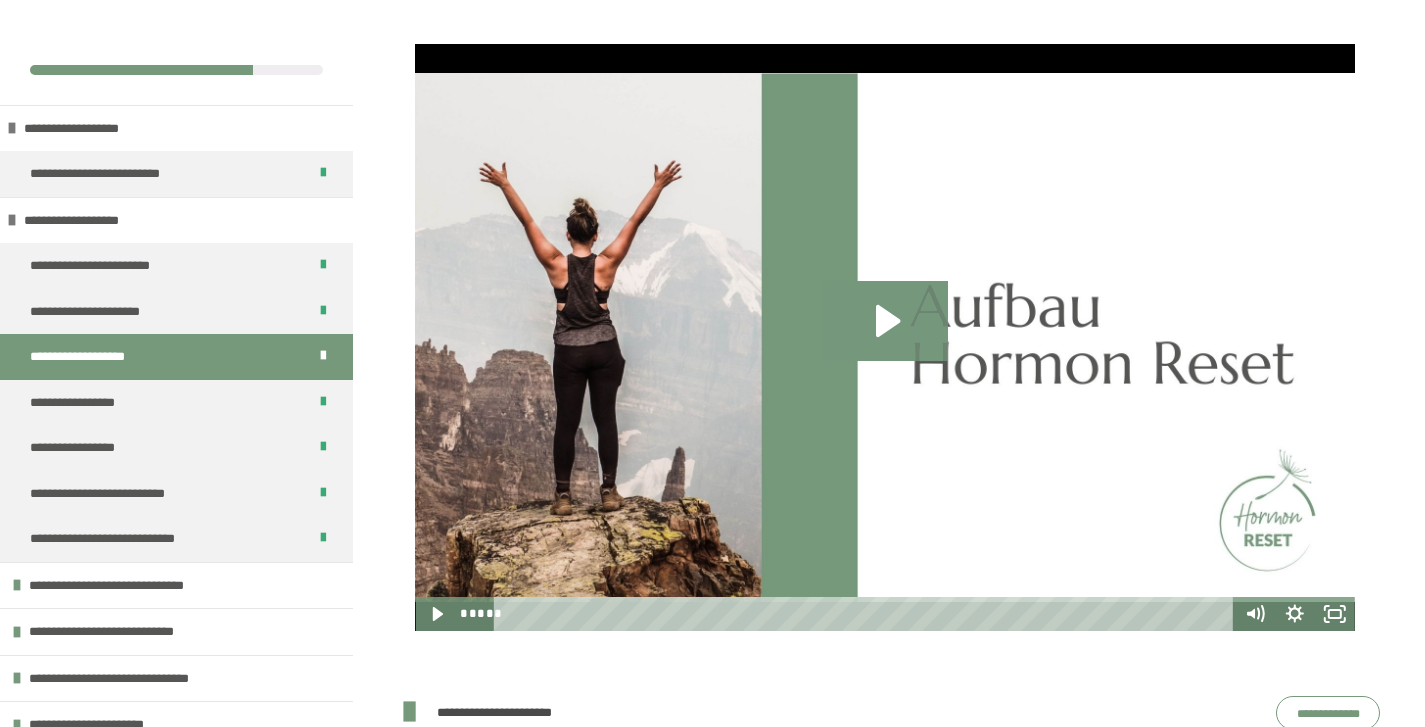 scroll, scrollTop: 777, scrollLeft: 0, axis: vertical 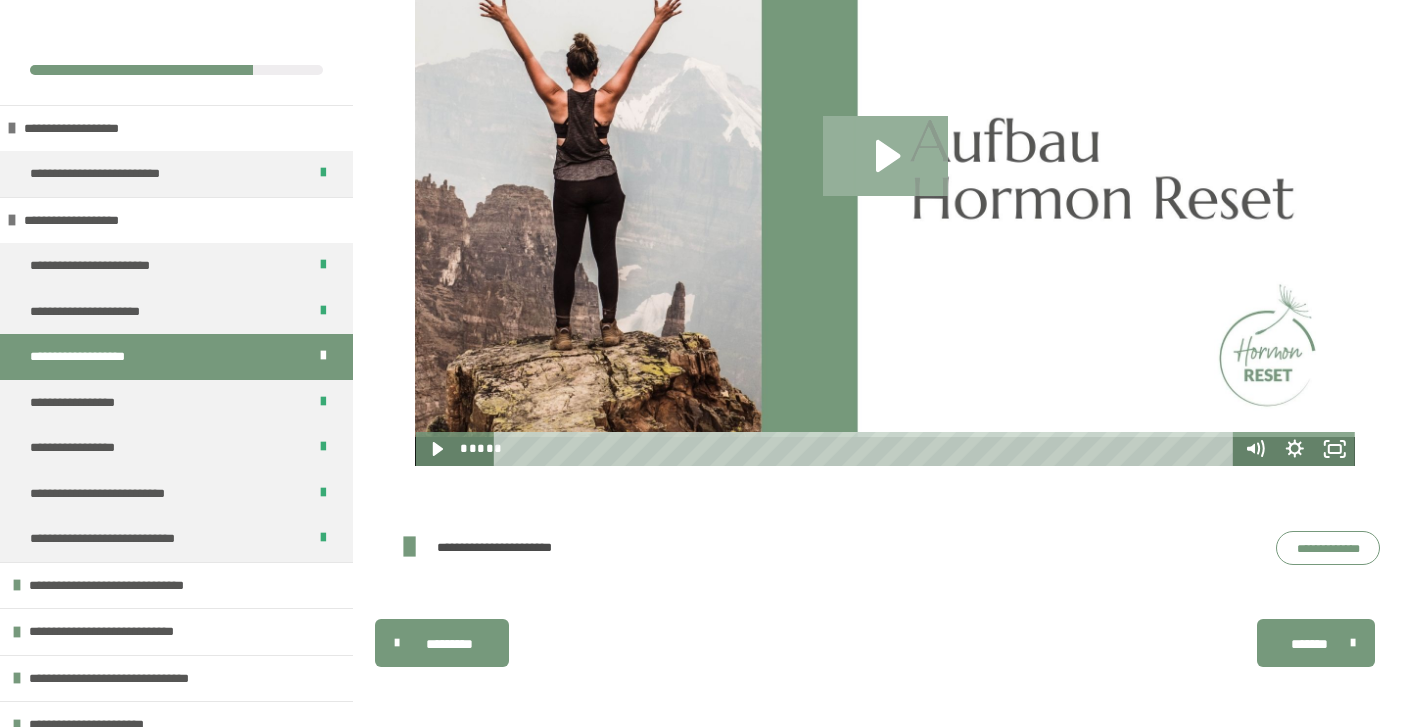 click 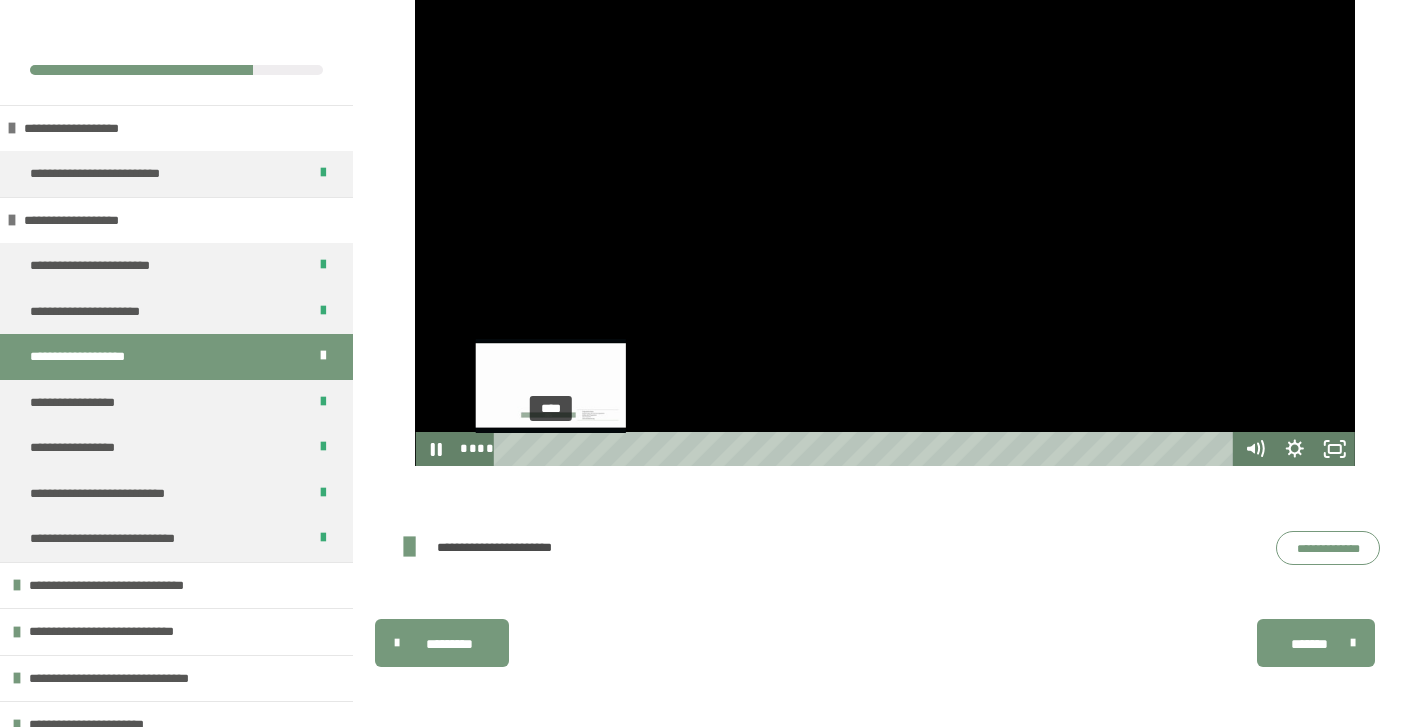 click on "****" at bounding box center (867, 449) 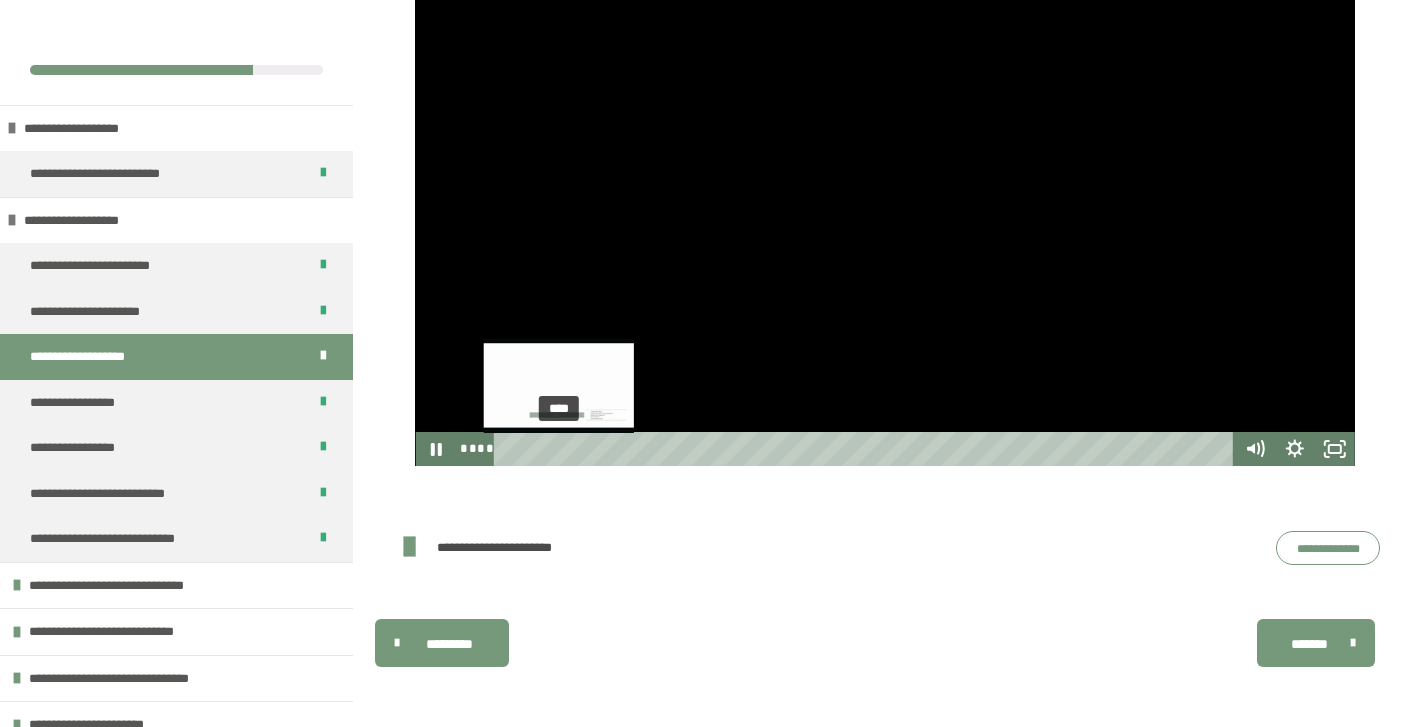 click on "****" at bounding box center [867, 449] 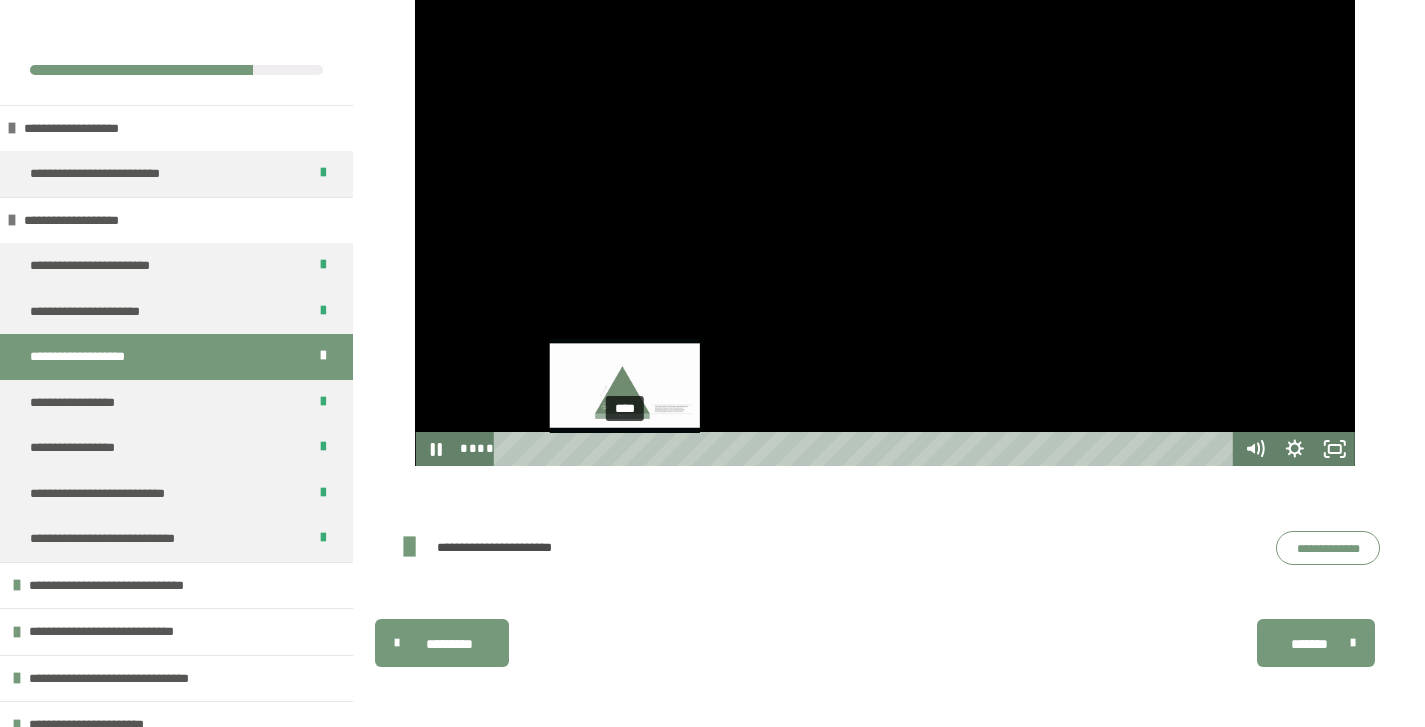 click on "****" at bounding box center (867, 449) 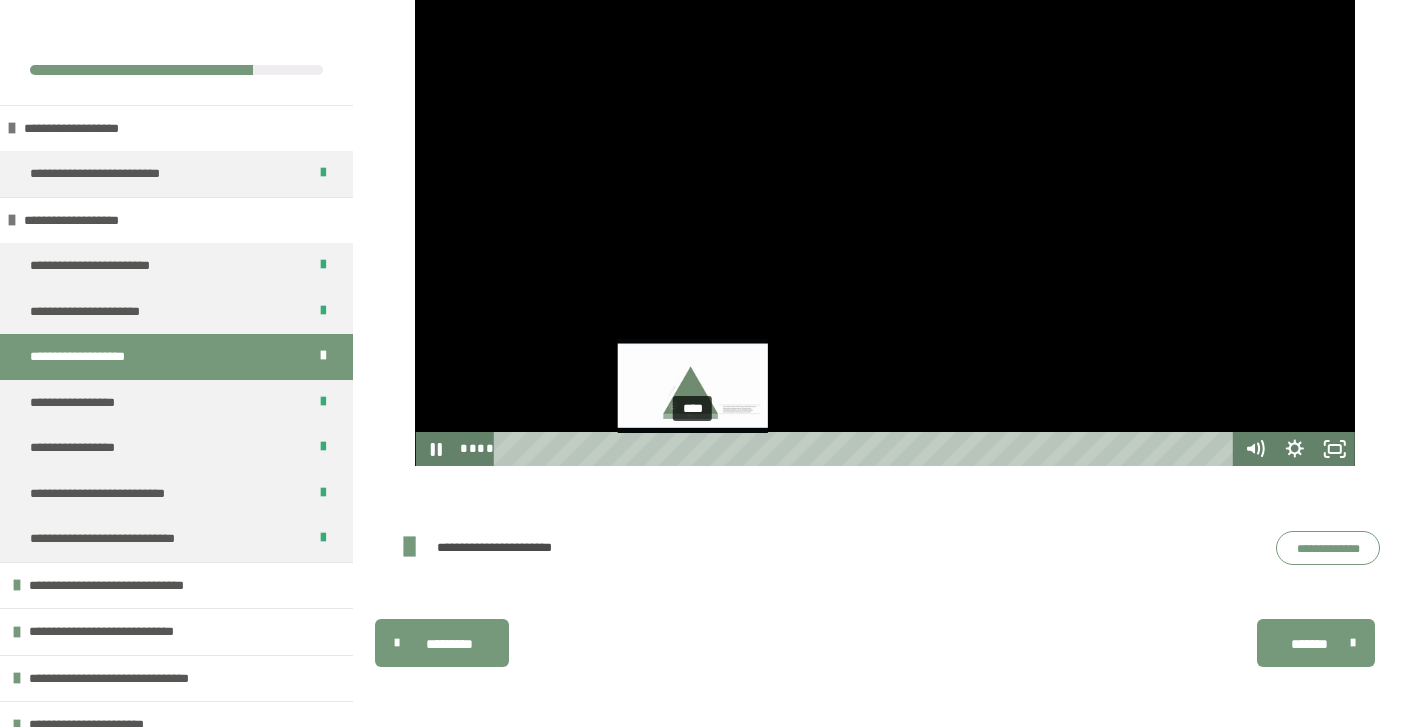 click on "****" at bounding box center (867, 449) 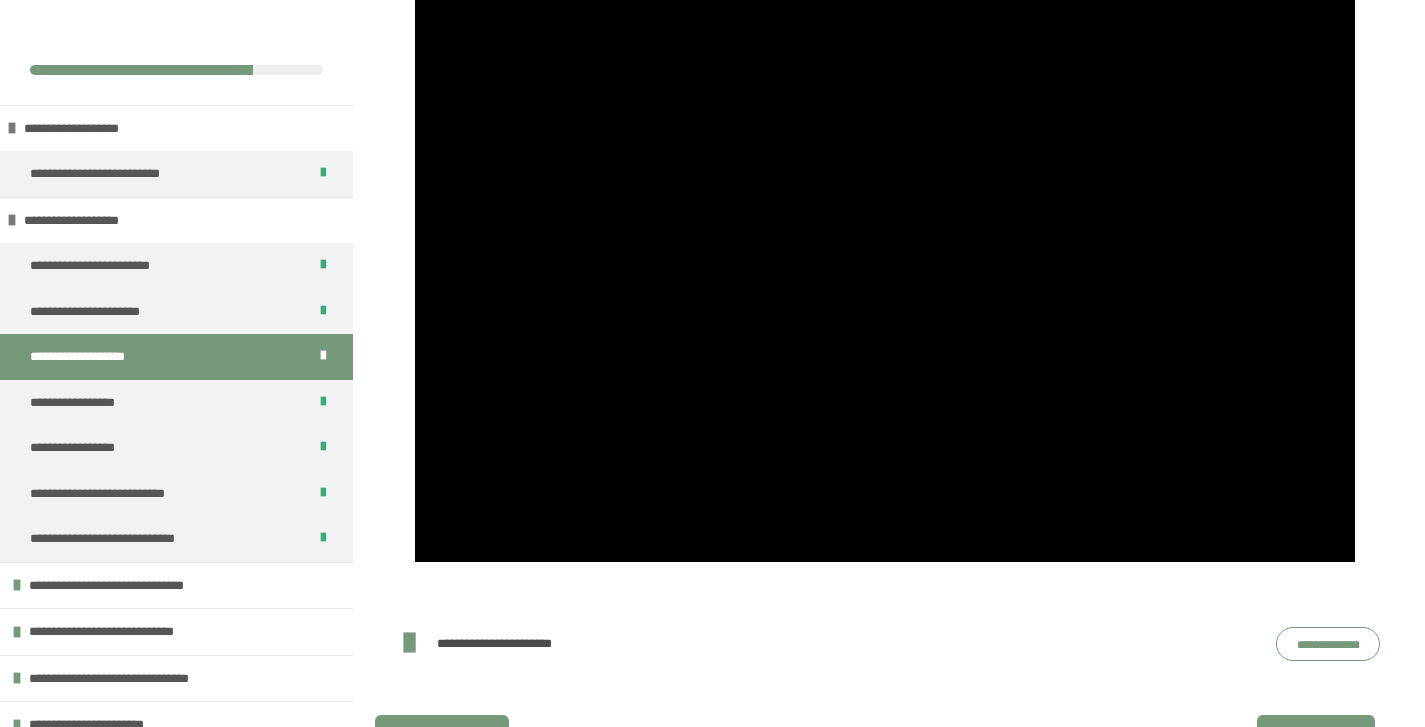 scroll, scrollTop: 601, scrollLeft: 0, axis: vertical 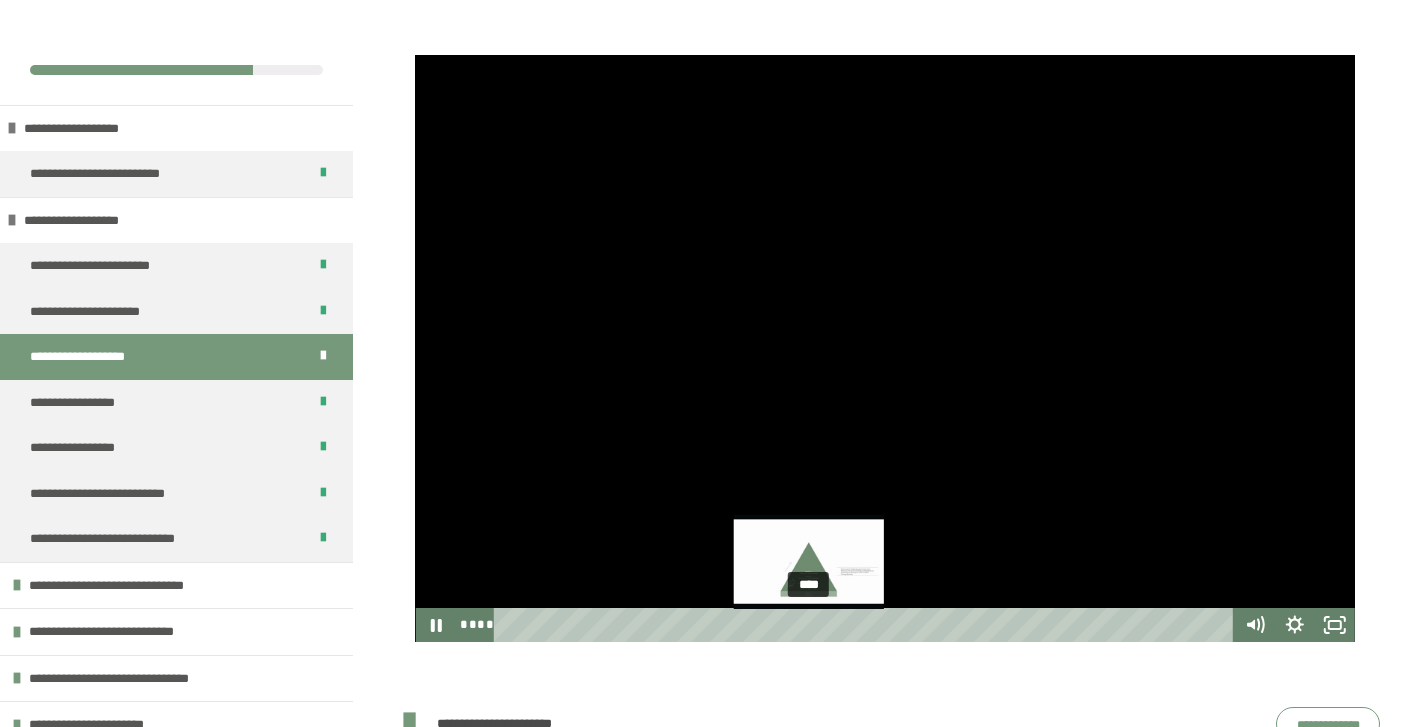 click on "****" at bounding box center [867, 625] 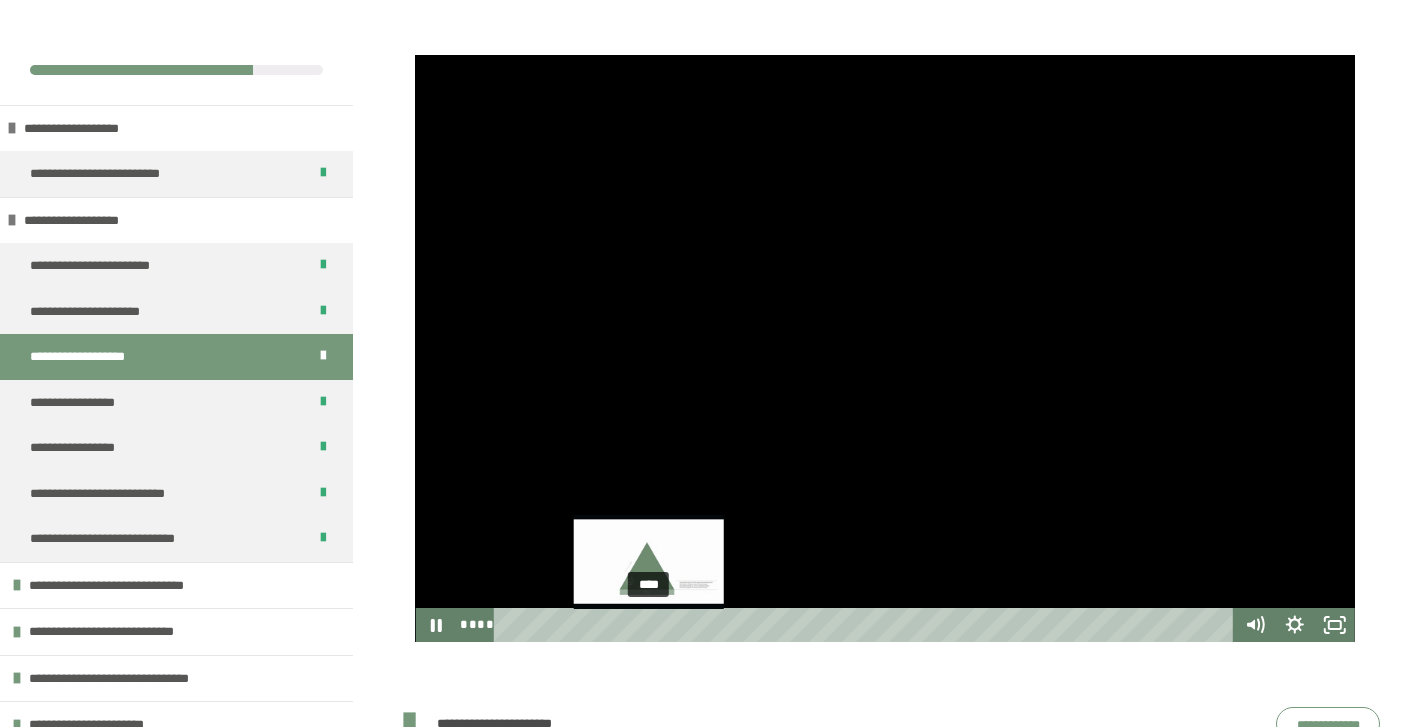 click on "****" at bounding box center [867, 625] 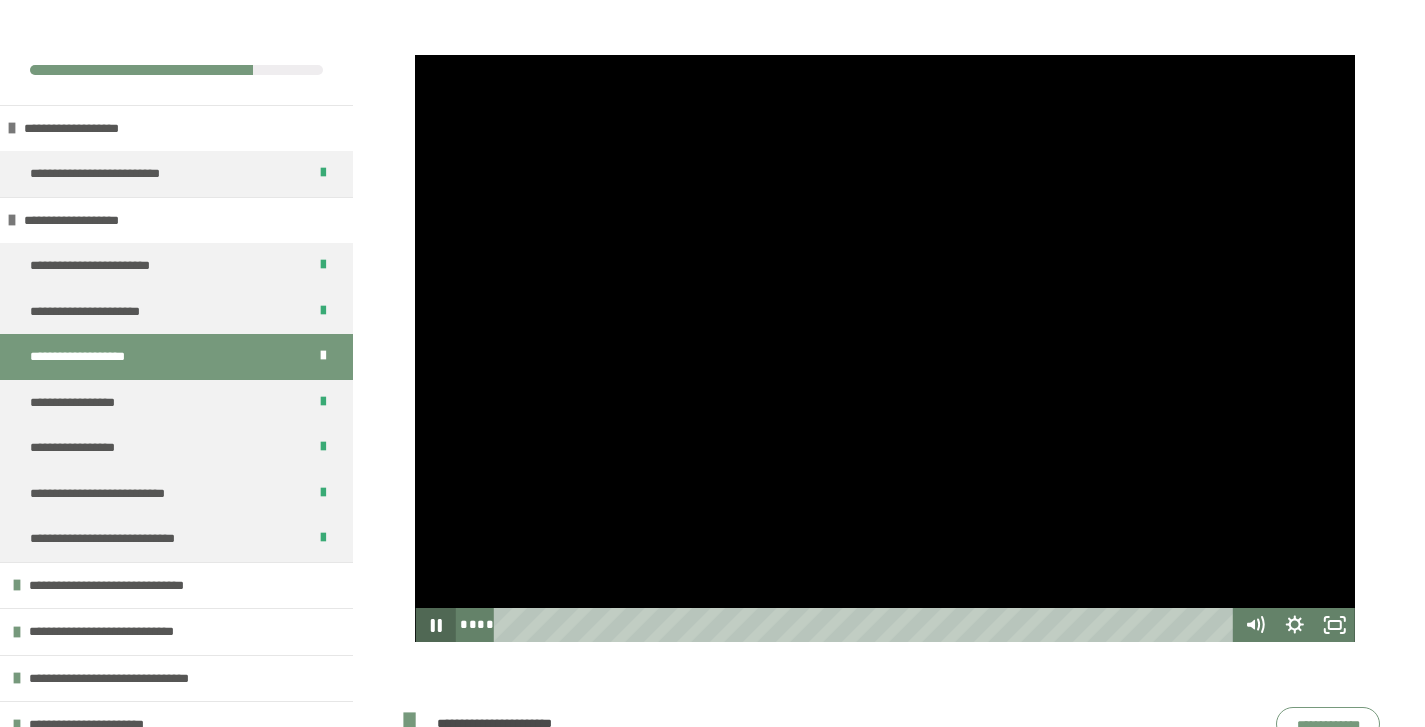 click 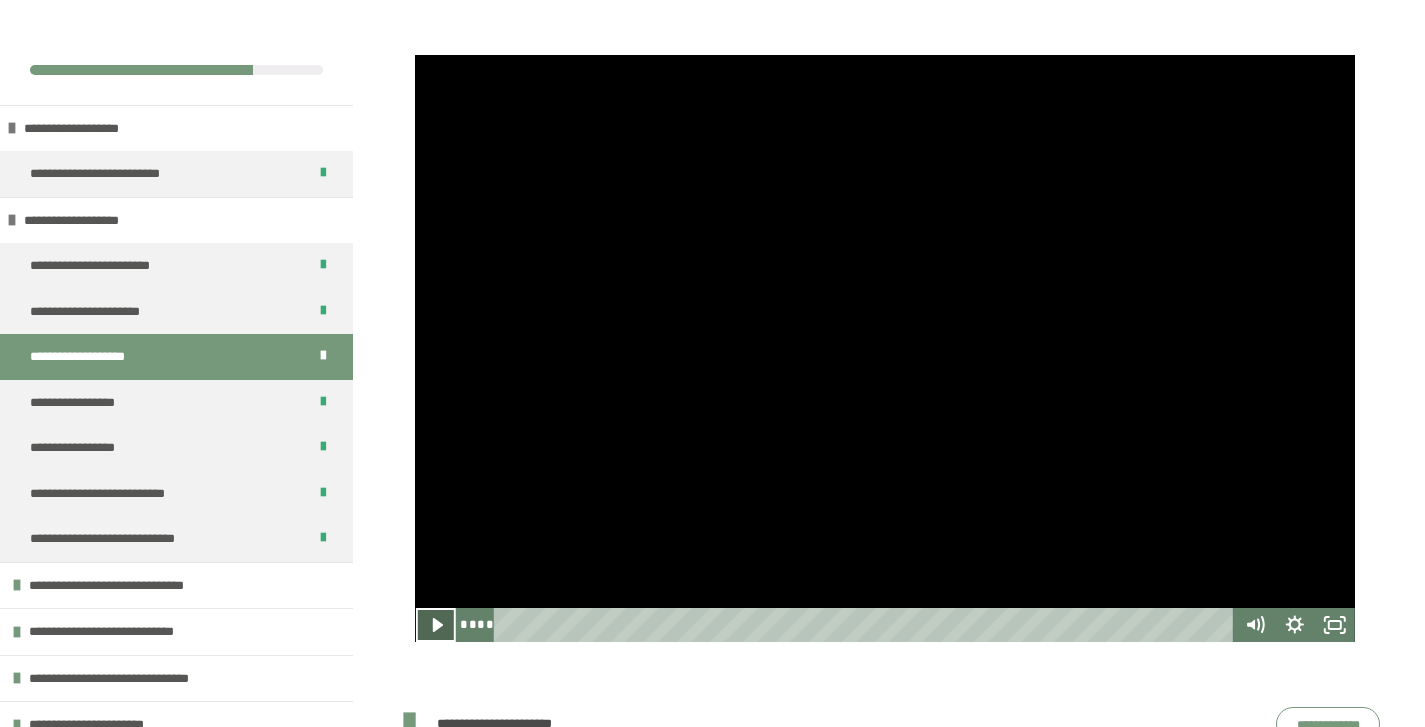 click 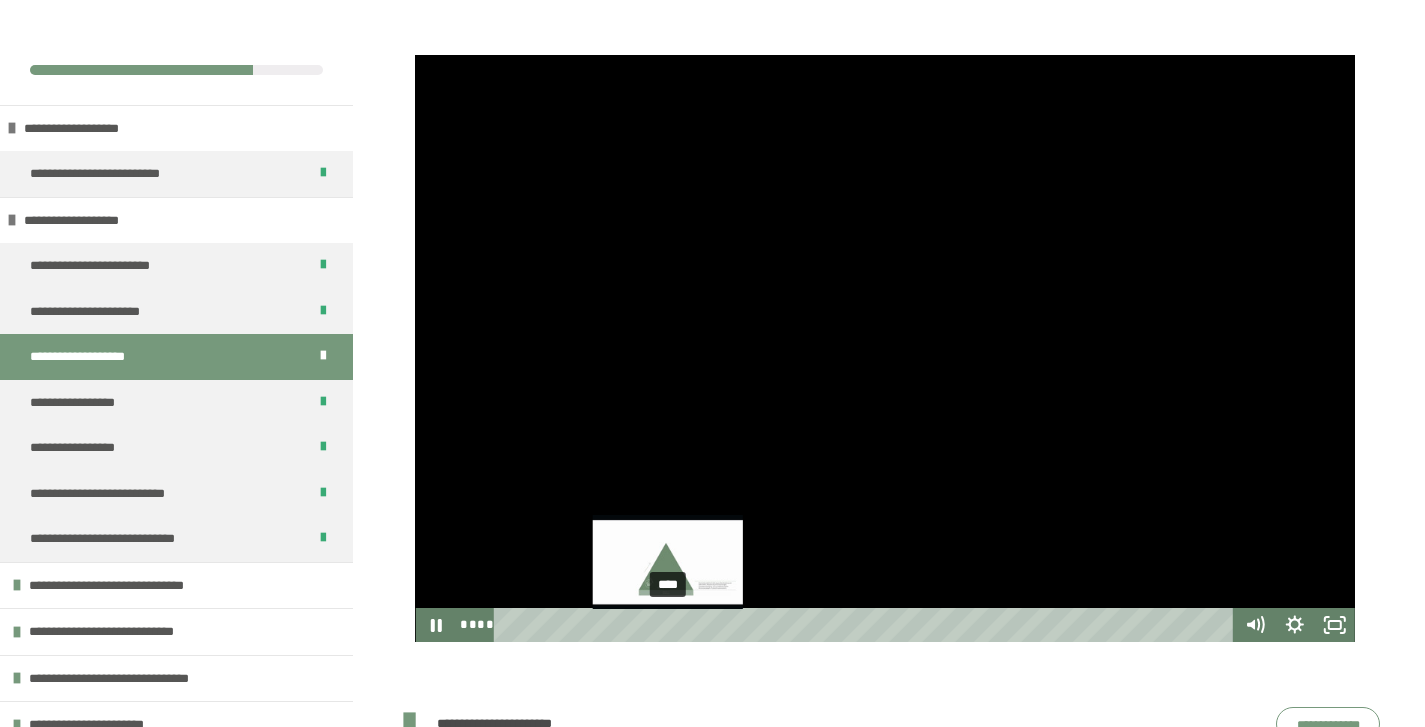 click on "****" at bounding box center (867, 625) 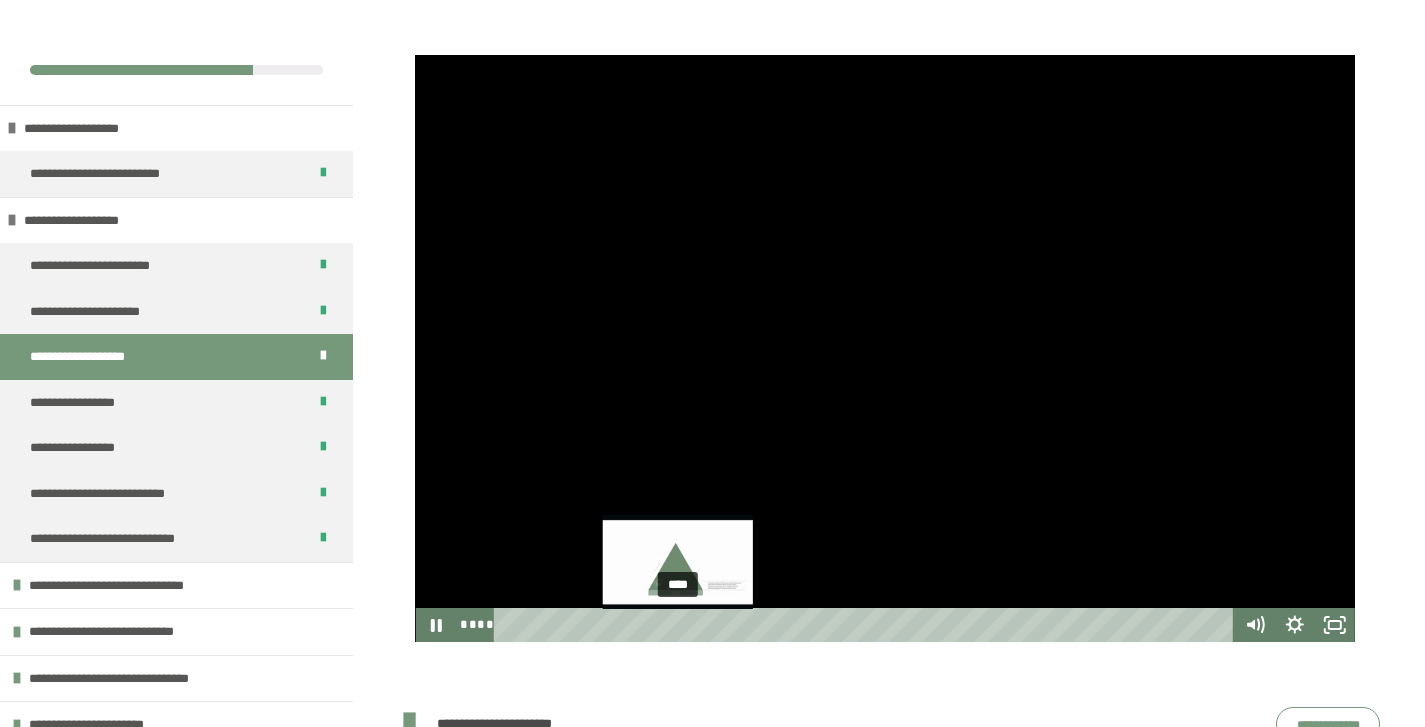 click on "****" at bounding box center (867, 625) 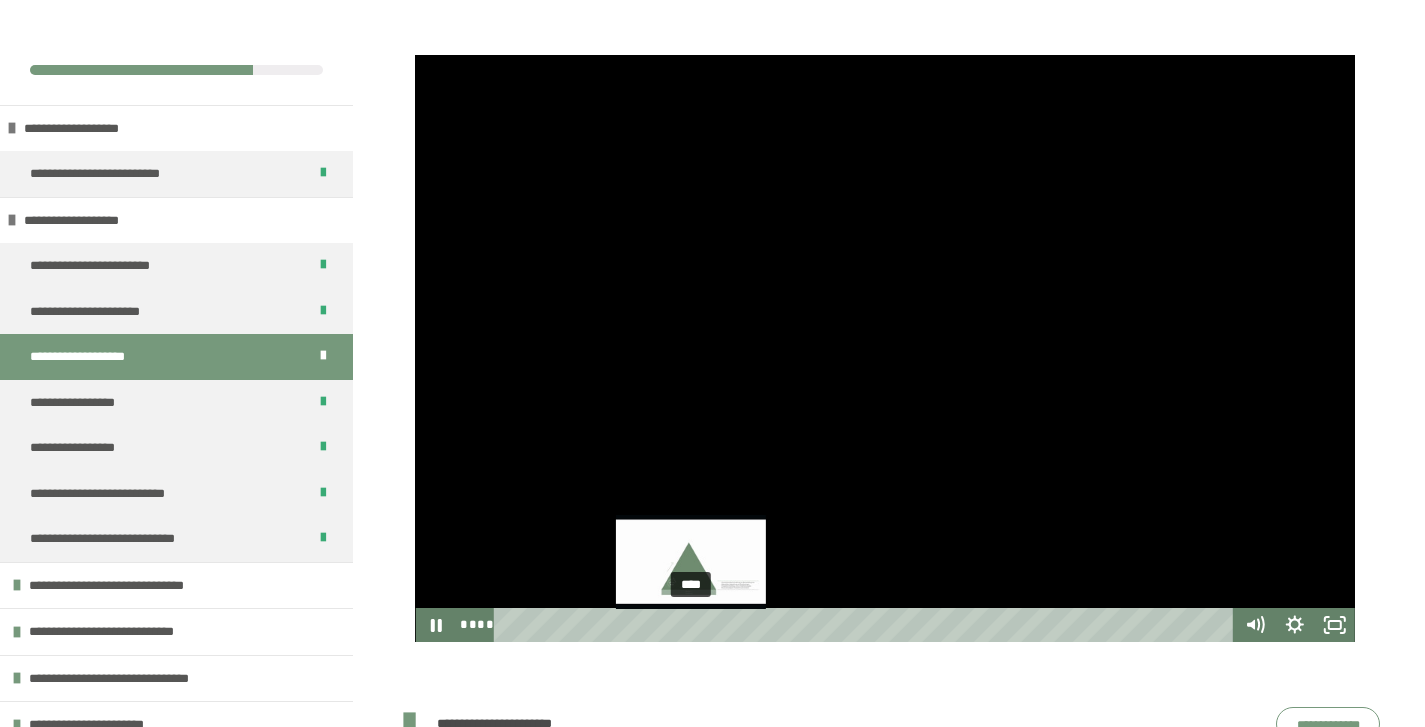 click on "****" at bounding box center (867, 625) 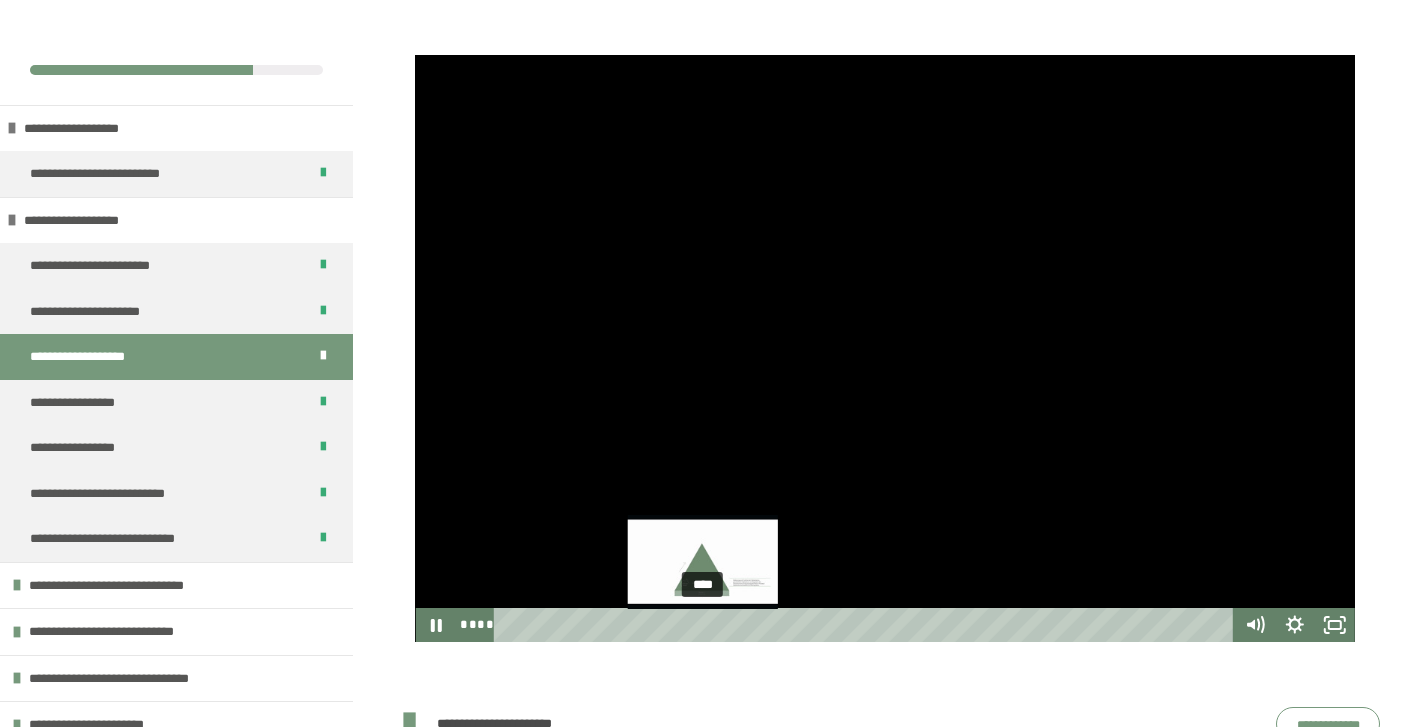 click on "****" at bounding box center [867, 625] 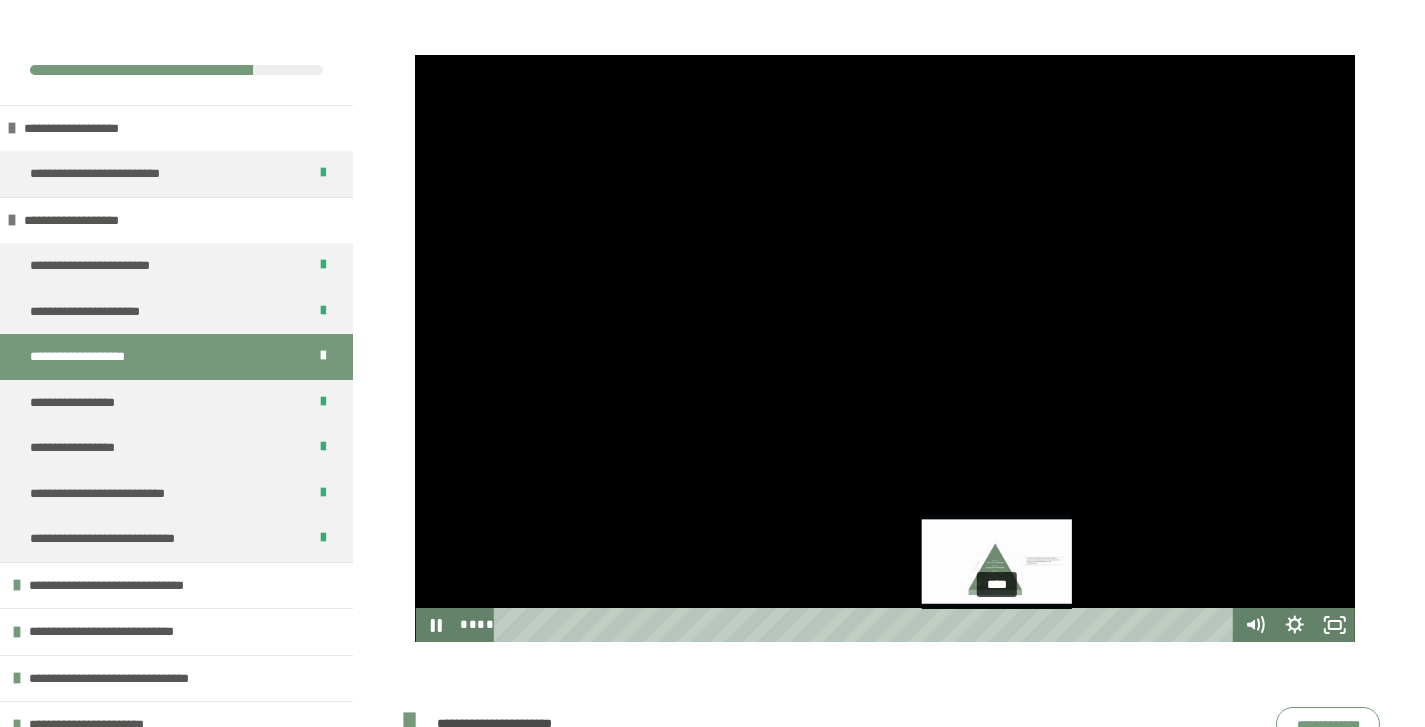 click on "****" at bounding box center (867, 625) 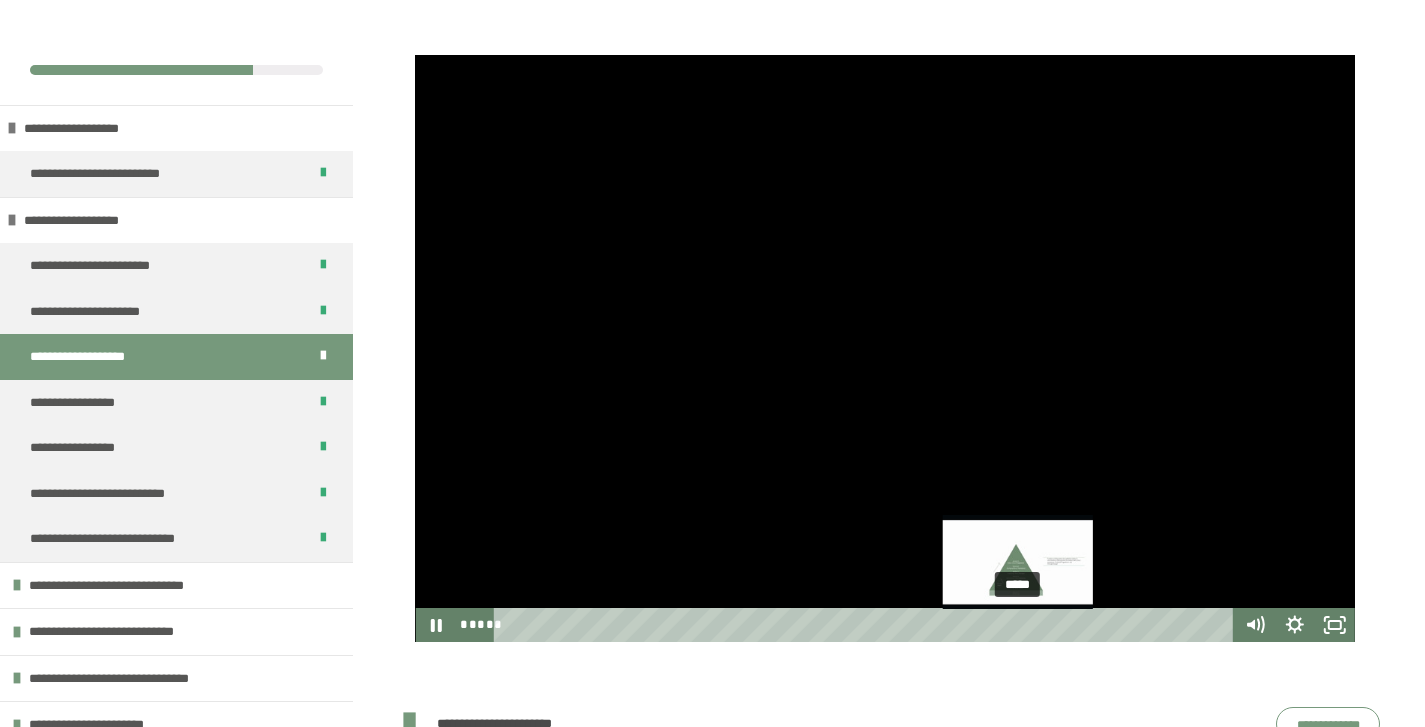 click on "*****" at bounding box center (867, 625) 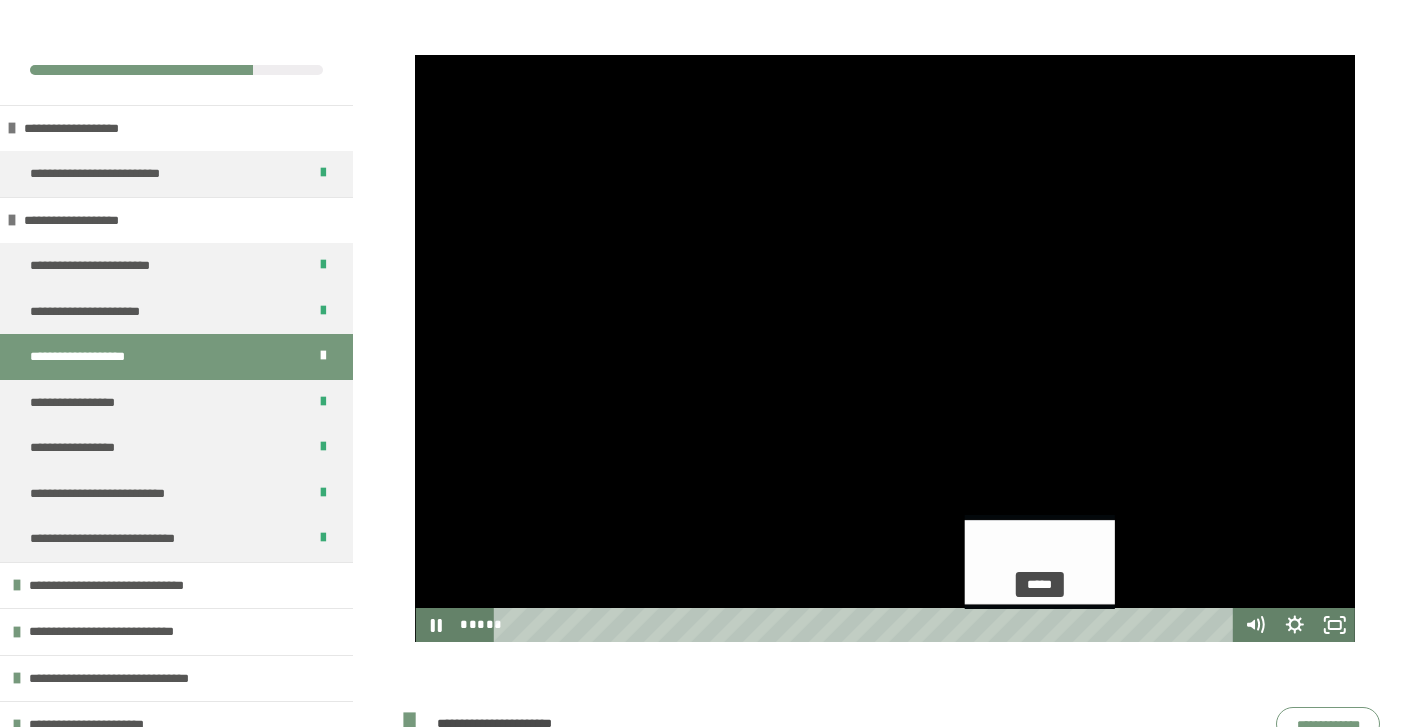 click on "*****" at bounding box center [867, 625] 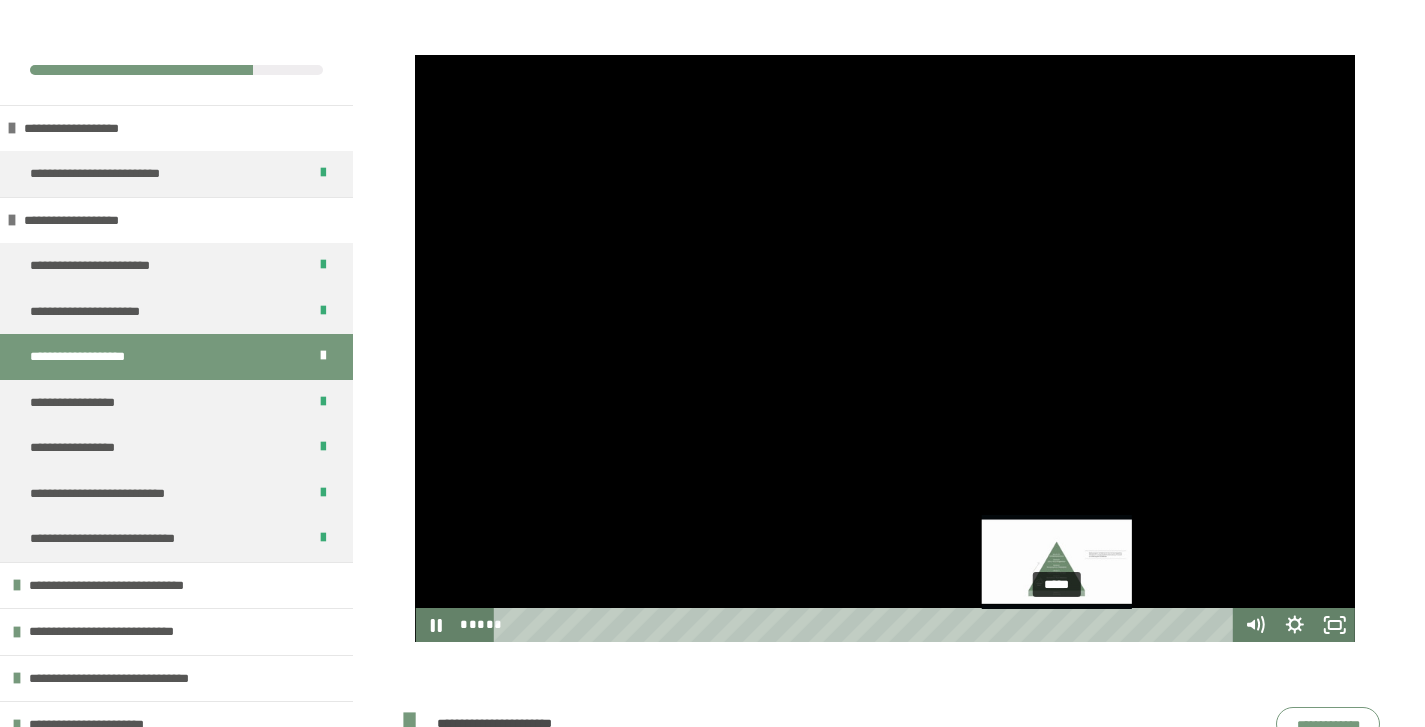click on "*****" at bounding box center [867, 625] 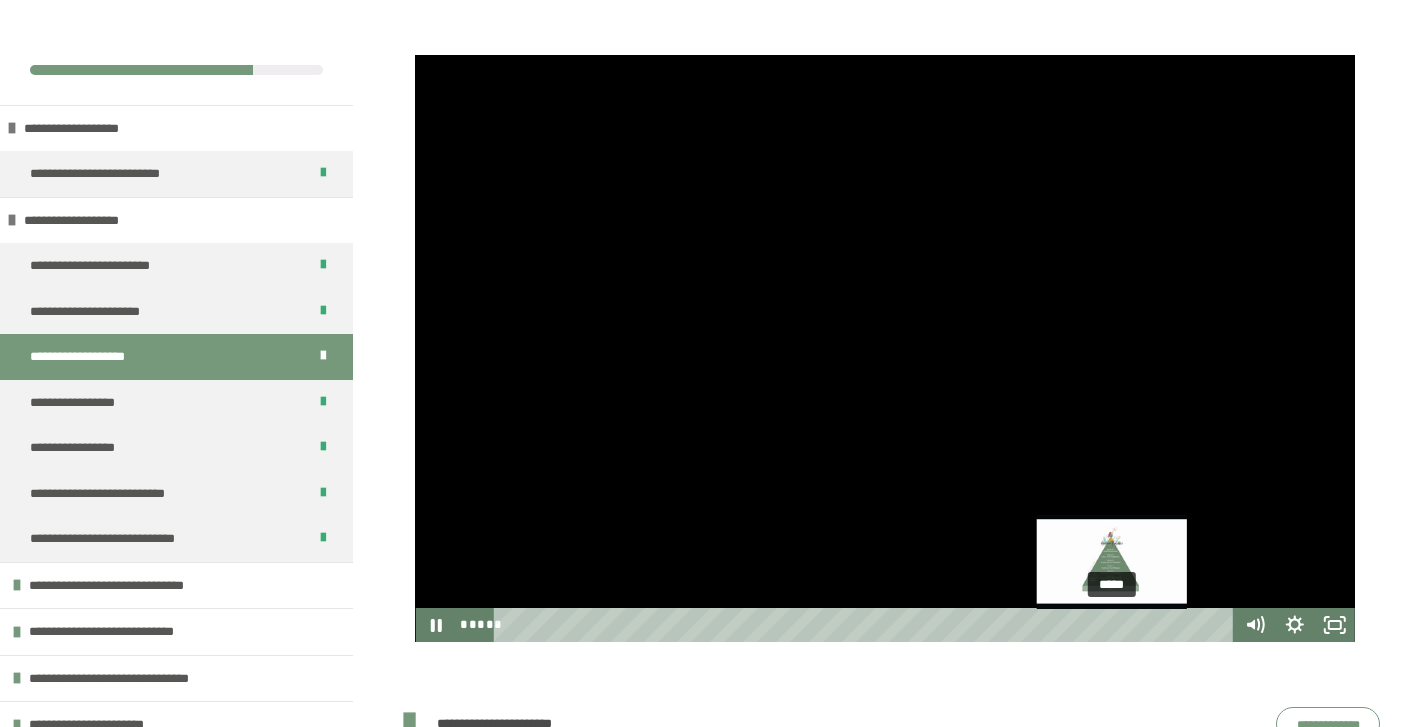 click on "*****" at bounding box center (867, 625) 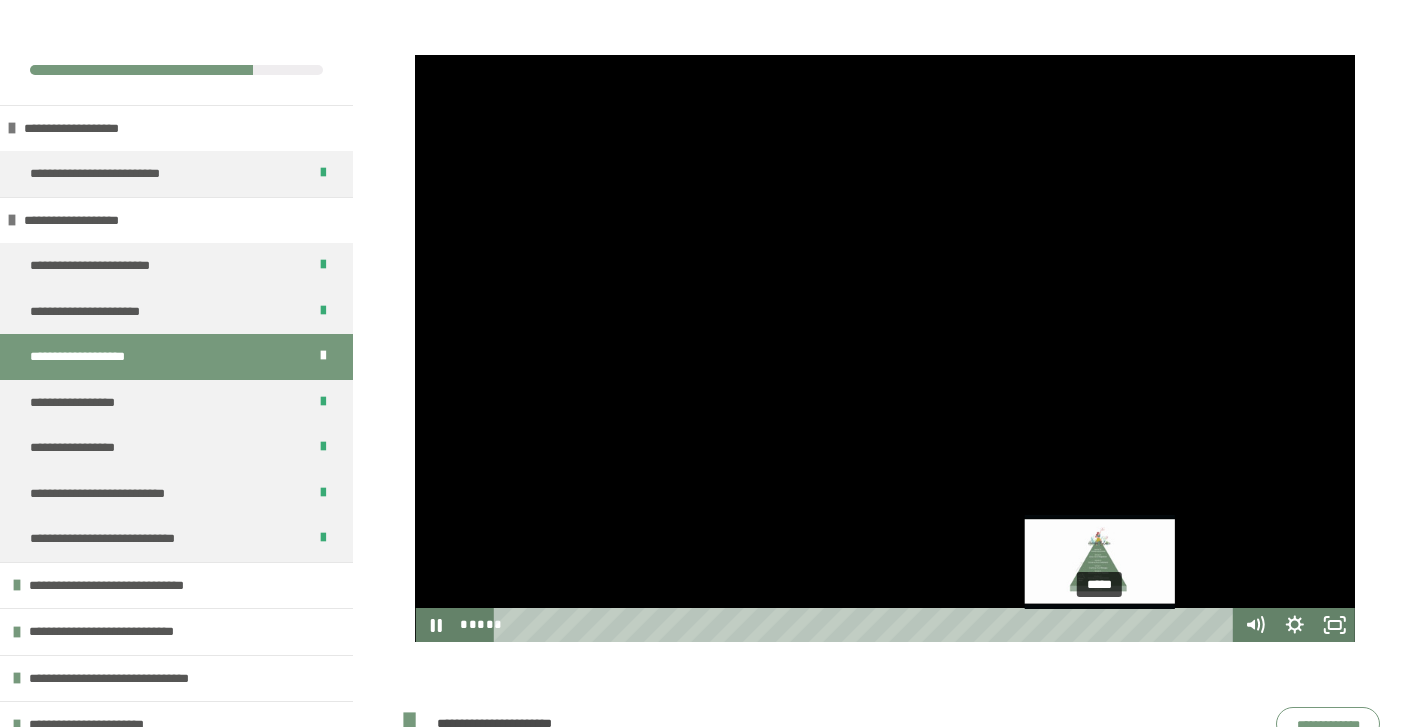 click on "*****" at bounding box center [867, 625] 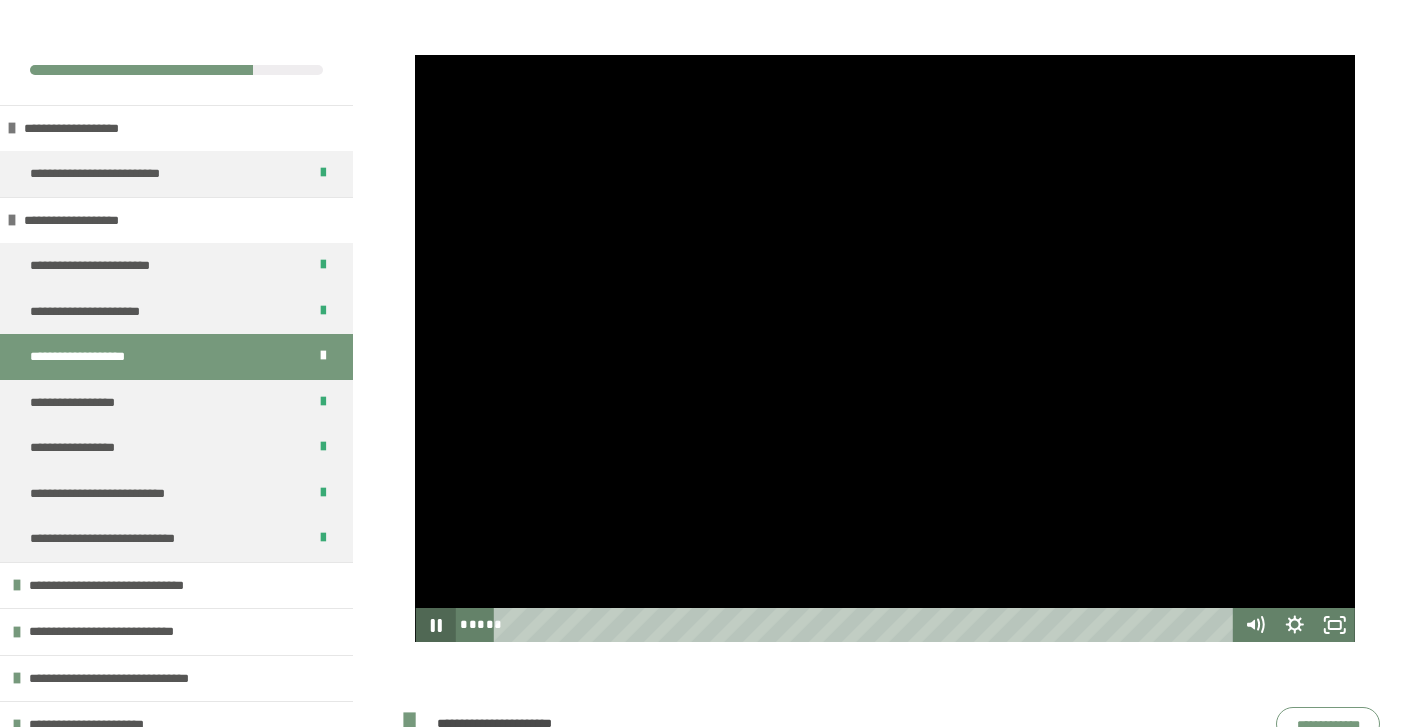 click 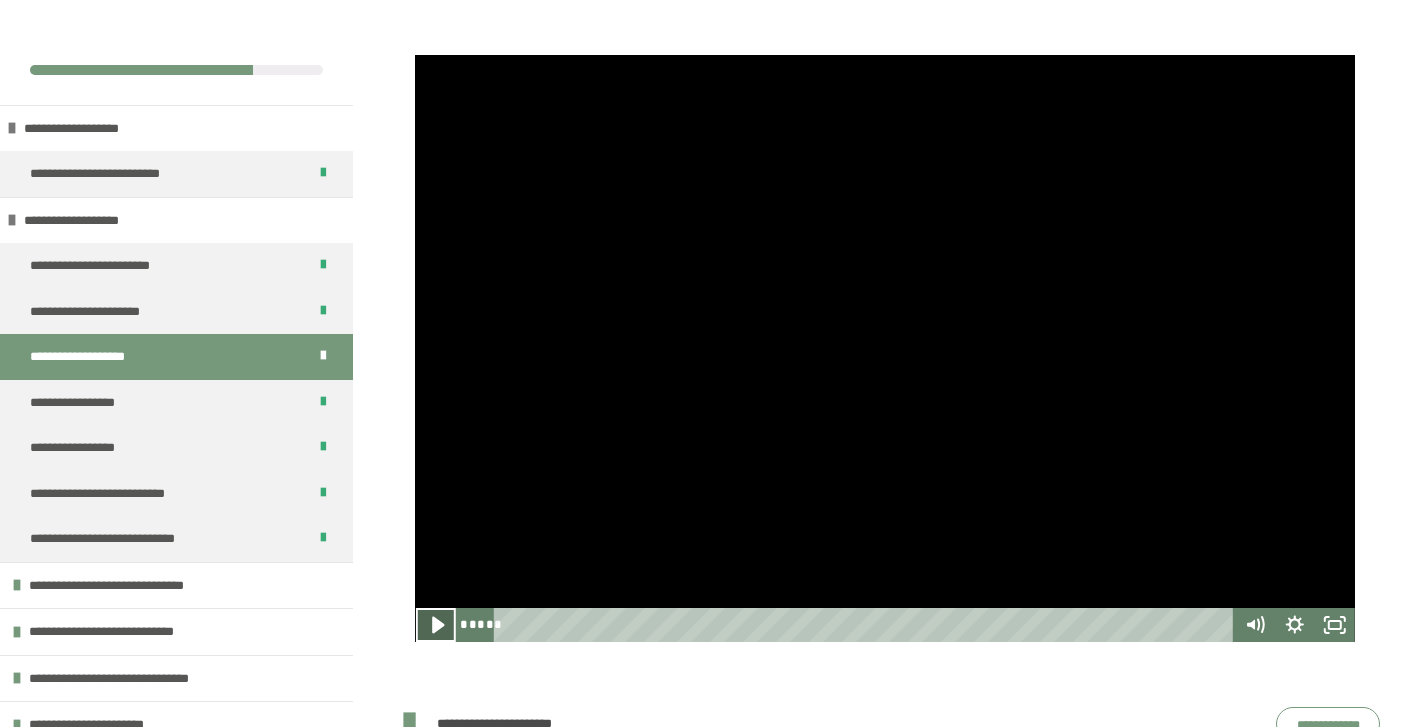 click 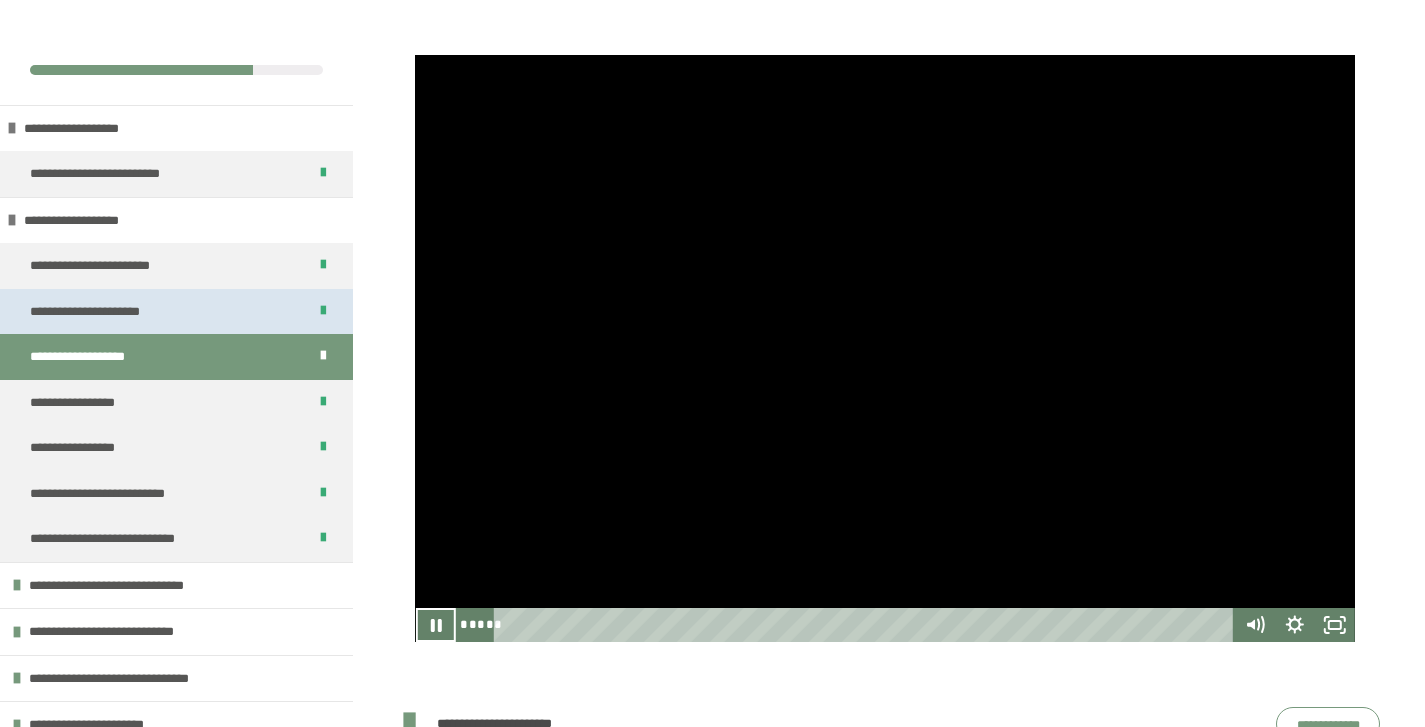 click on "**********" at bounding box center (98, 312) 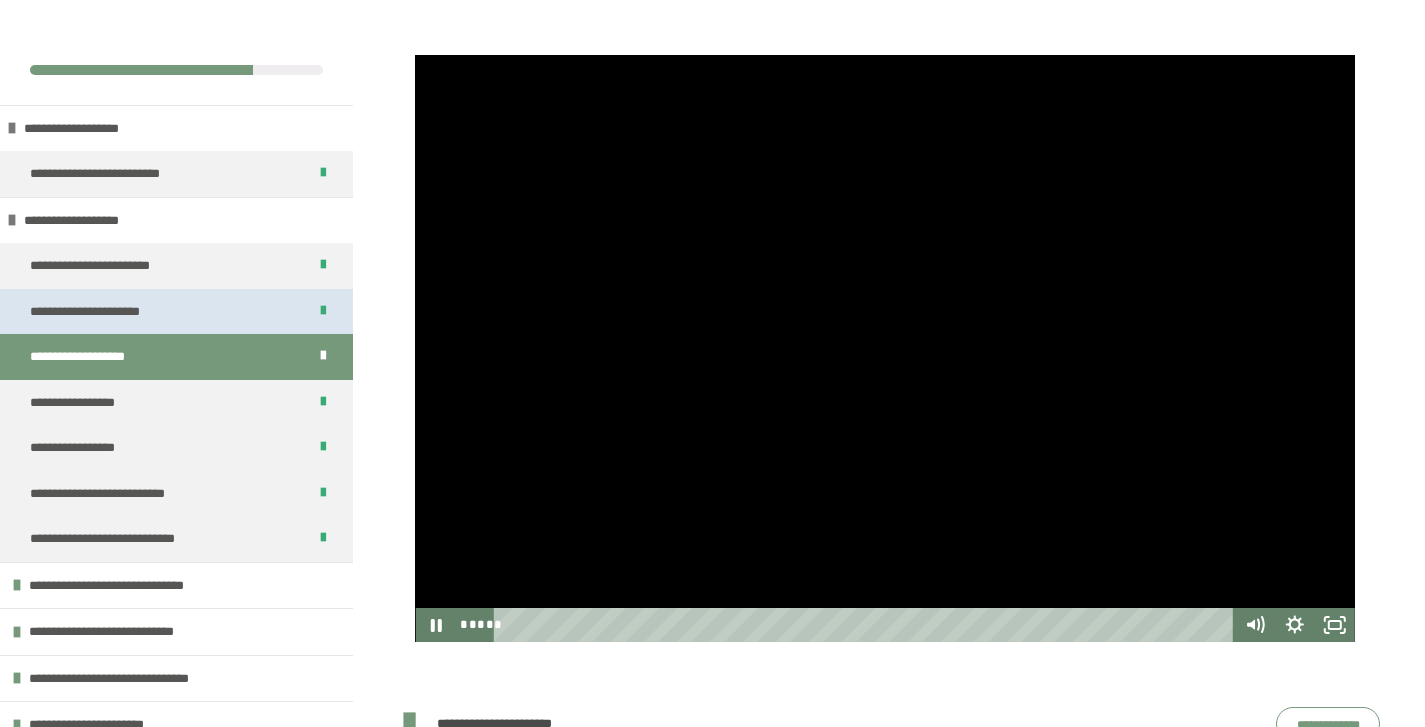 scroll, scrollTop: 270, scrollLeft: 0, axis: vertical 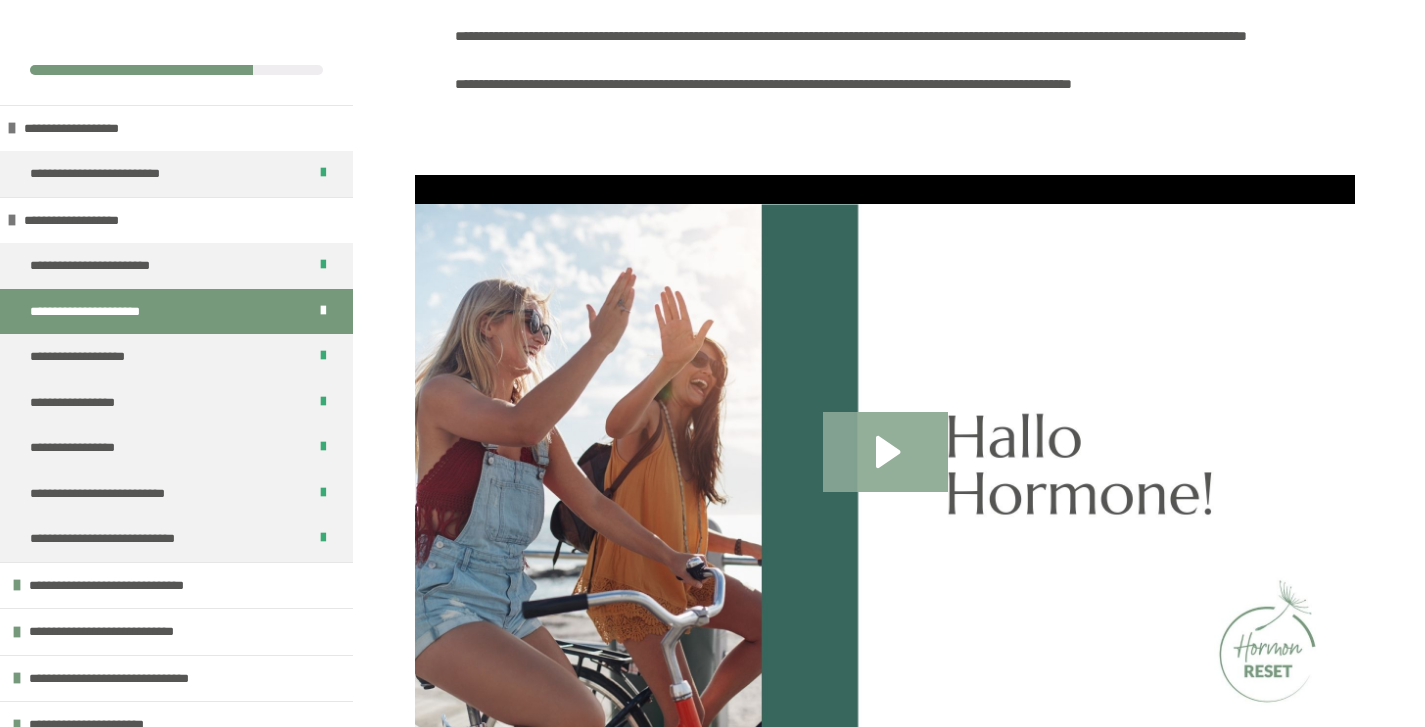 click 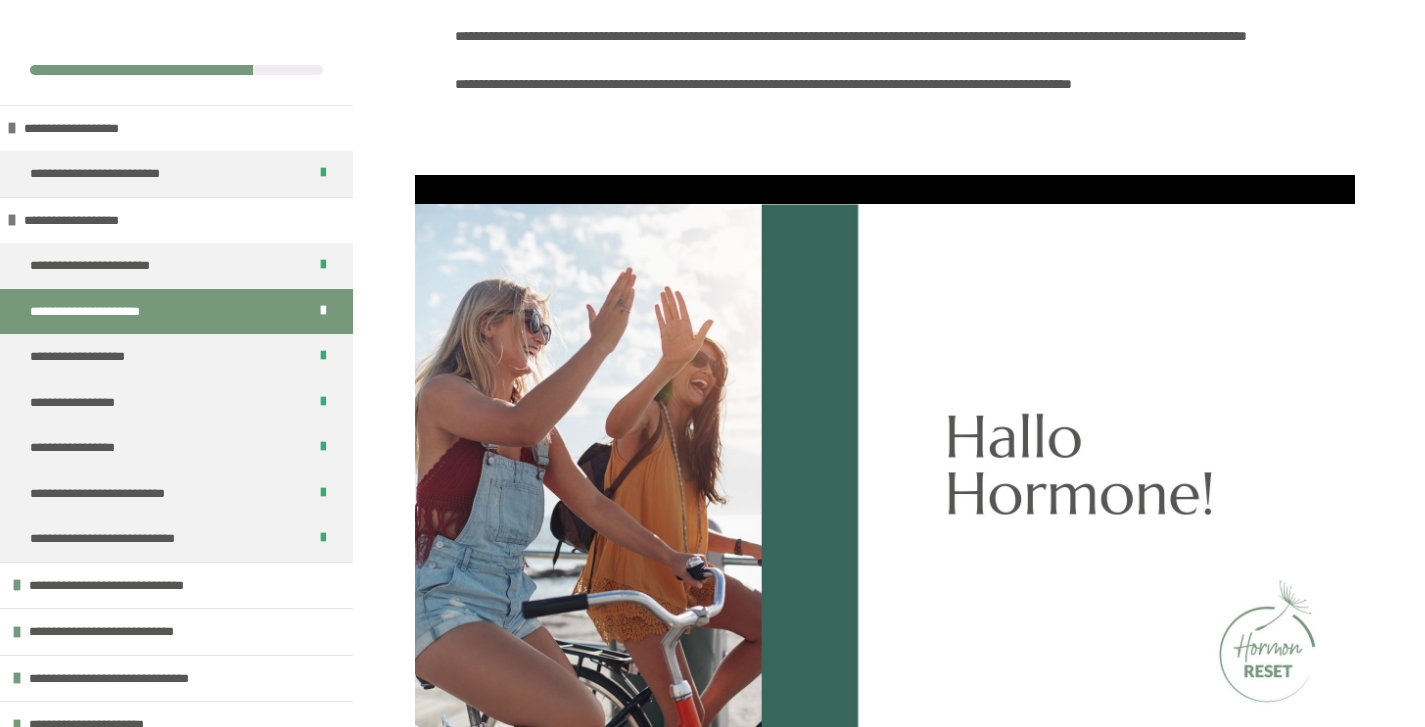 scroll, scrollTop: 670, scrollLeft: 0, axis: vertical 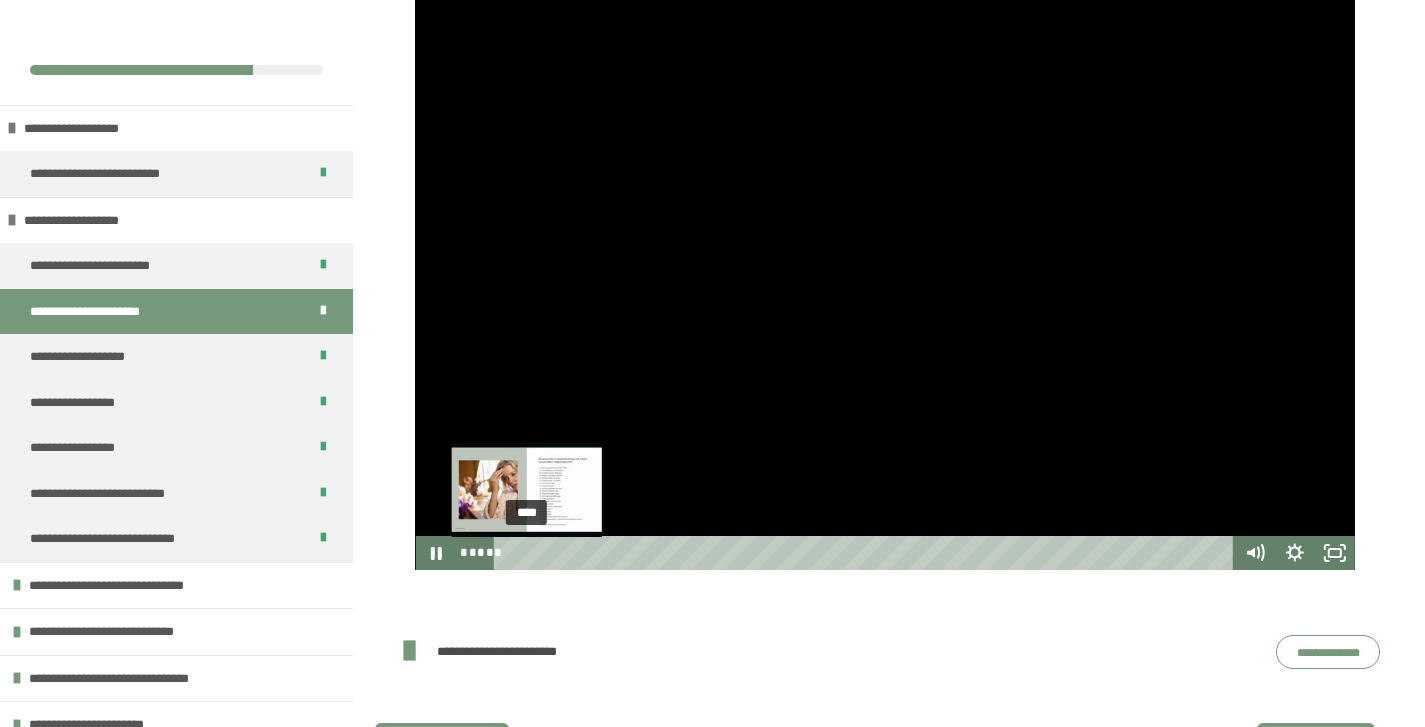 click on "****" at bounding box center (867, 553) 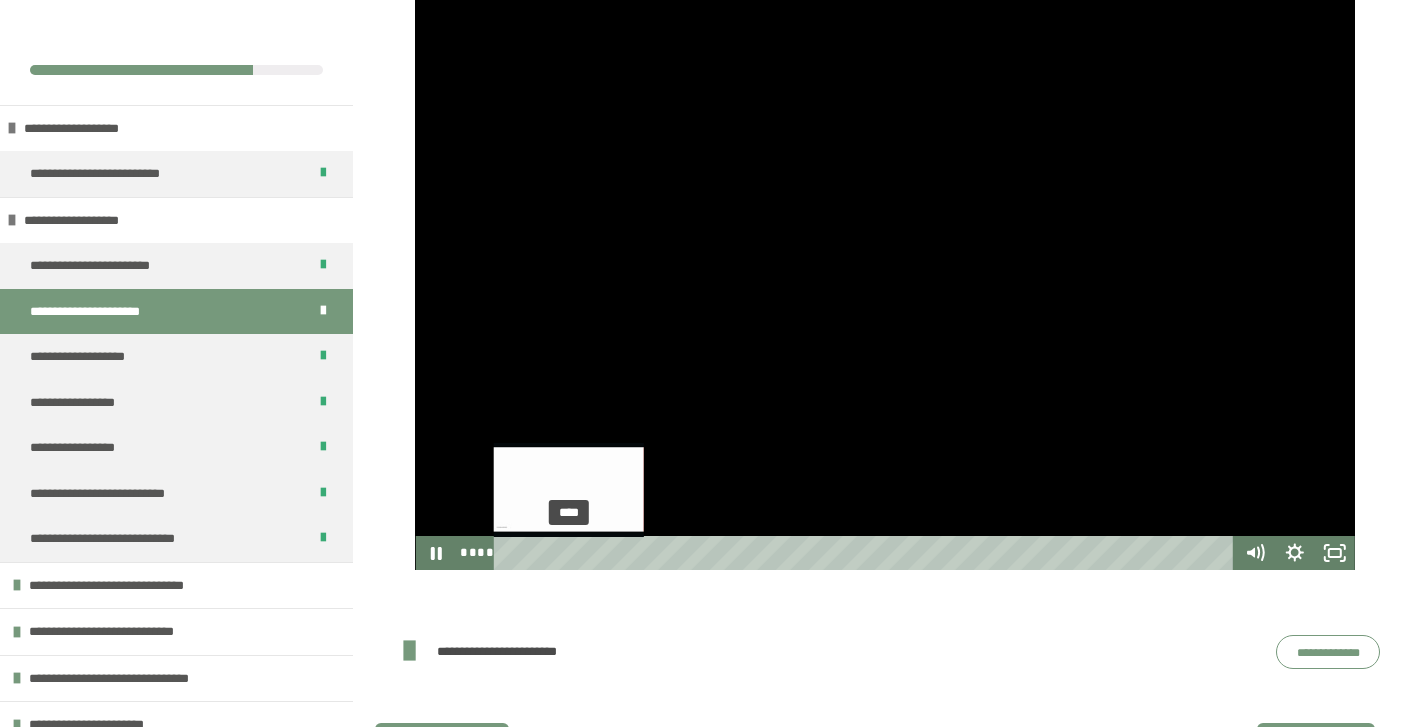 click on "****" at bounding box center (867, 553) 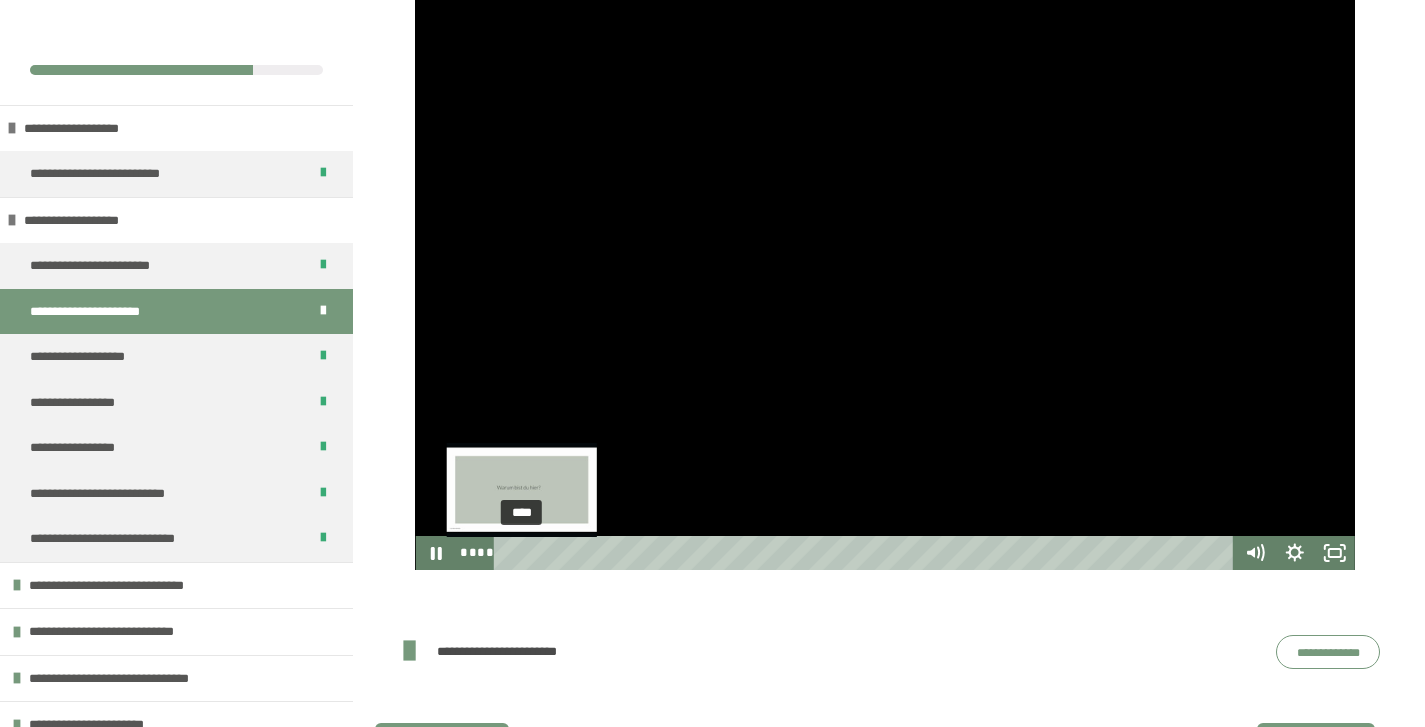 click on "****" at bounding box center [867, 553] 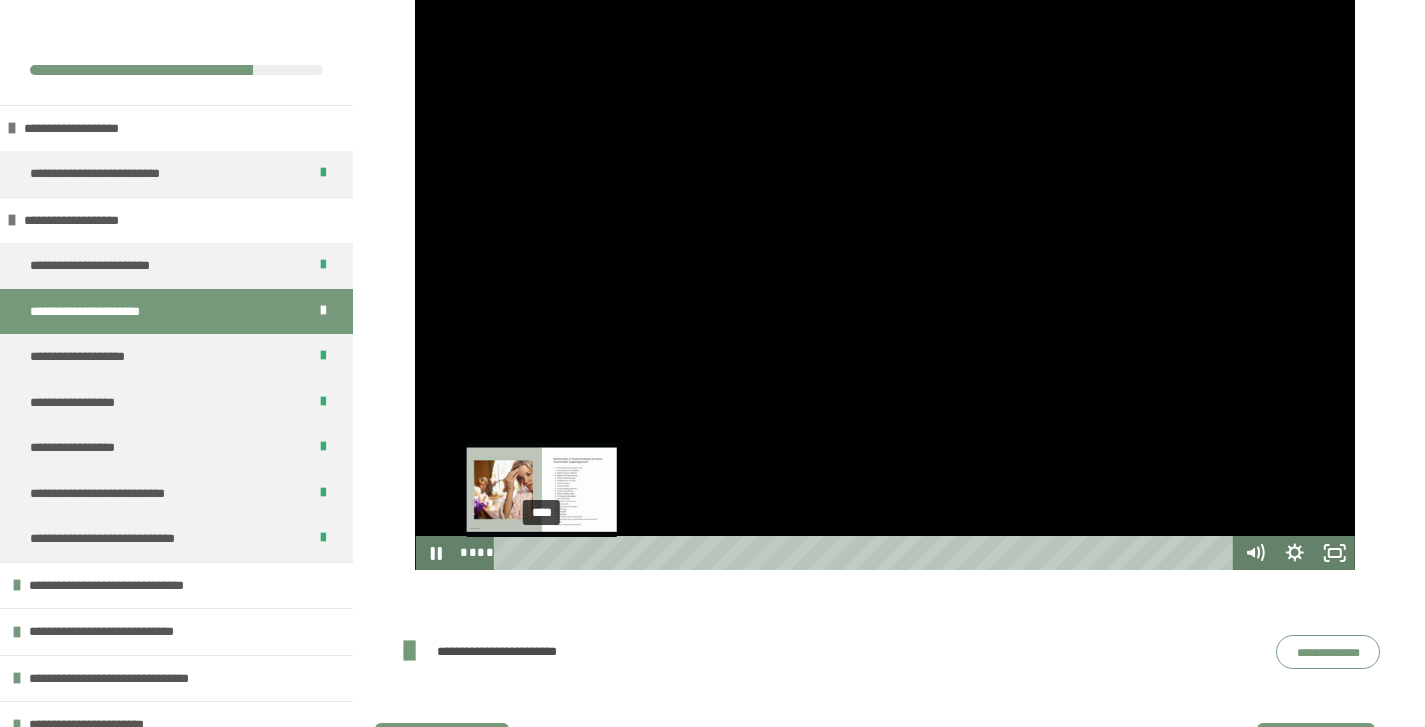 click on "****" at bounding box center [867, 553] 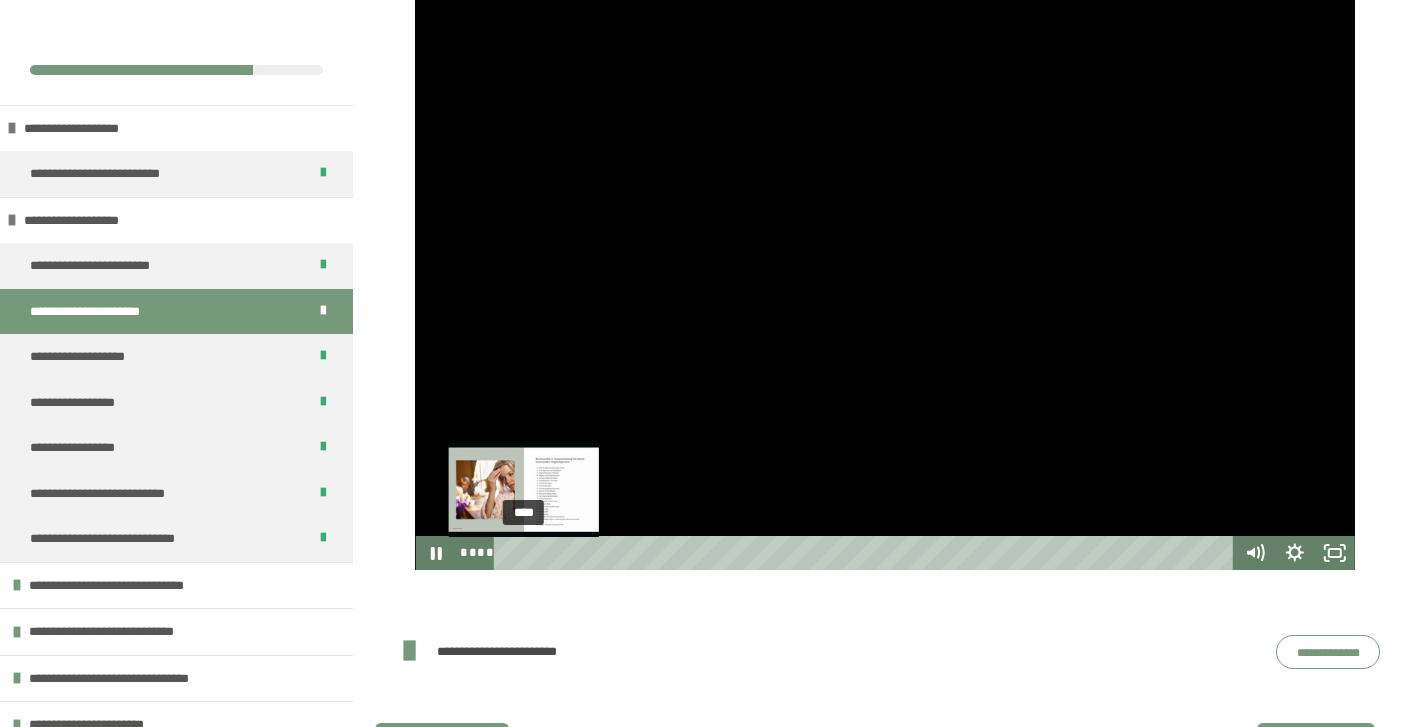 click on "****" at bounding box center (867, 553) 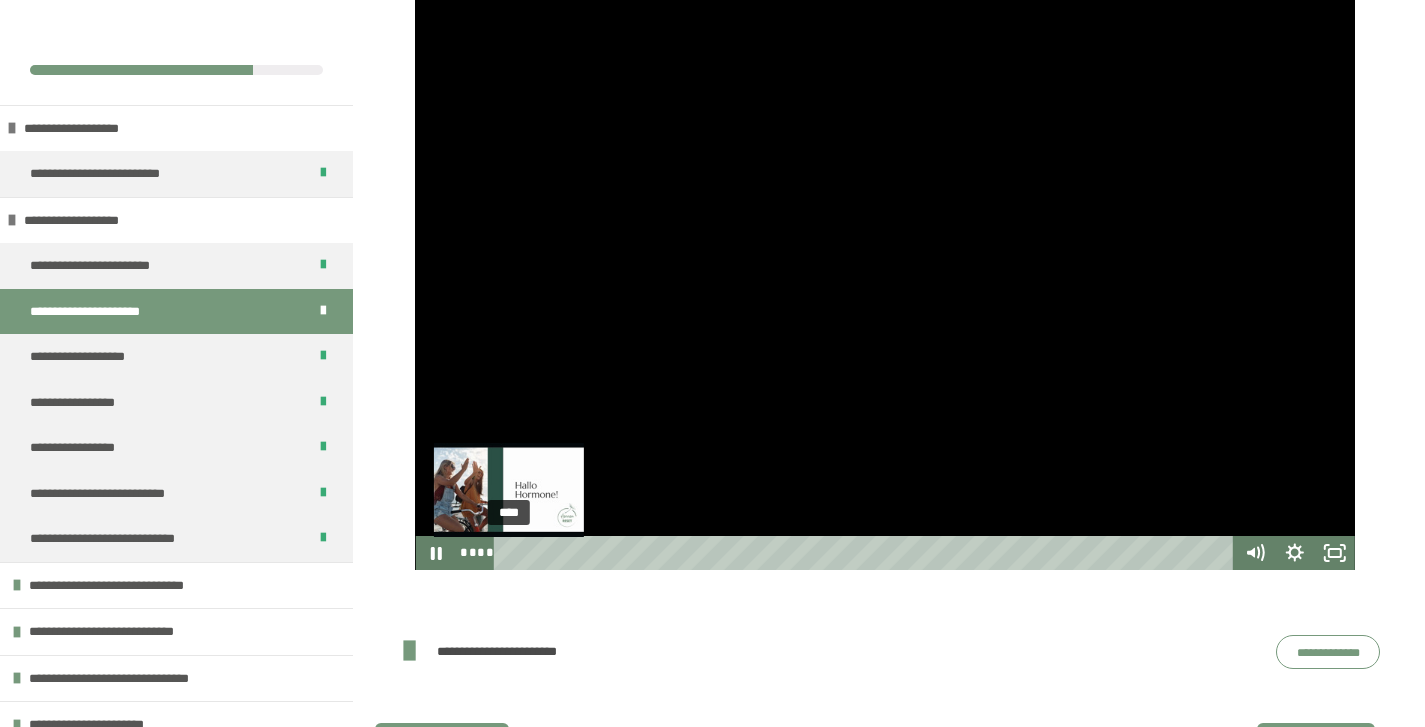 click on "****" at bounding box center [867, 553] 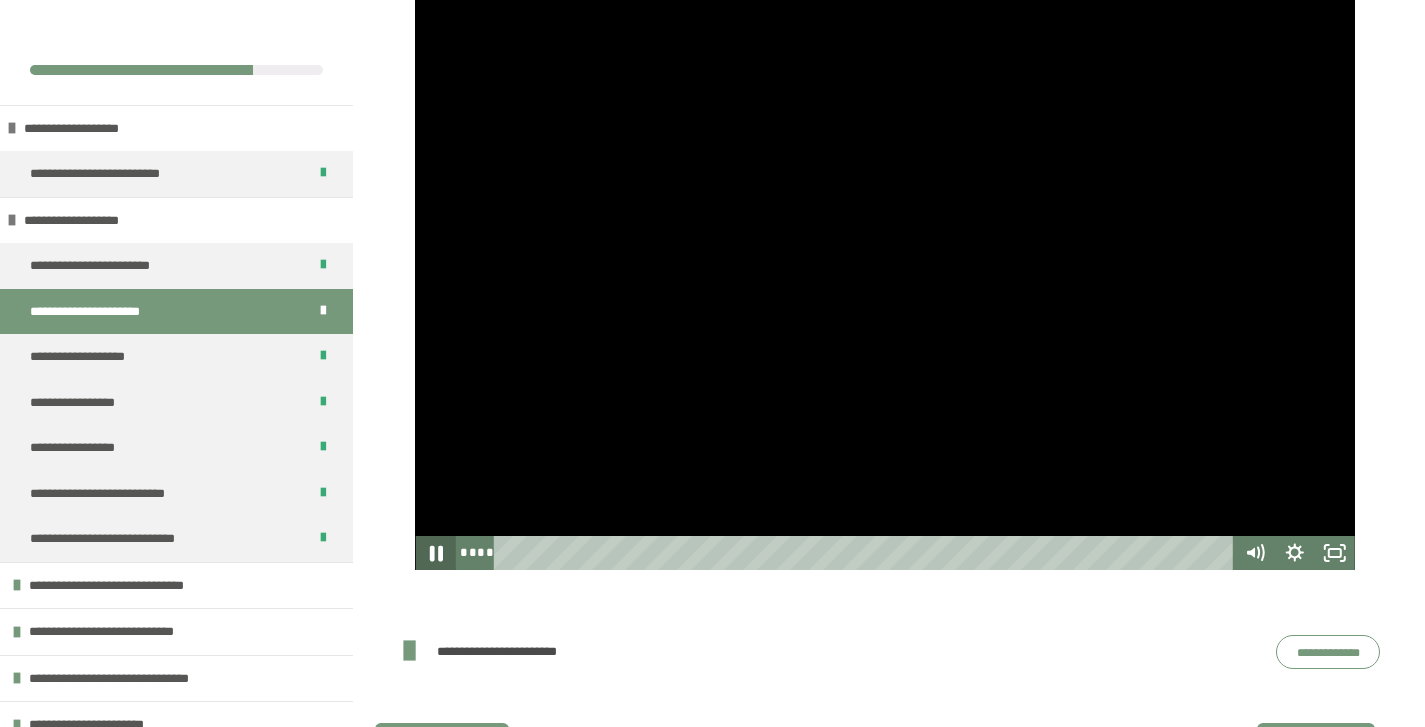 drag, startPoint x: 440, startPoint y: 580, endPoint x: 452, endPoint y: 589, distance: 15 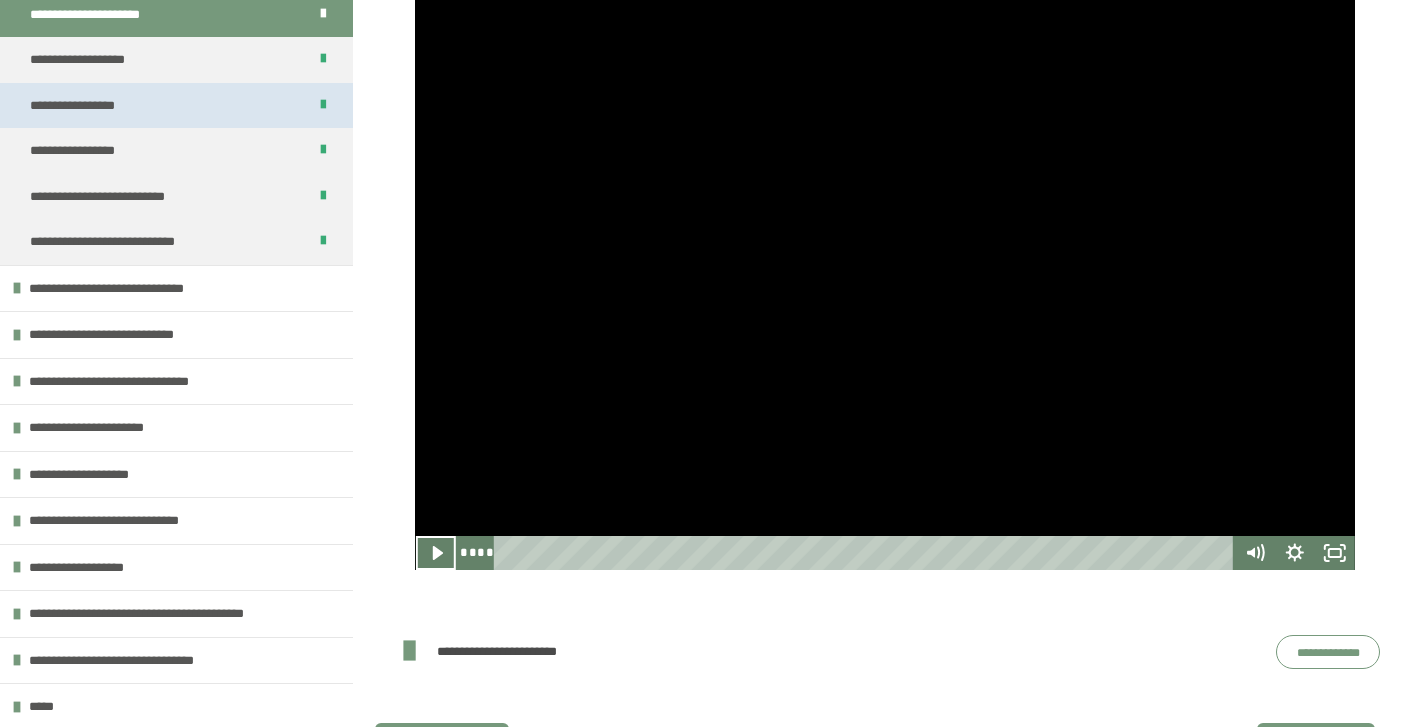 scroll, scrollTop: 0, scrollLeft: 0, axis: both 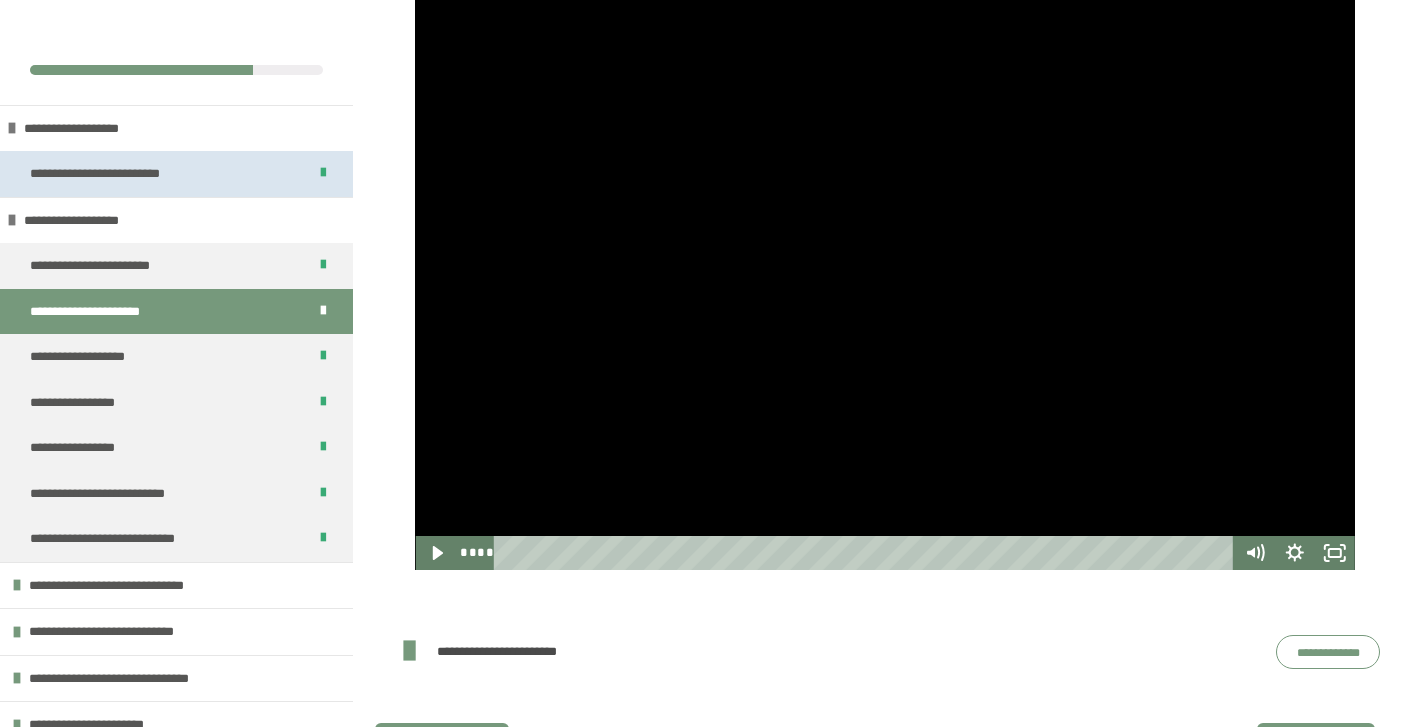 click on "**********" at bounding box center (102, 174) 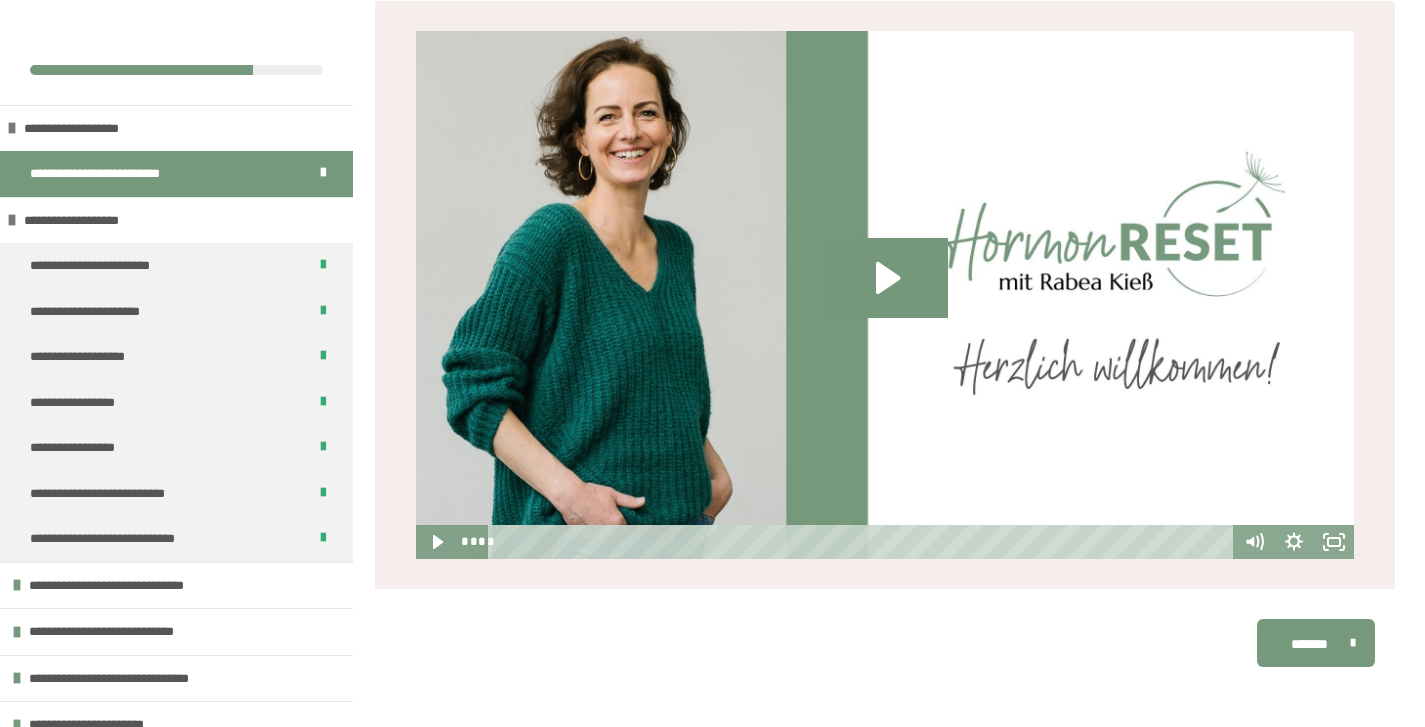 scroll, scrollTop: 708, scrollLeft: 0, axis: vertical 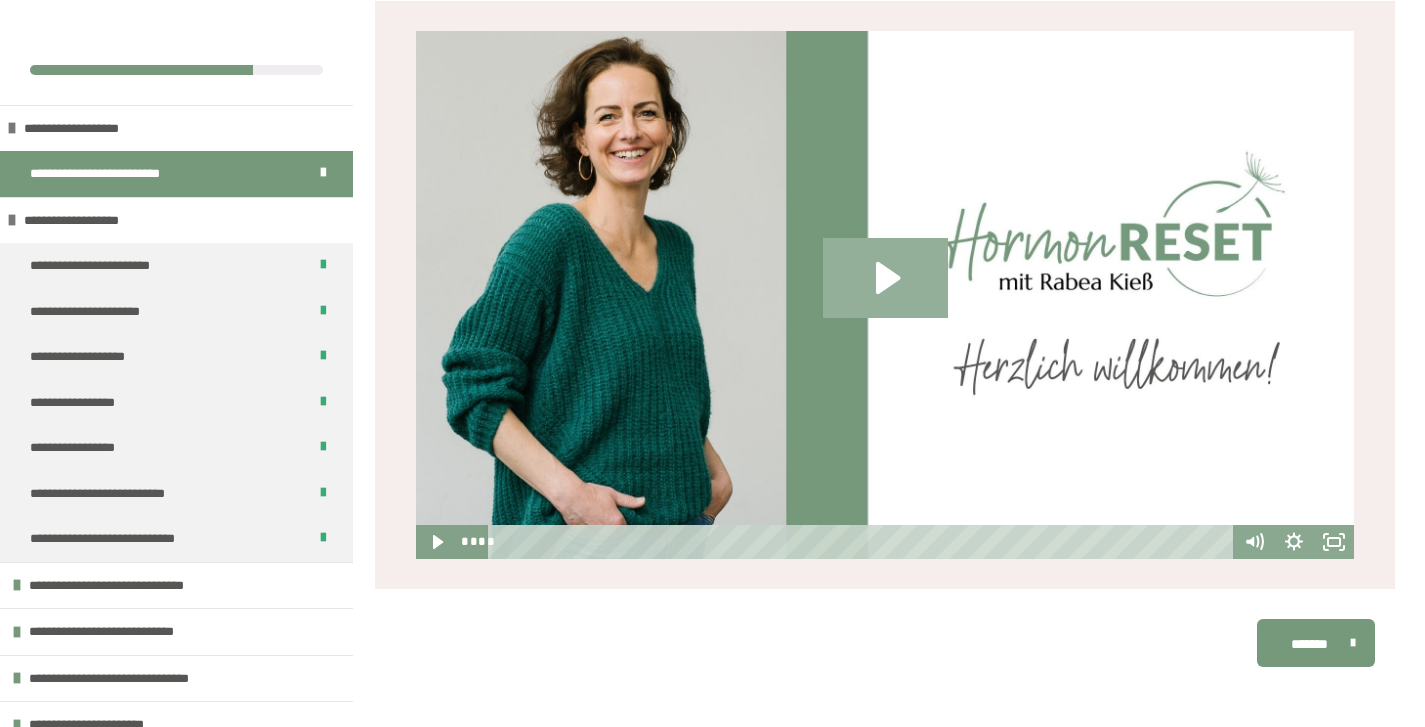 click 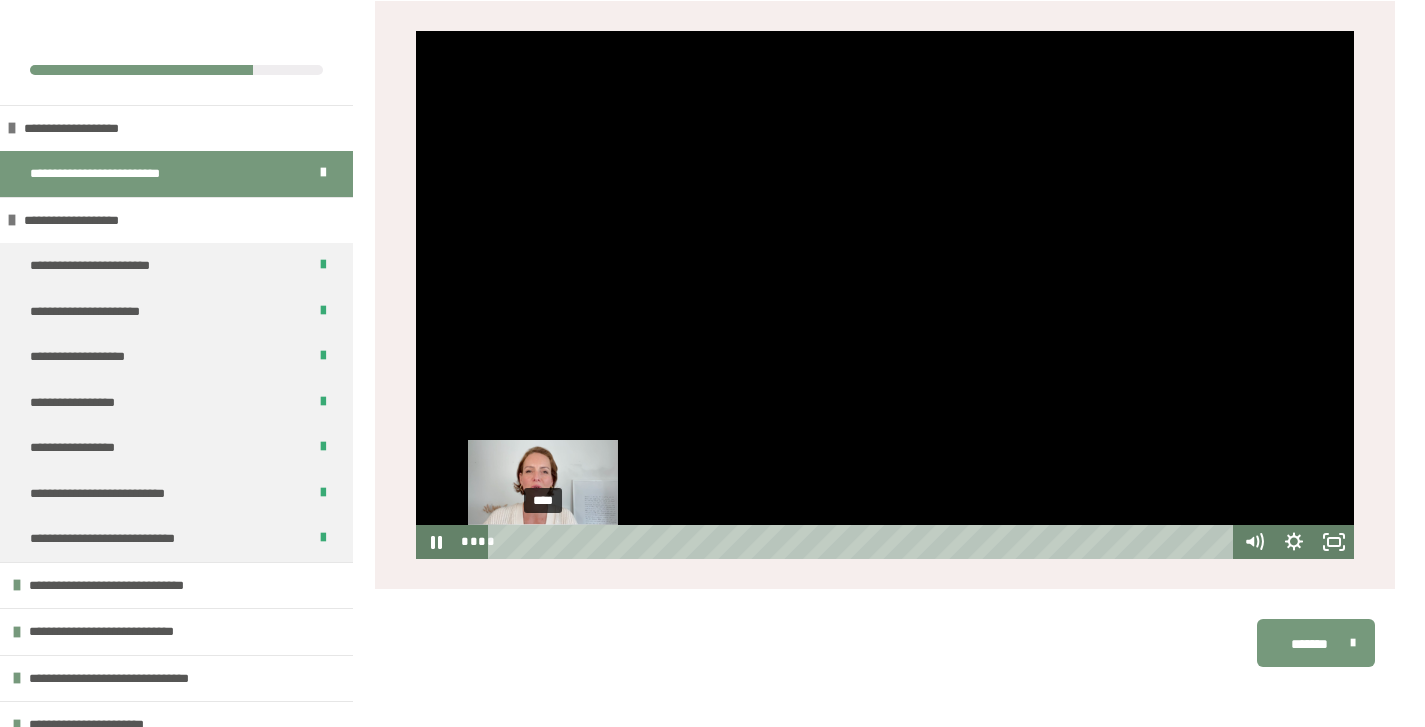 click on "****" at bounding box center [863, 542] 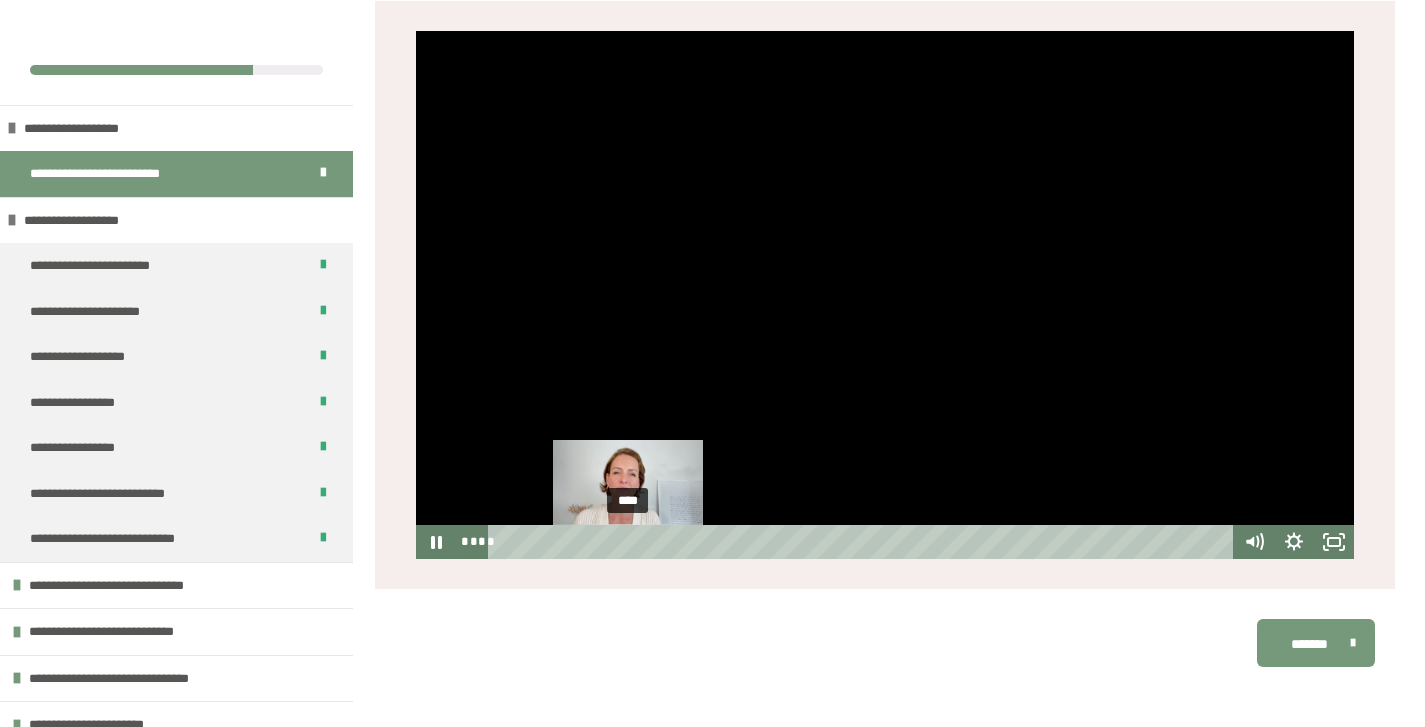 click on "****" at bounding box center (863, 542) 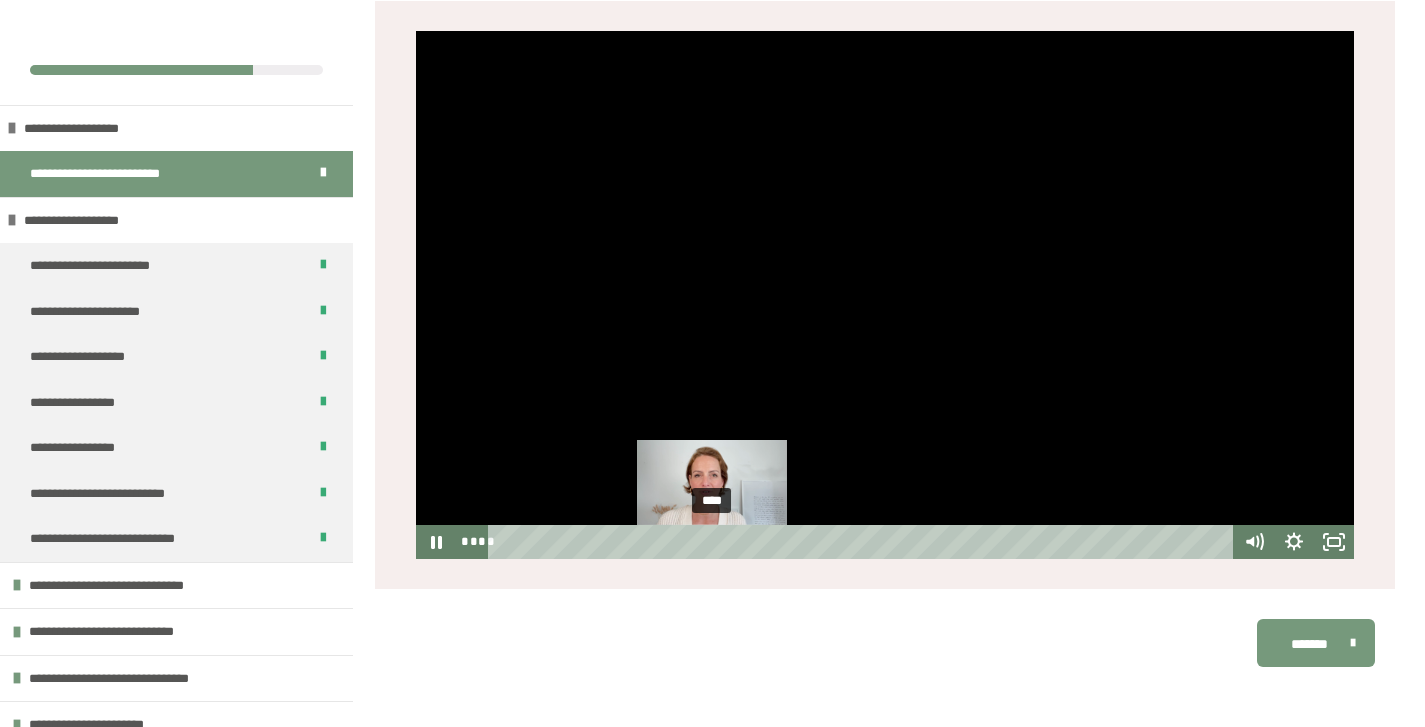 click on "****" at bounding box center (863, 542) 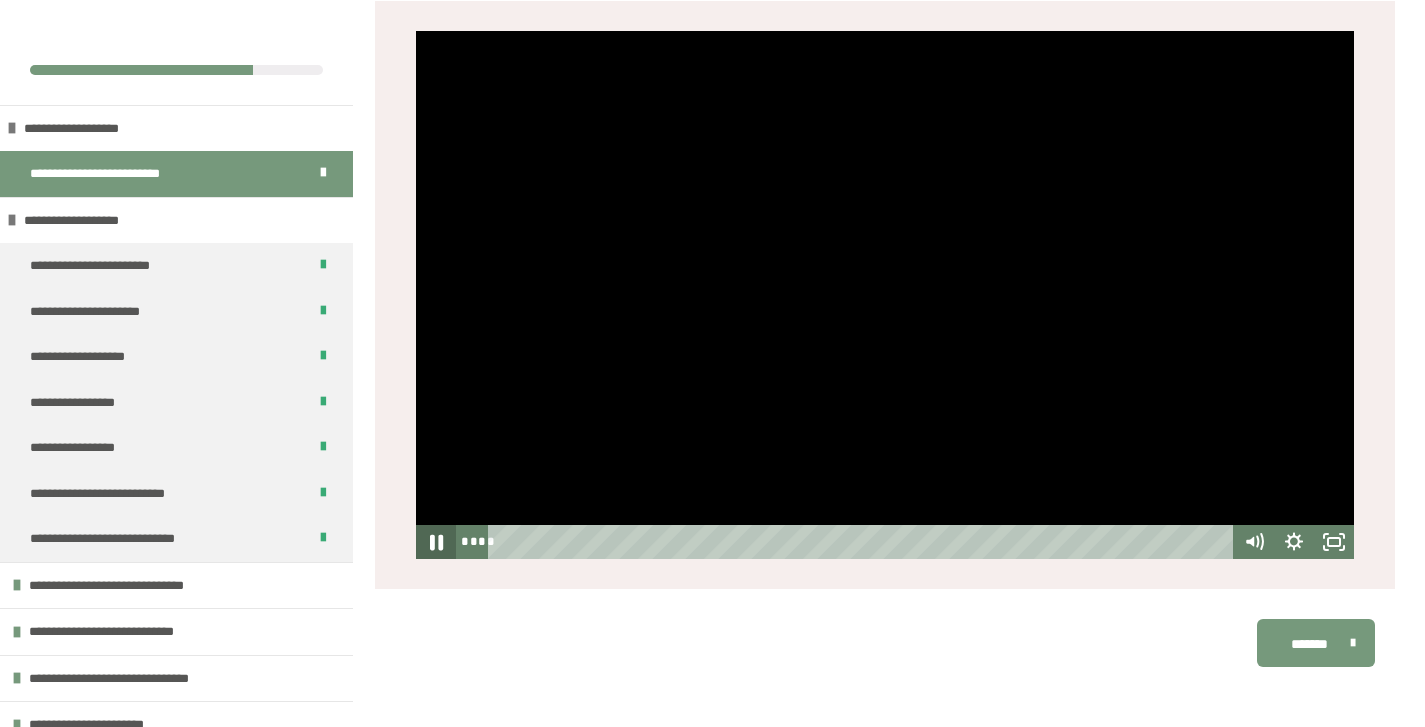 click 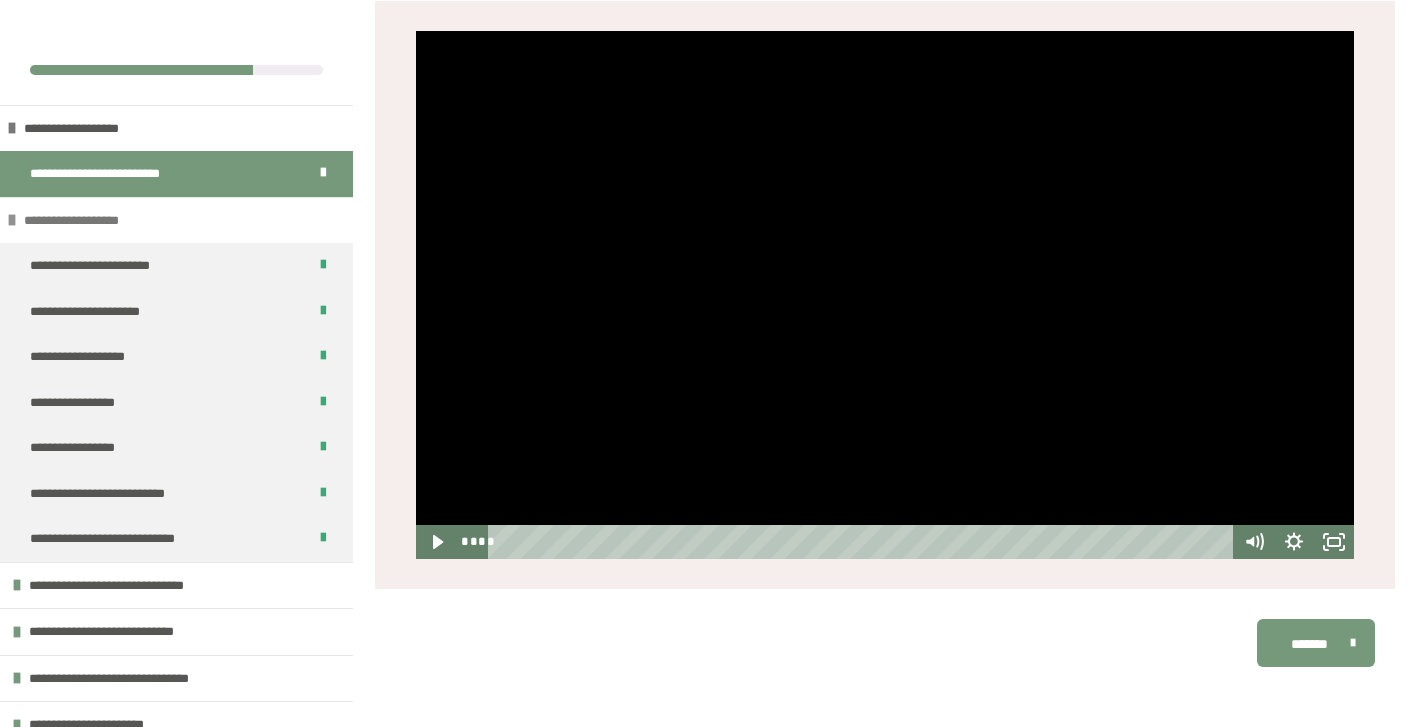 click on "**********" at bounding box center (84, 221) 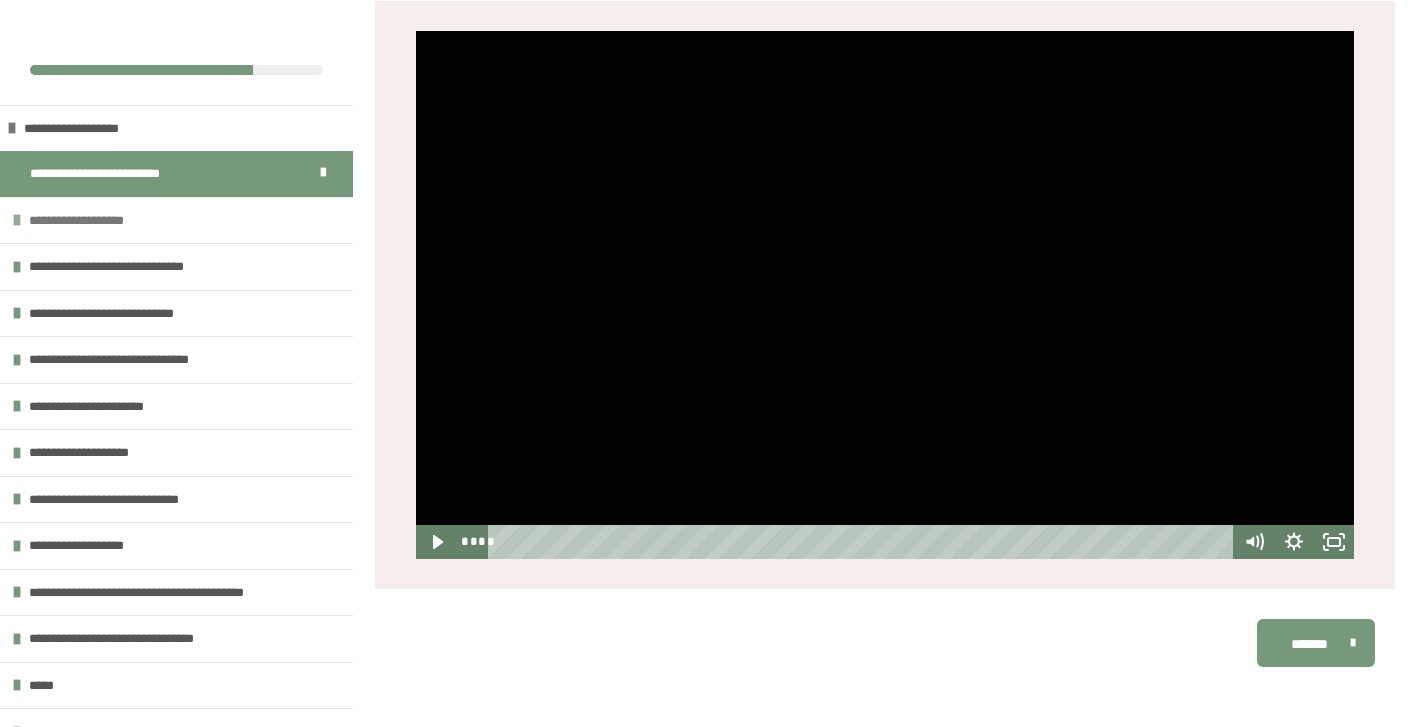 click on "**********" at bounding box center (89, 221) 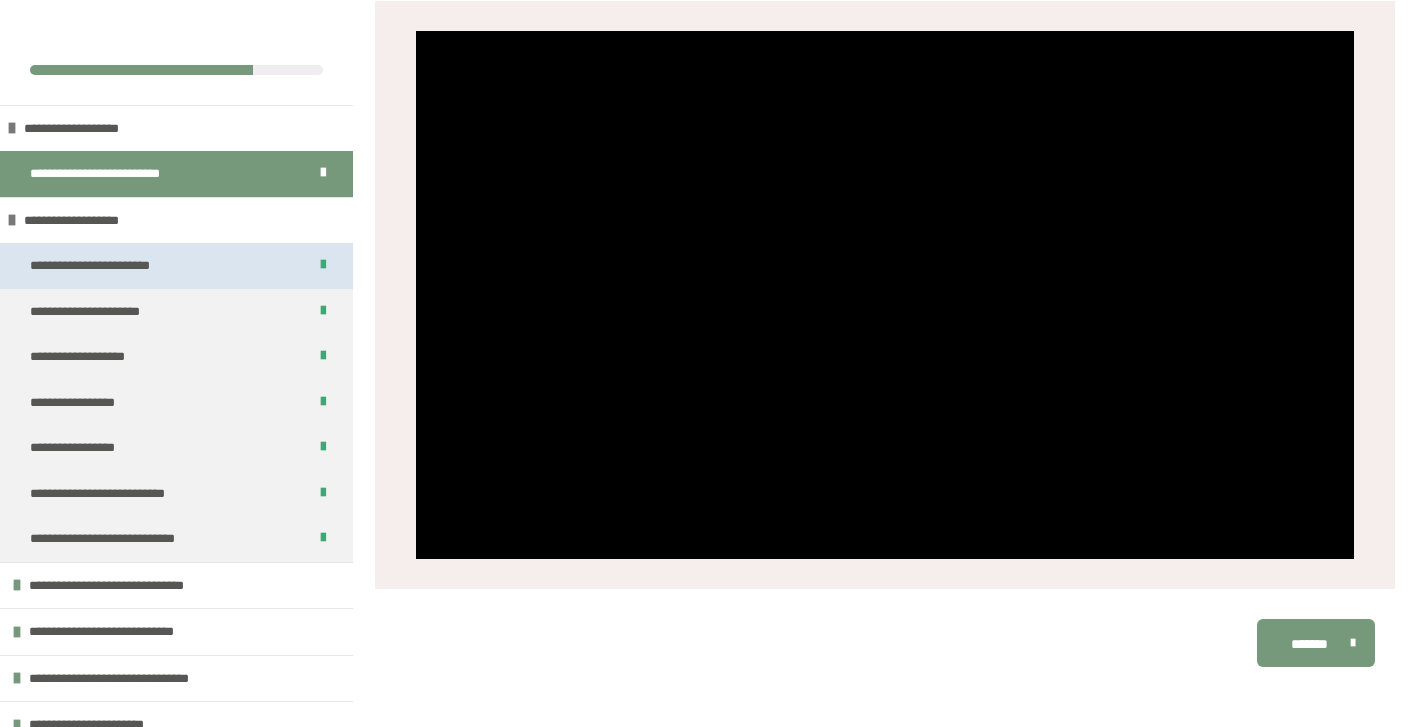click on "**********" at bounding box center (98, 266) 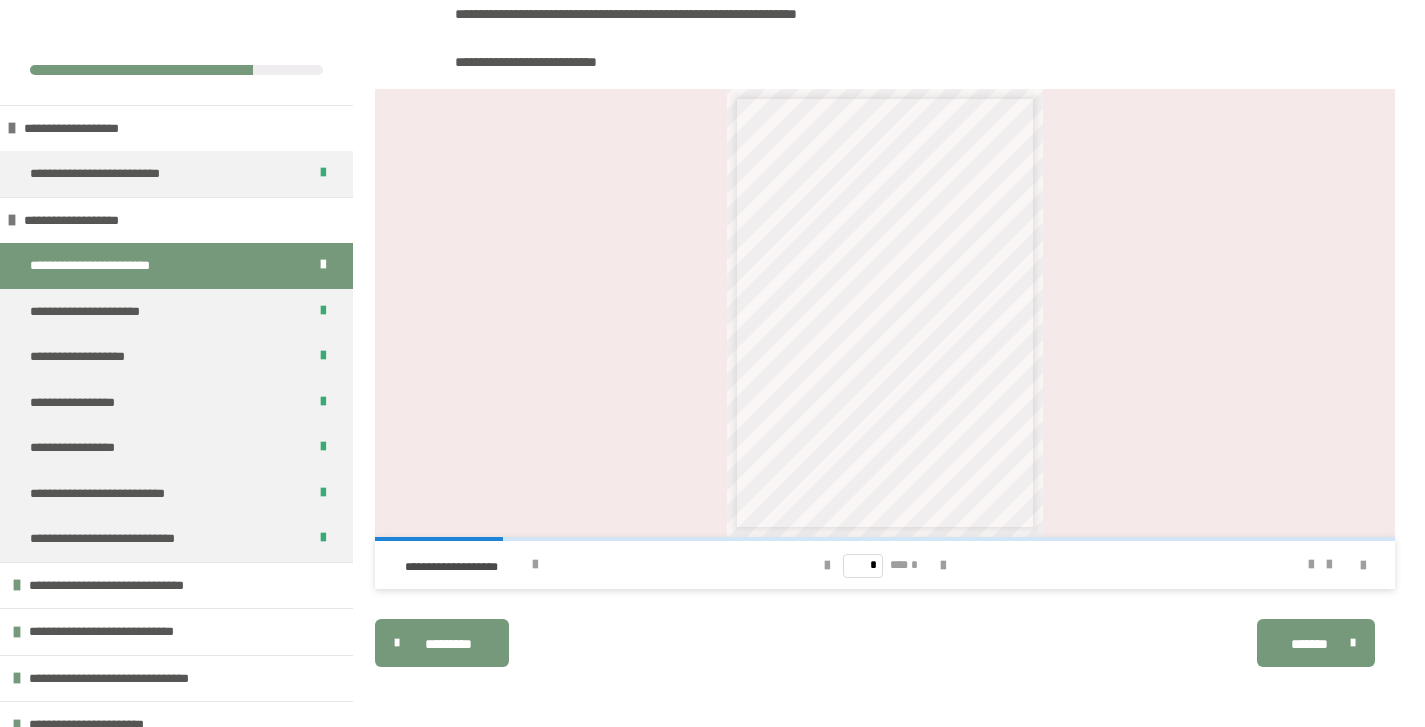 scroll, scrollTop: 764, scrollLeft: 0, axis: vertical 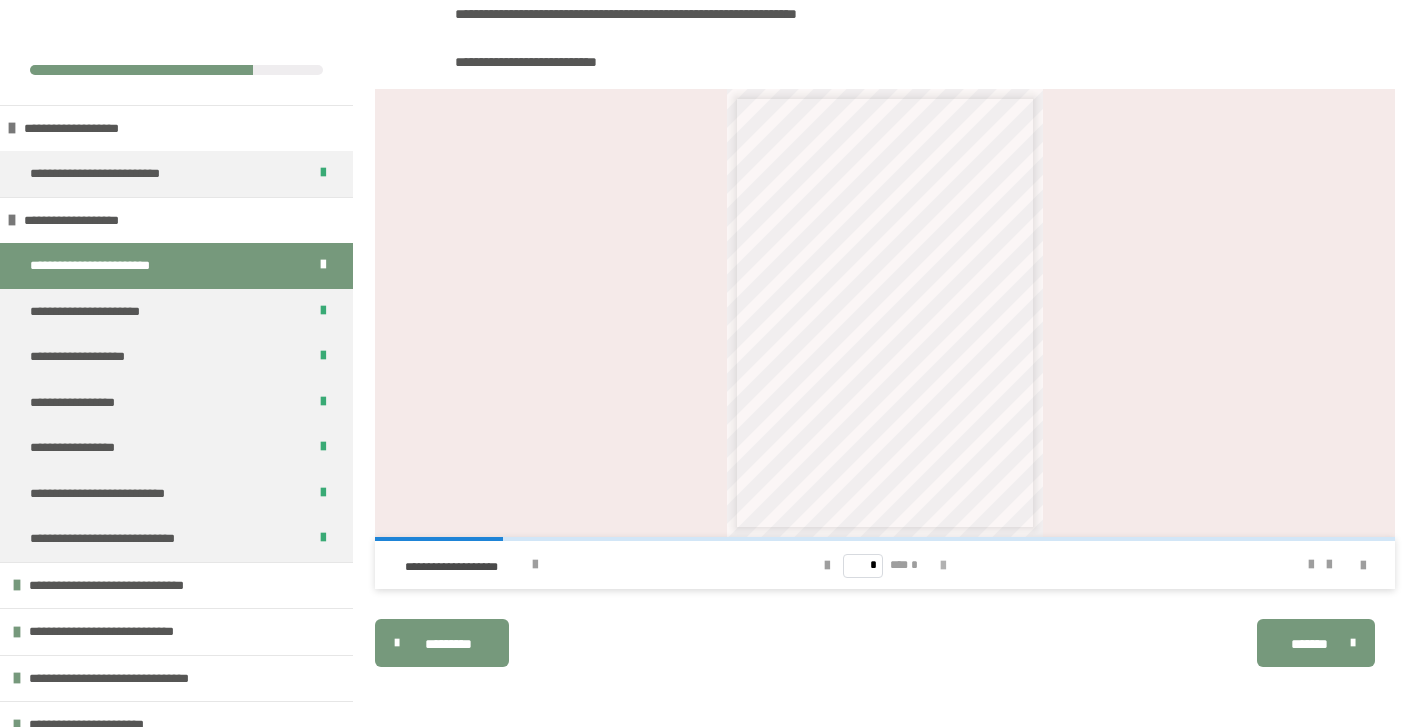 click at bounding box center [943, 566] 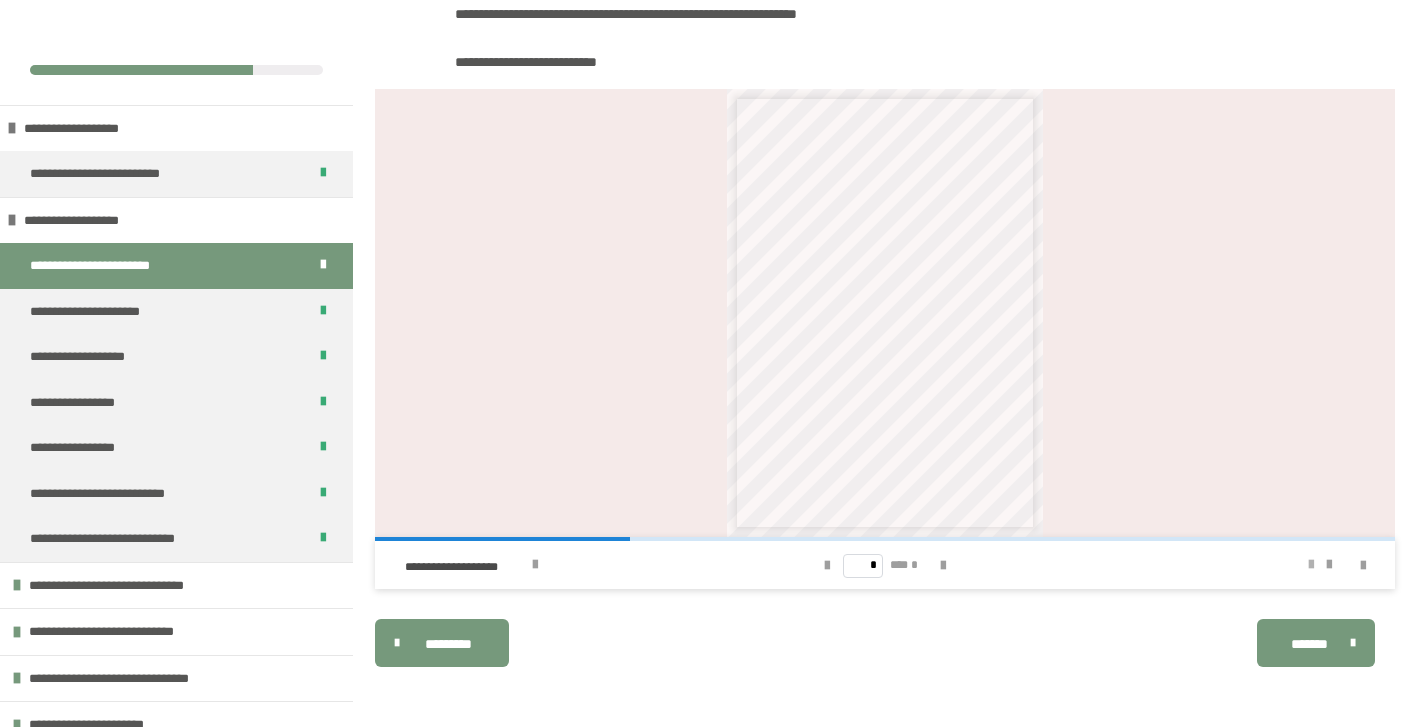 click at bounding box center [1311, 565] 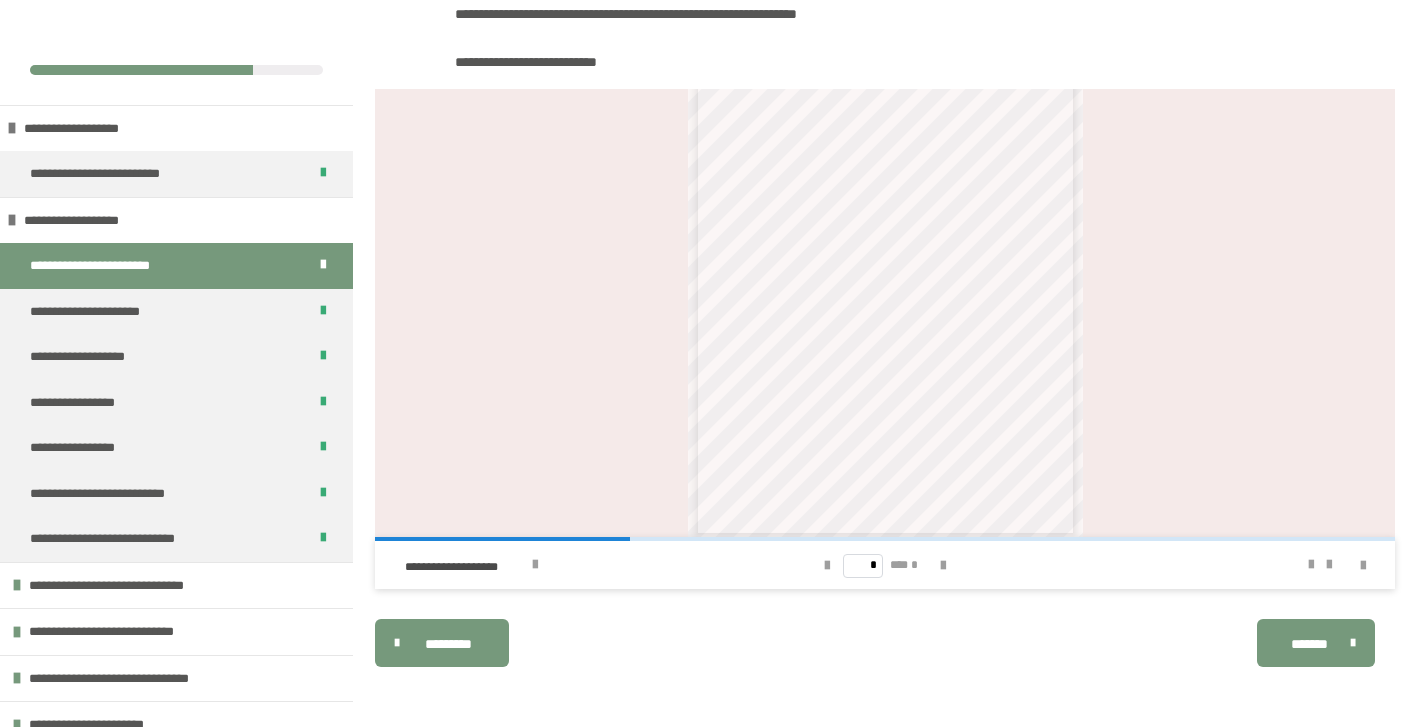 scroll, scrollTop: 112, scrollLeft: 0, axis: vertical 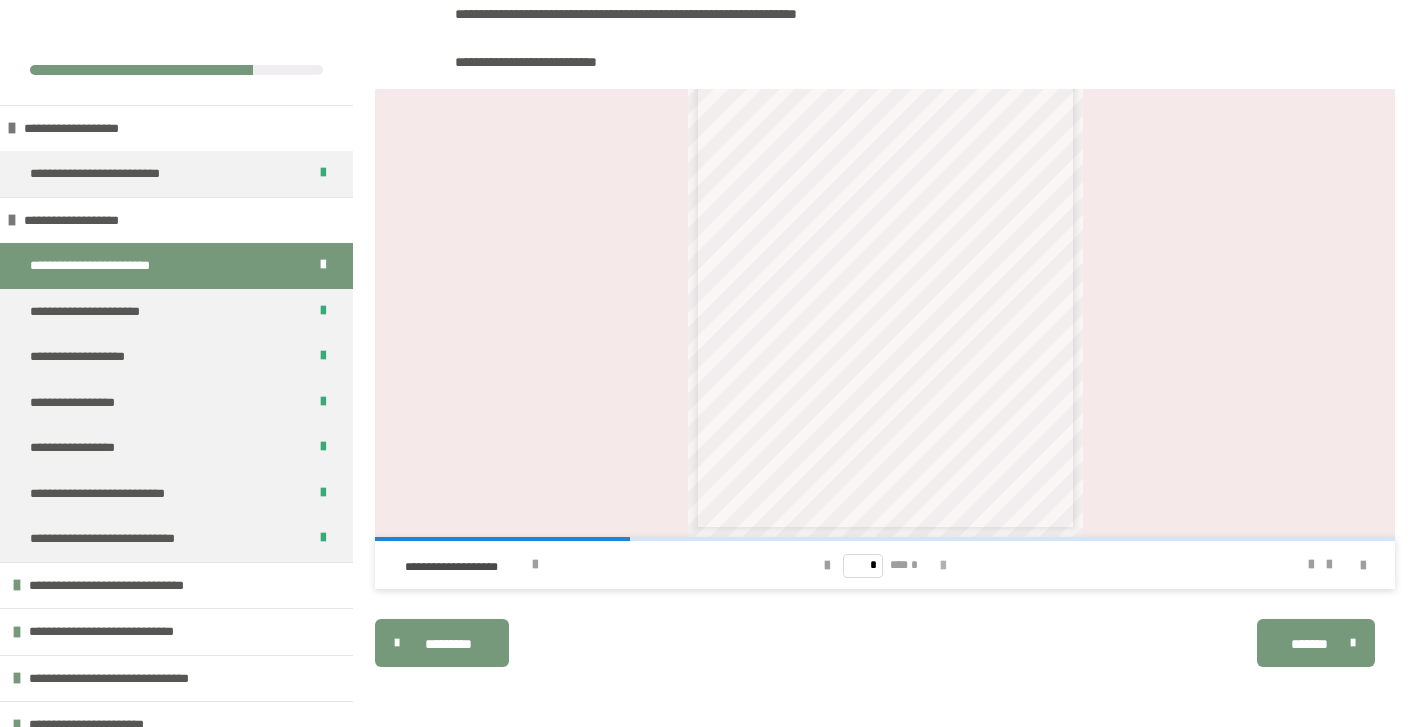click at bounding box center (943, 566) 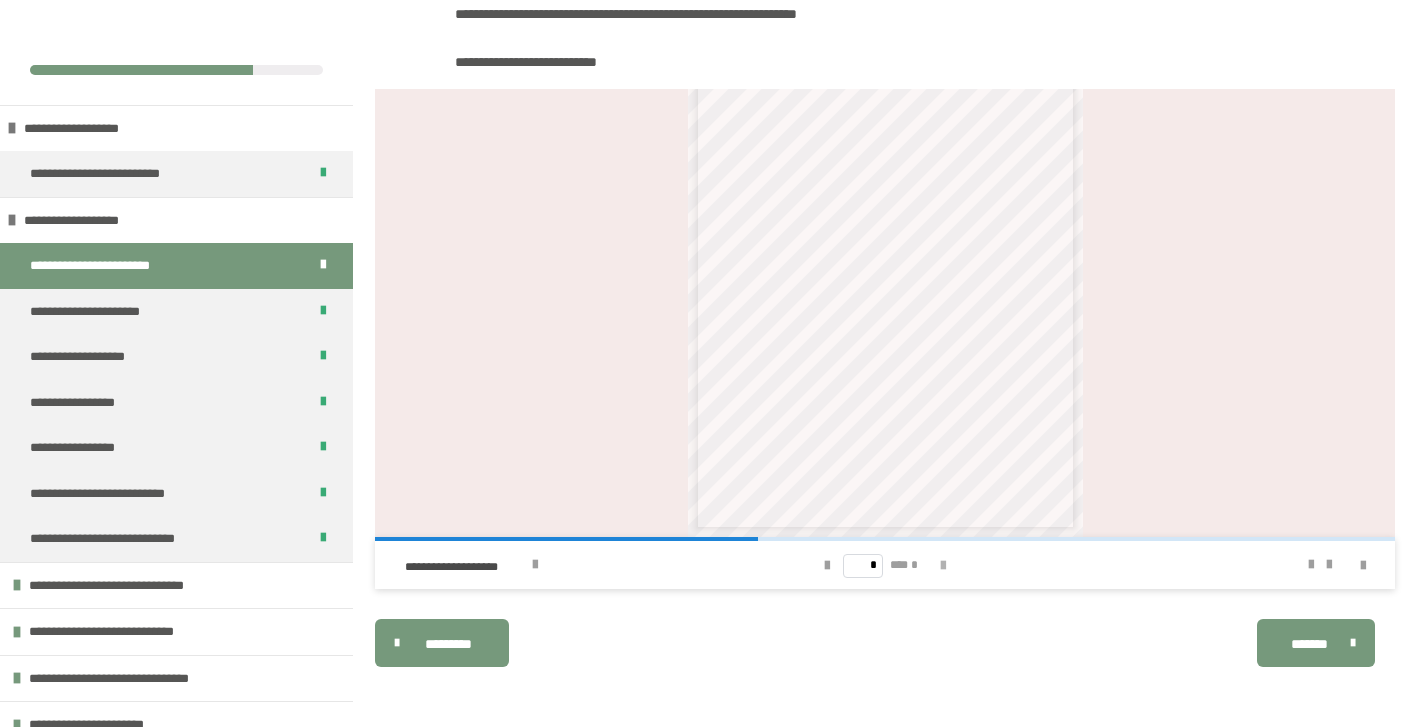 scroll, scrollTop: 0, scrollLeft: 0, axis: both 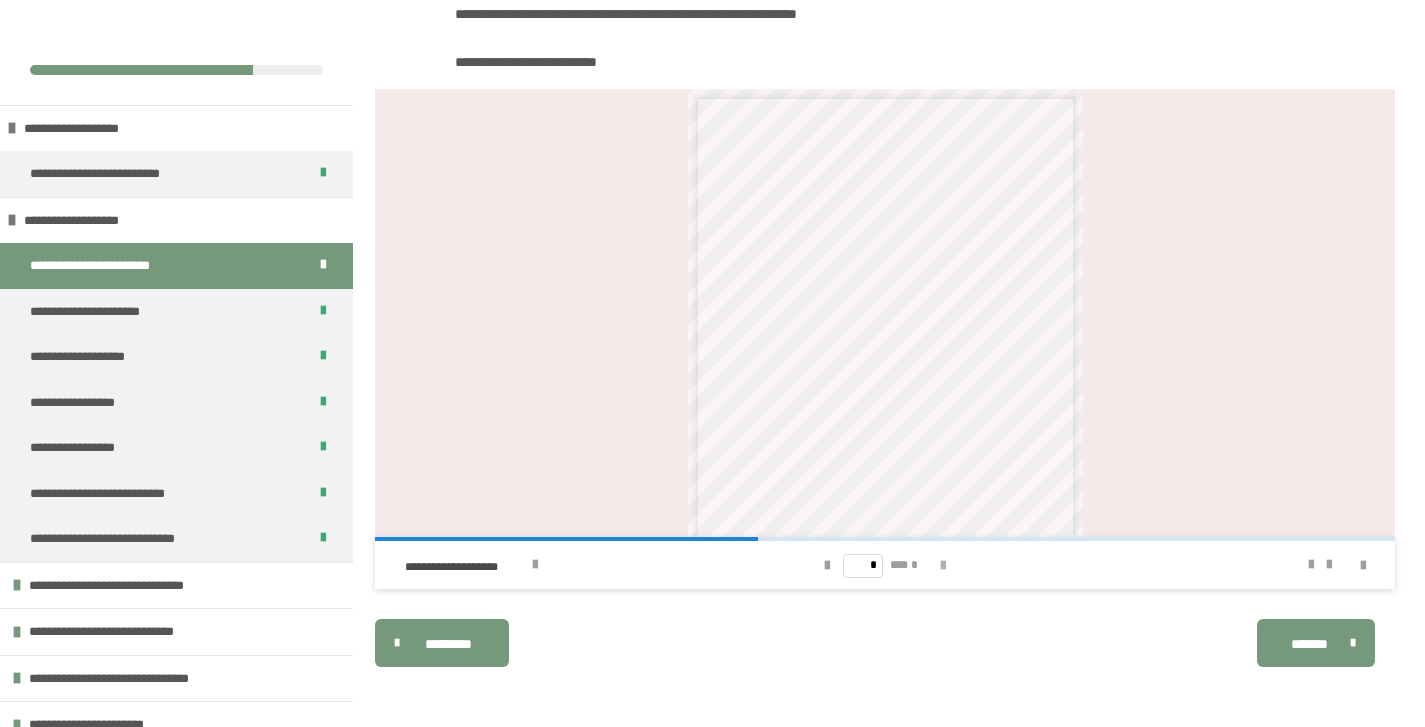 click at bounding box center (943, 566) 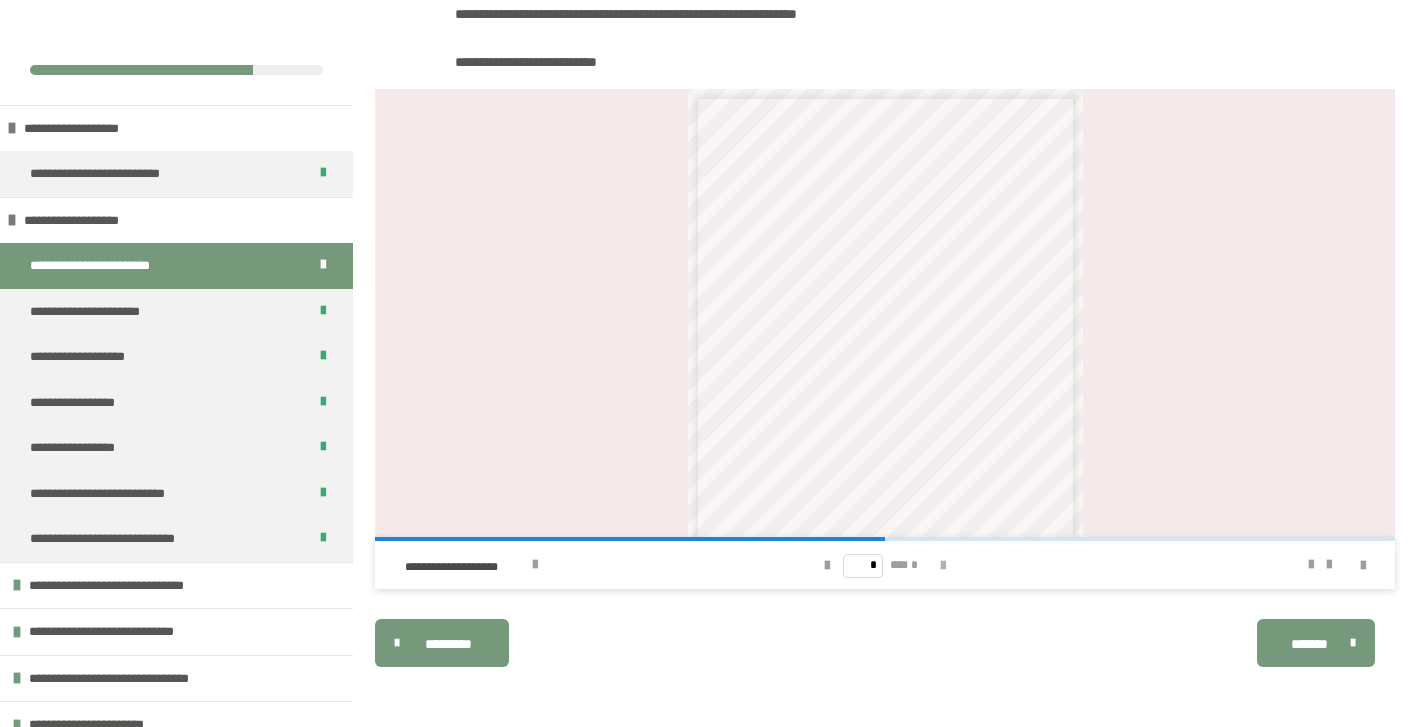 click at bounding box center (943, 566) 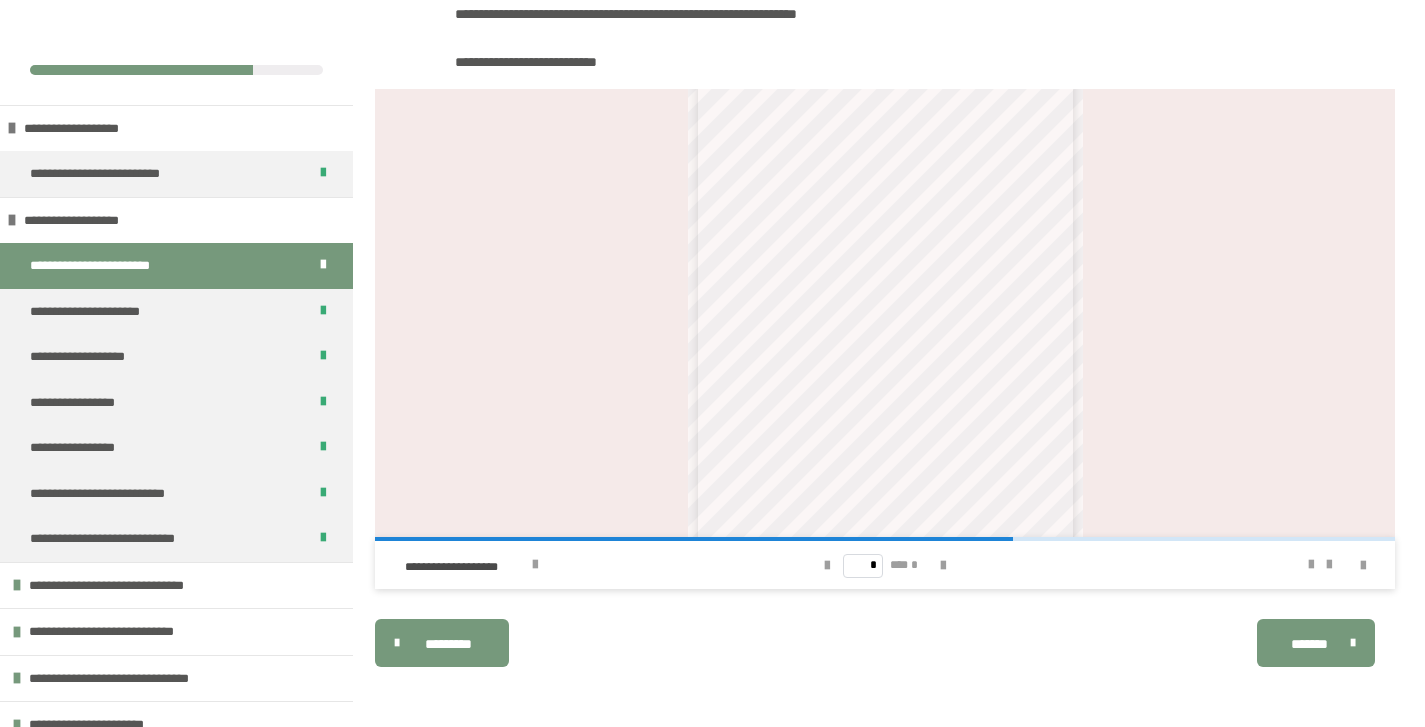 scroll, scrollTop: 112, scrollLeft: 0, axis: vertical 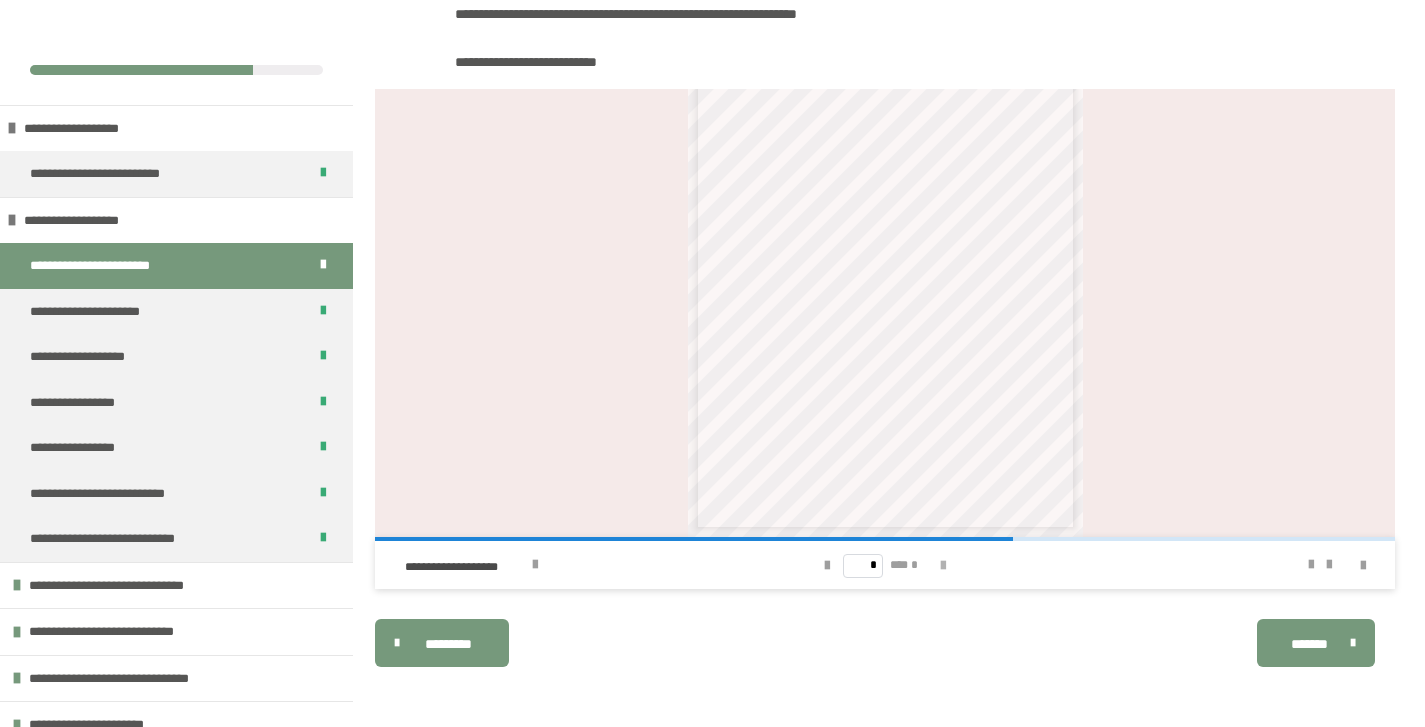 click at bounding box center (943, 566) 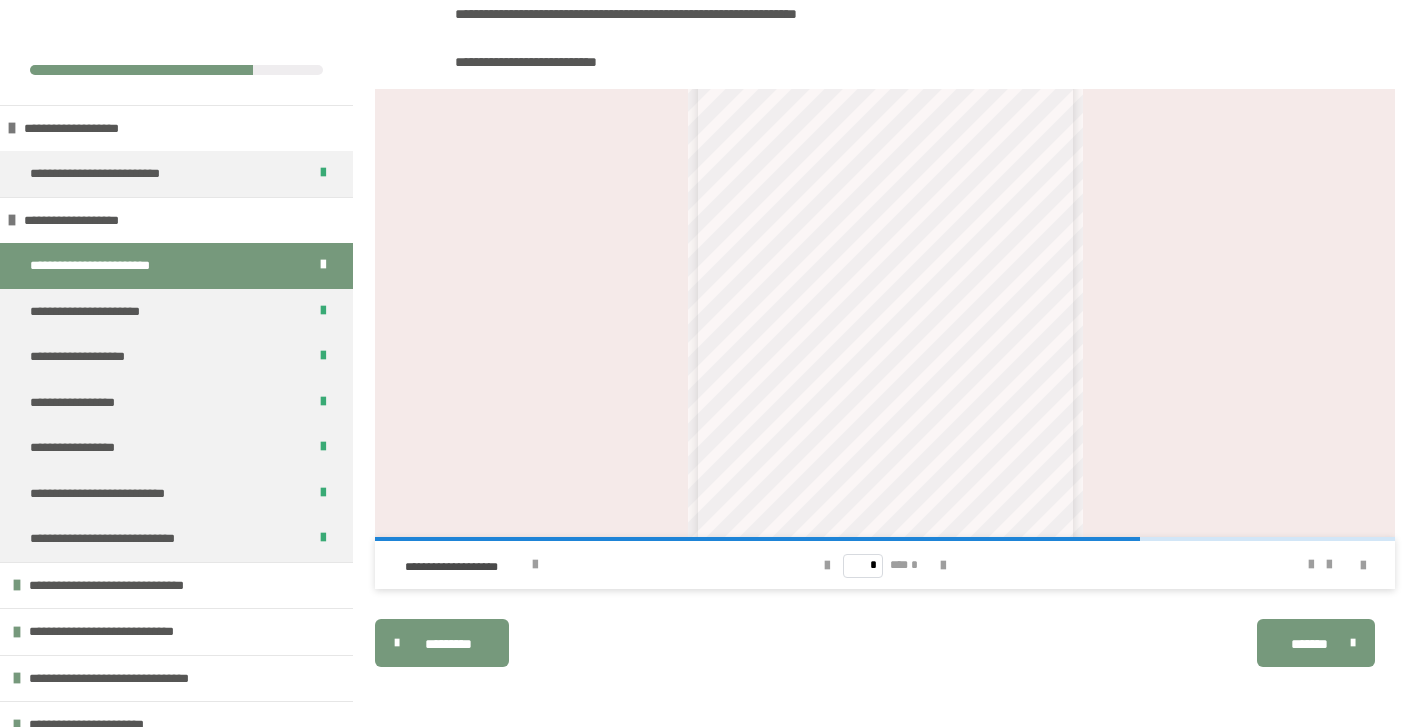 scroll, scrollTop: 59, scrollLeft: 0, axis: vertical 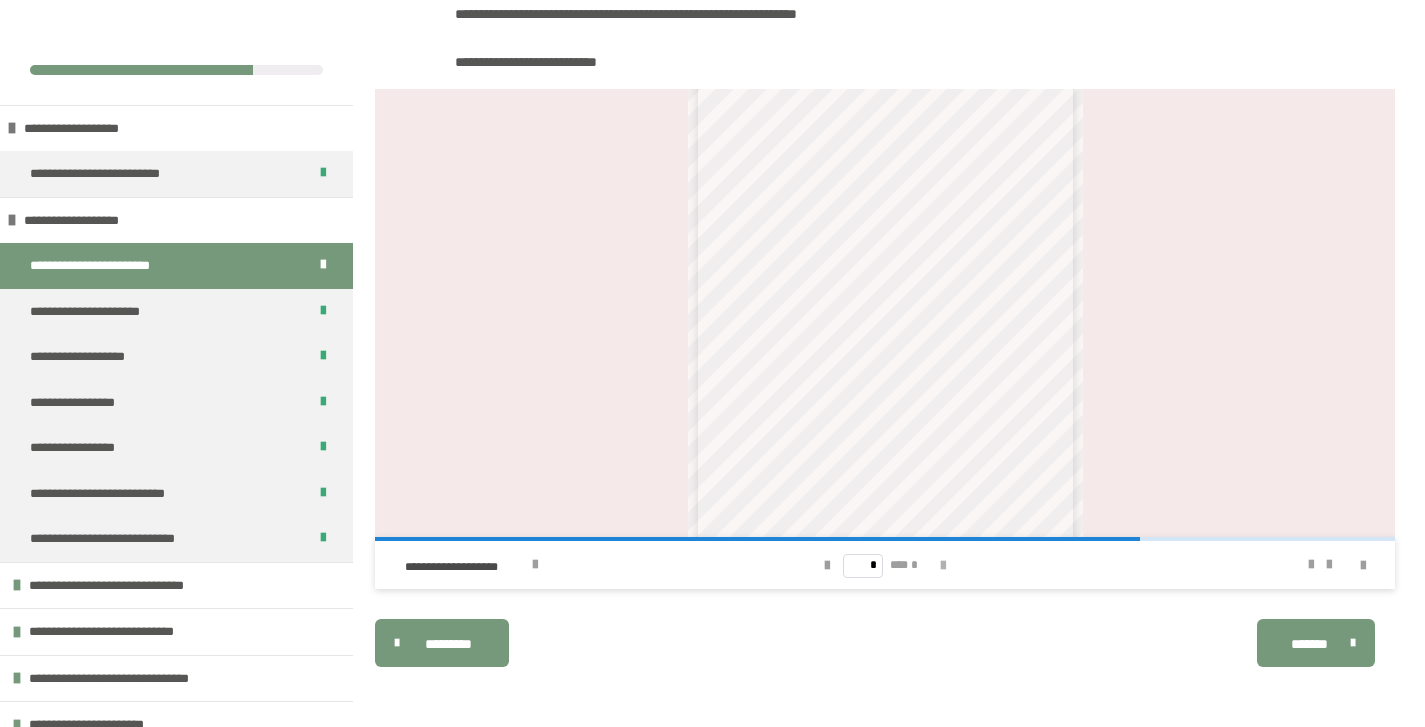 click at bounding box center [943, 566] 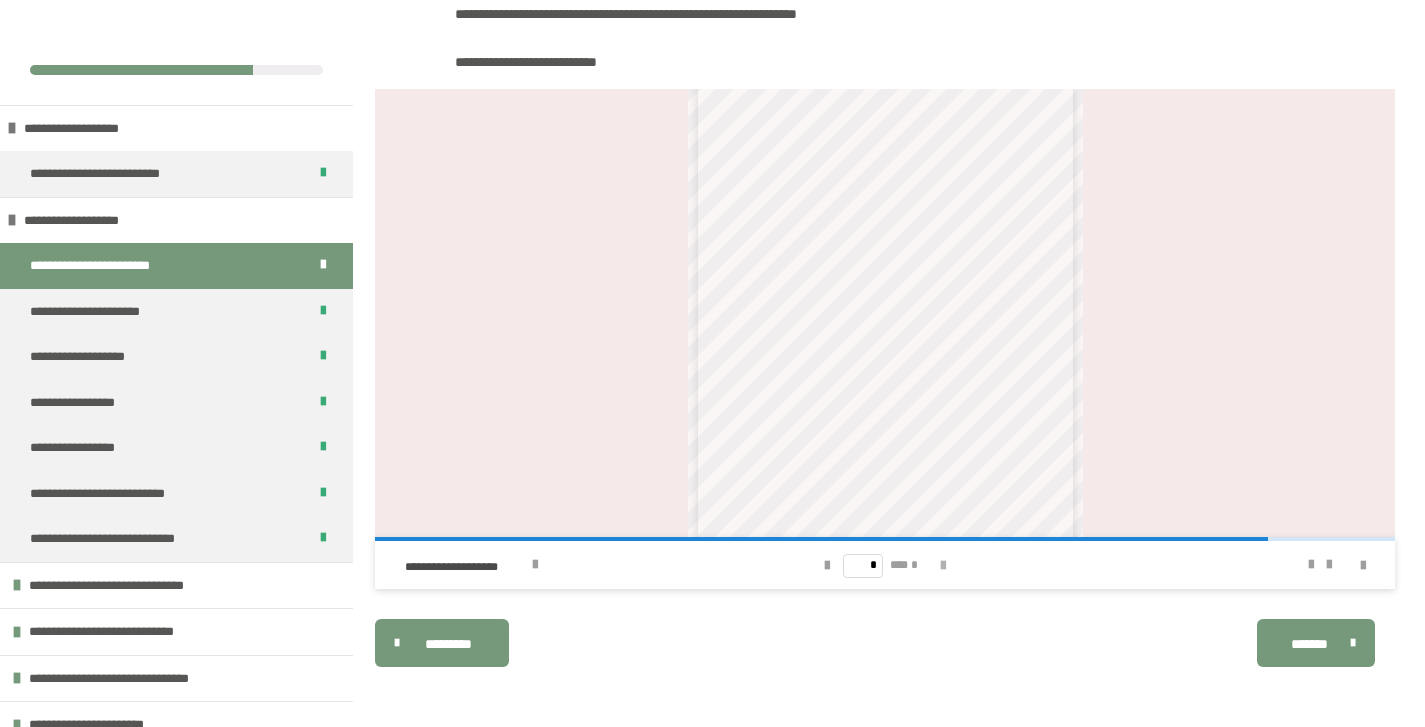 scroll, scrollTop: 0, scrollLeft: 0, axis: both 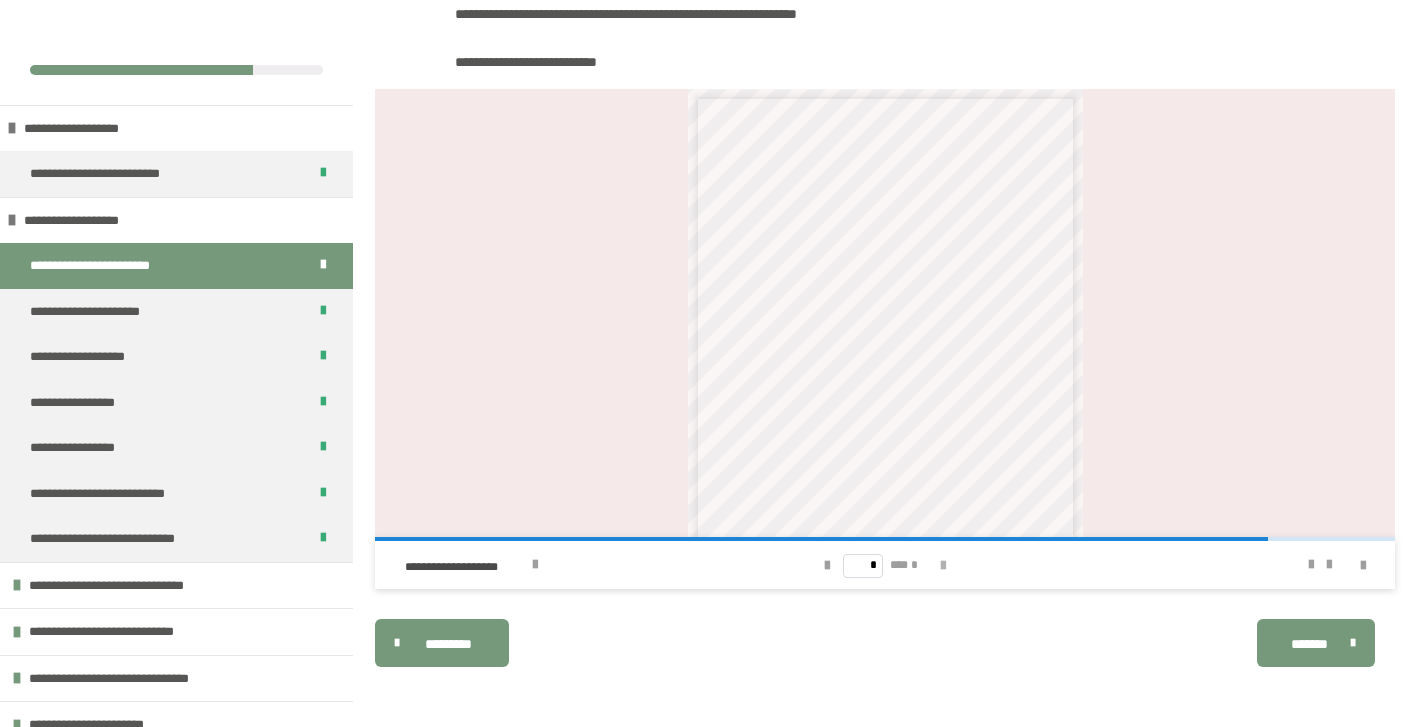 click at bounding box center [943, 566] 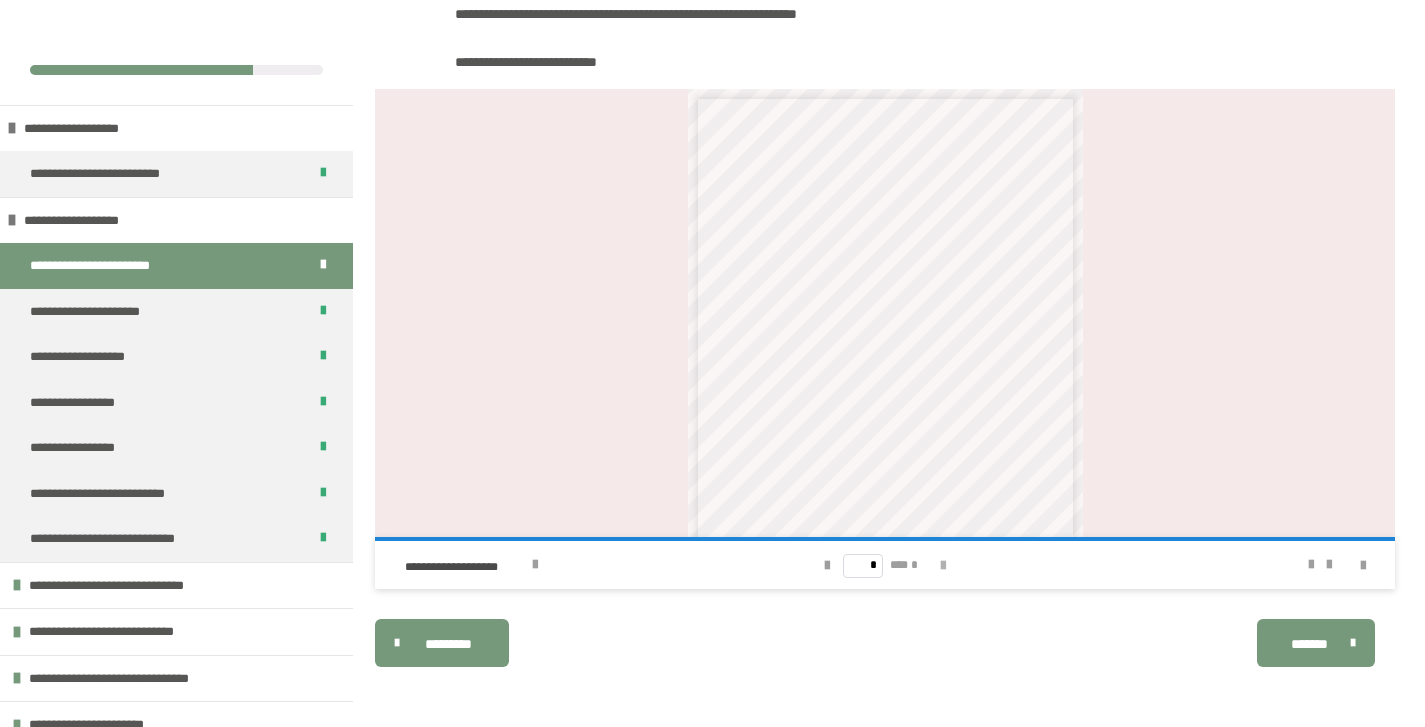 click on "* *** *" at bounding box center [884, 565] 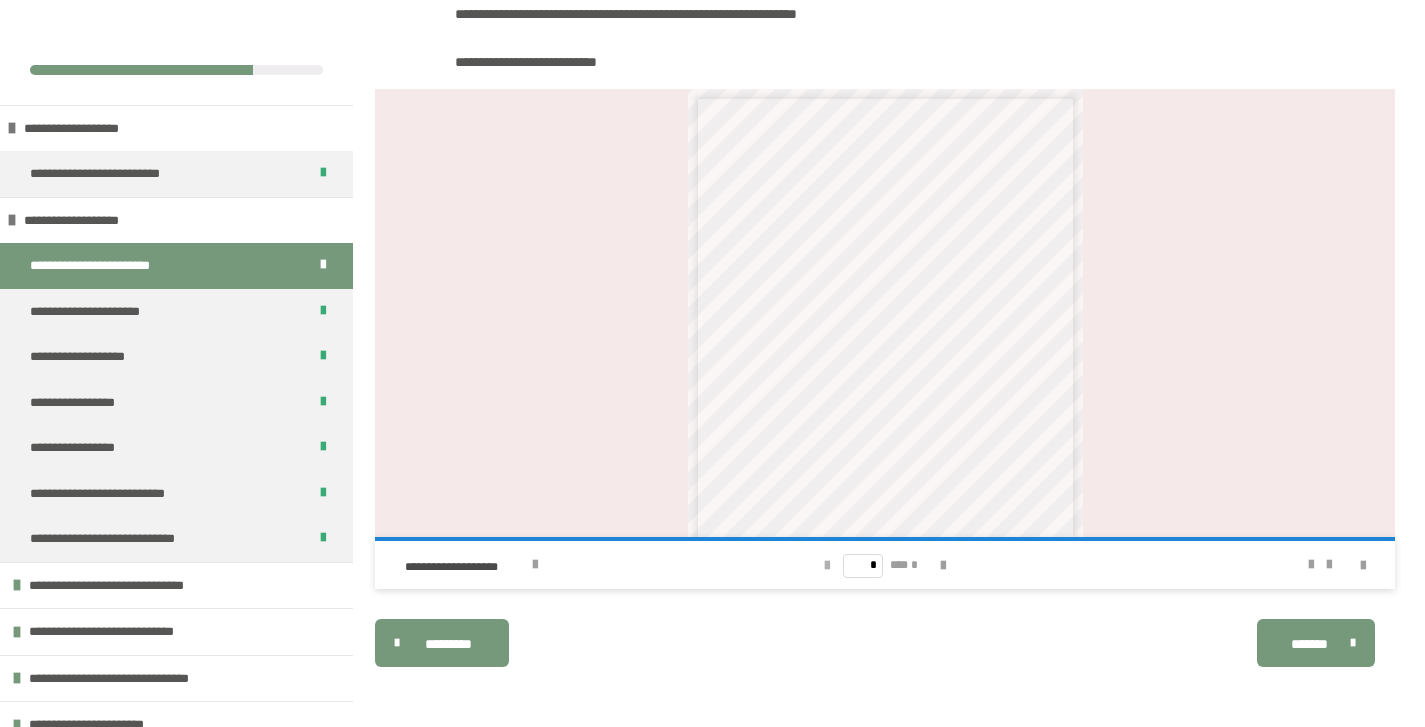click at bounding box center [827, 566] 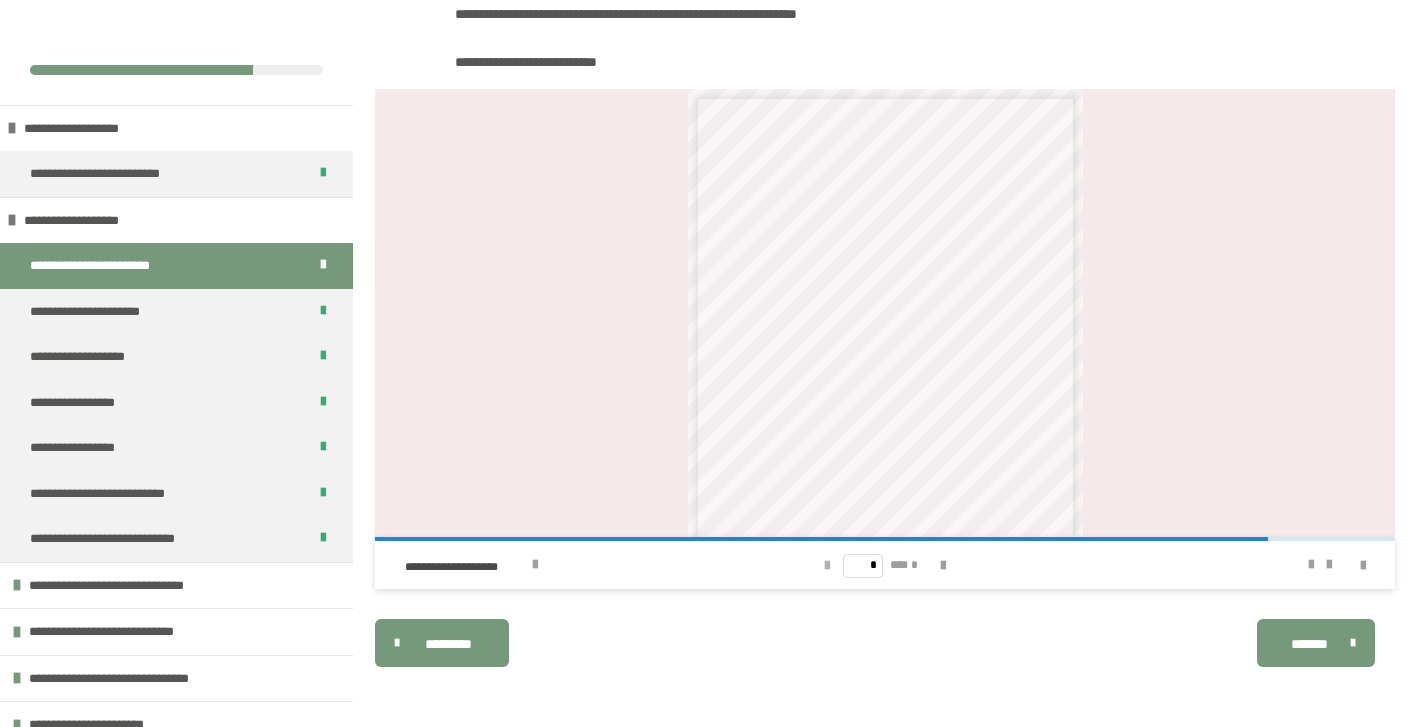 click at bounding box center (827, 566) 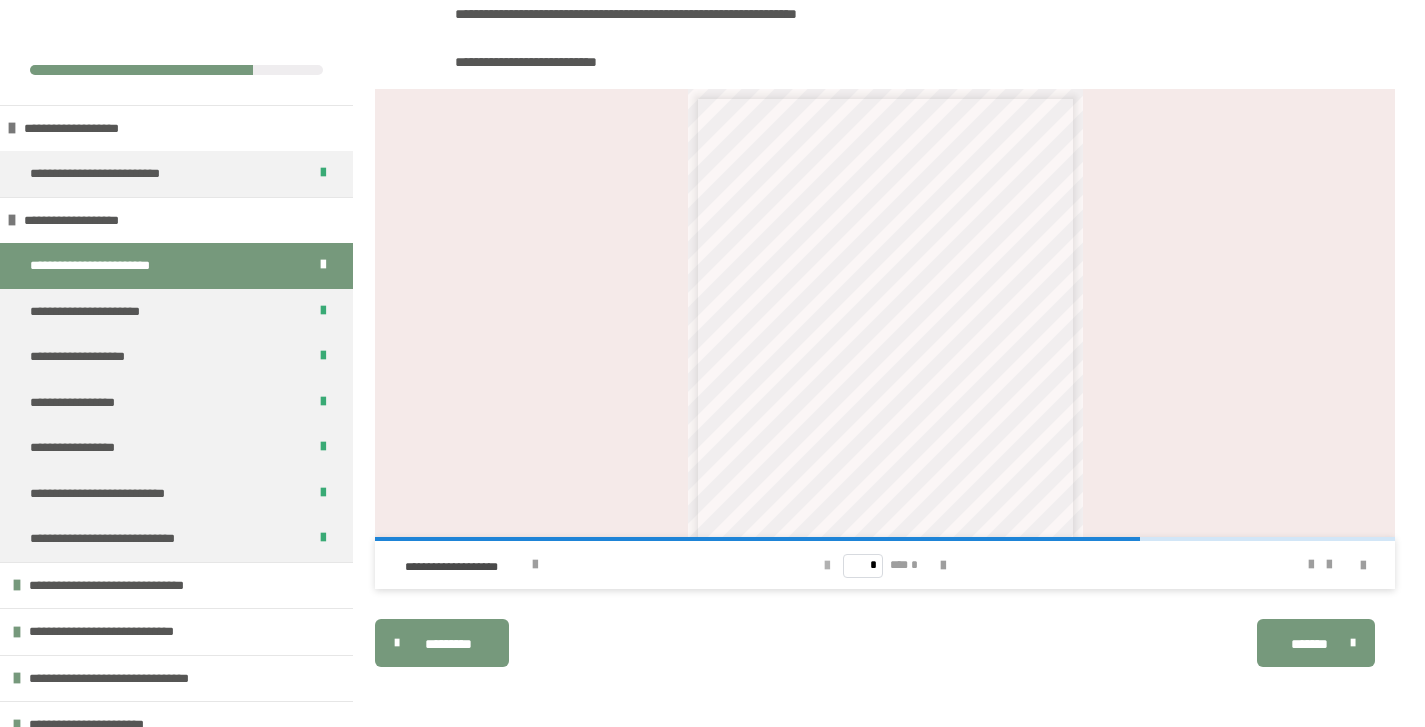 click at bounding box center [827, 566] 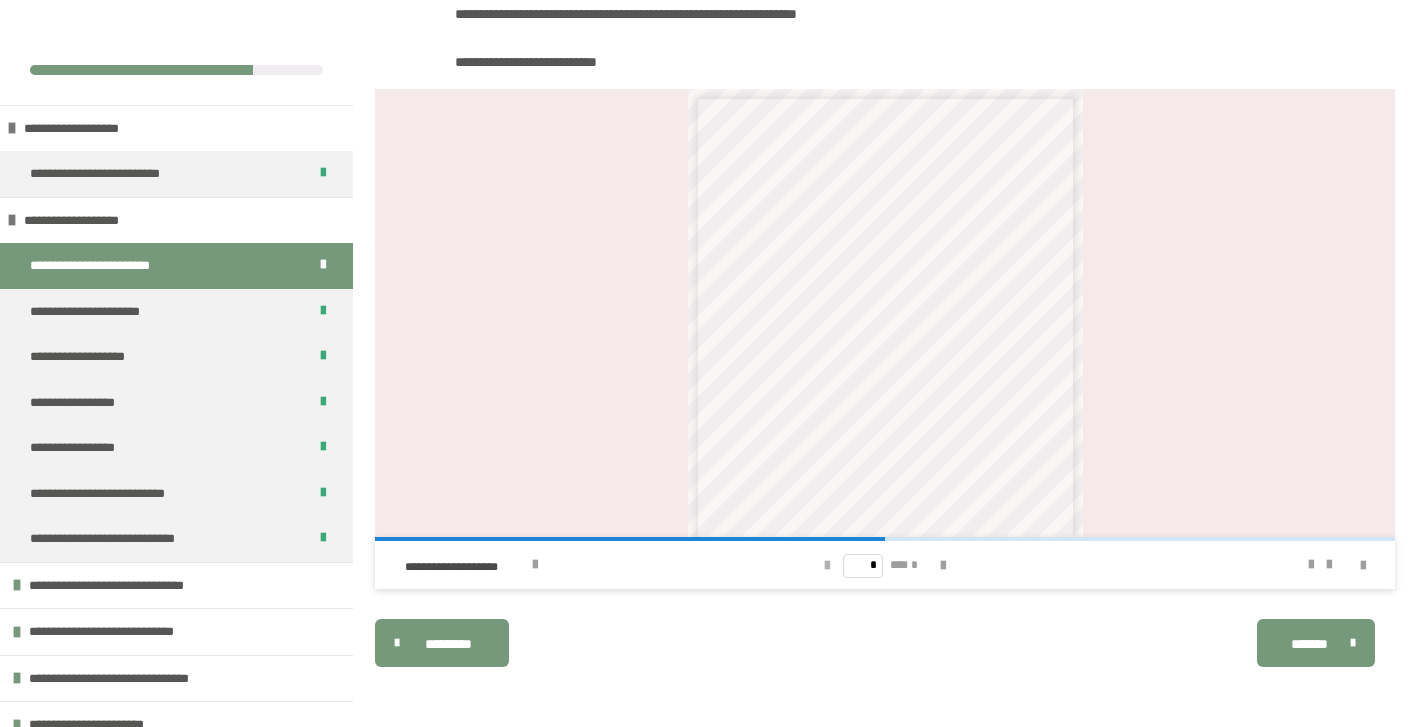 click at bounding box center [827, 566] 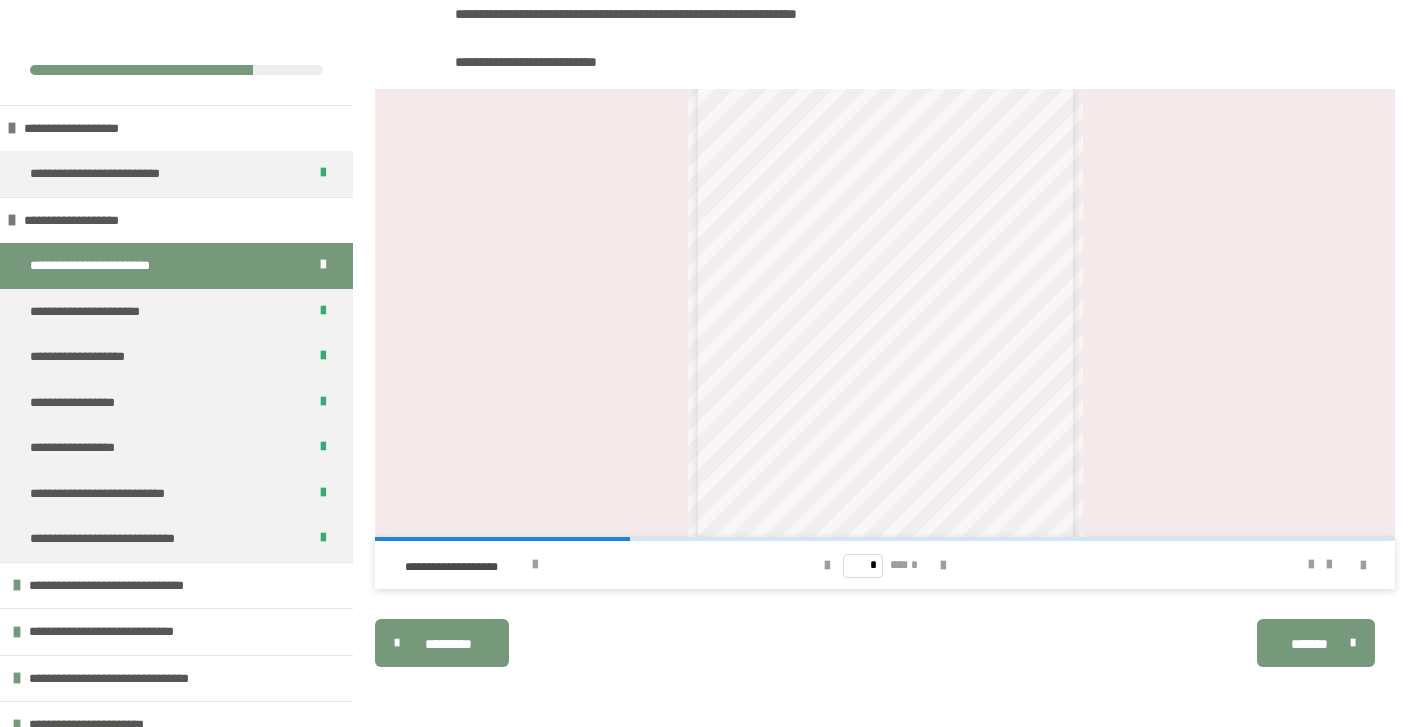 scroll, scrollTop: 112, scrollLeft: 0, axis: vertical 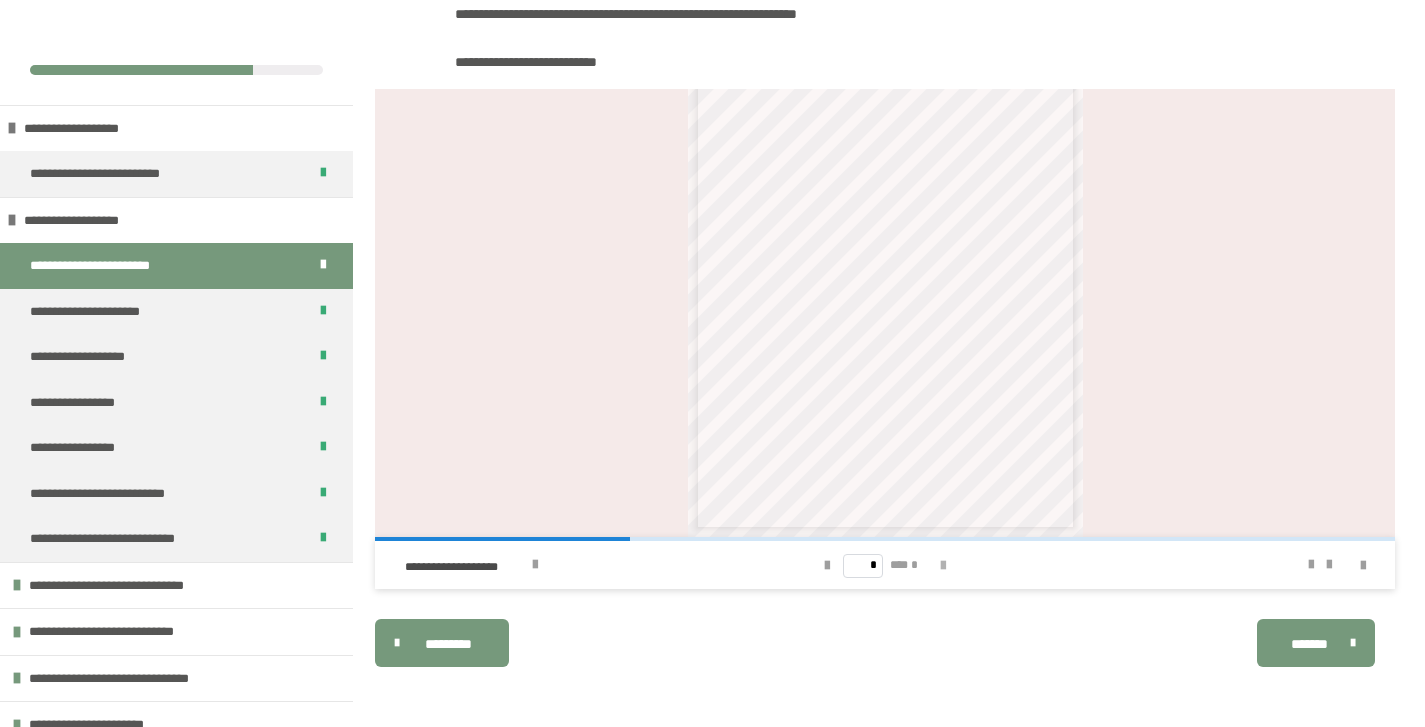 click at bounding box center (943, 566) 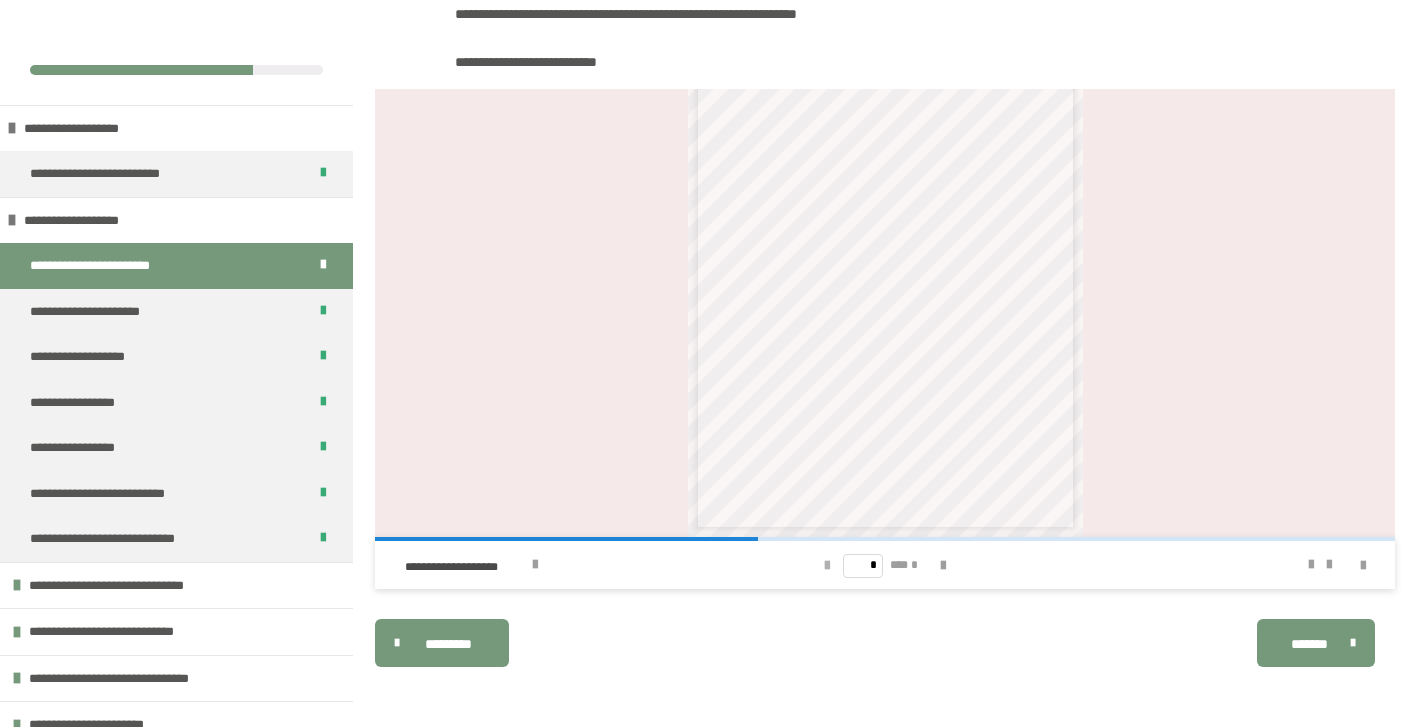 click at bounding box center [827, 566] 